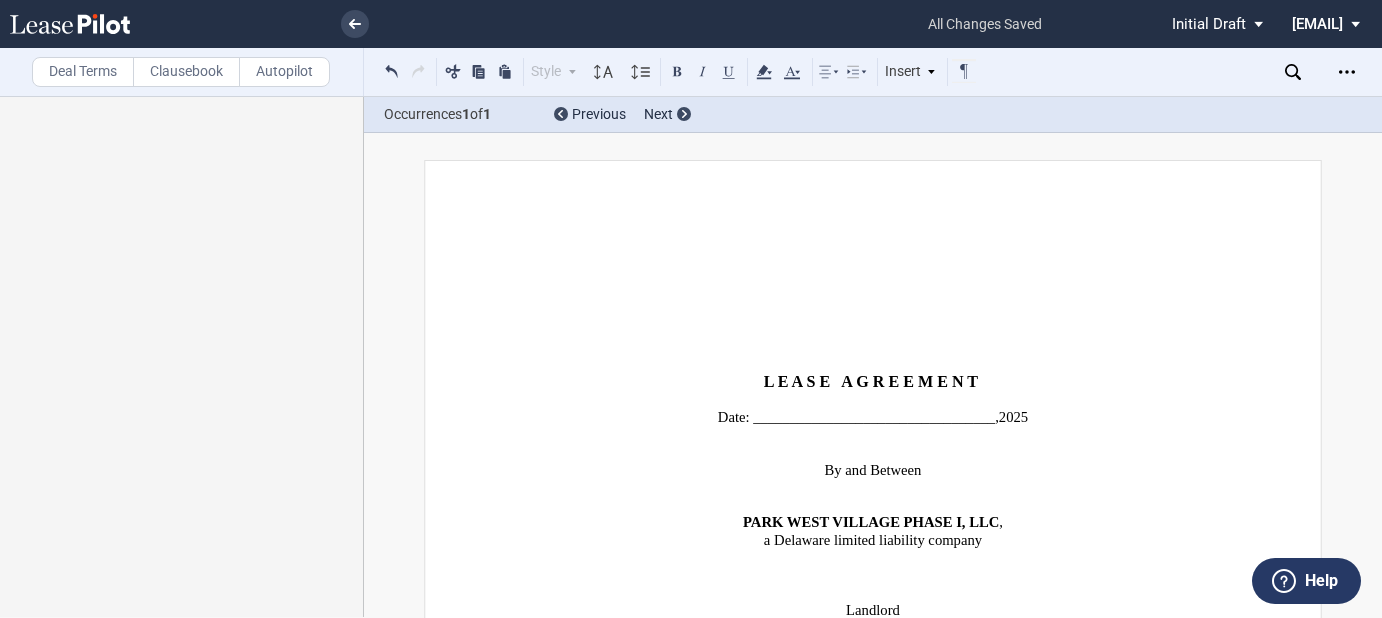 scroll, scrollTop: 0, scrollLeft: 0, axis: both 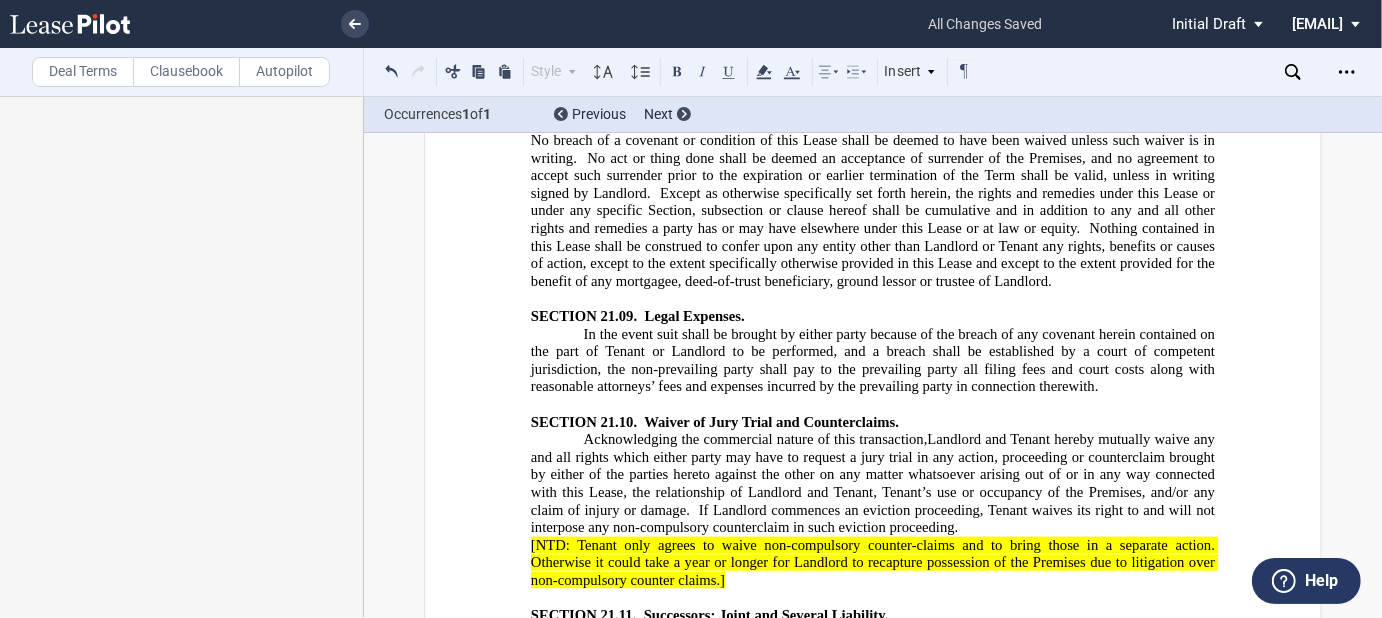click on "The return to Landlord of Tenant-executed copies of this Lease shall not be binding upon Landlord, notwithstanding any preparation or anticipatory reliance or expenditures by Tenant or any time interval, until Landlord has in fact executed and actually delivered a fully executed original counterpart of this Lease to Tenant." 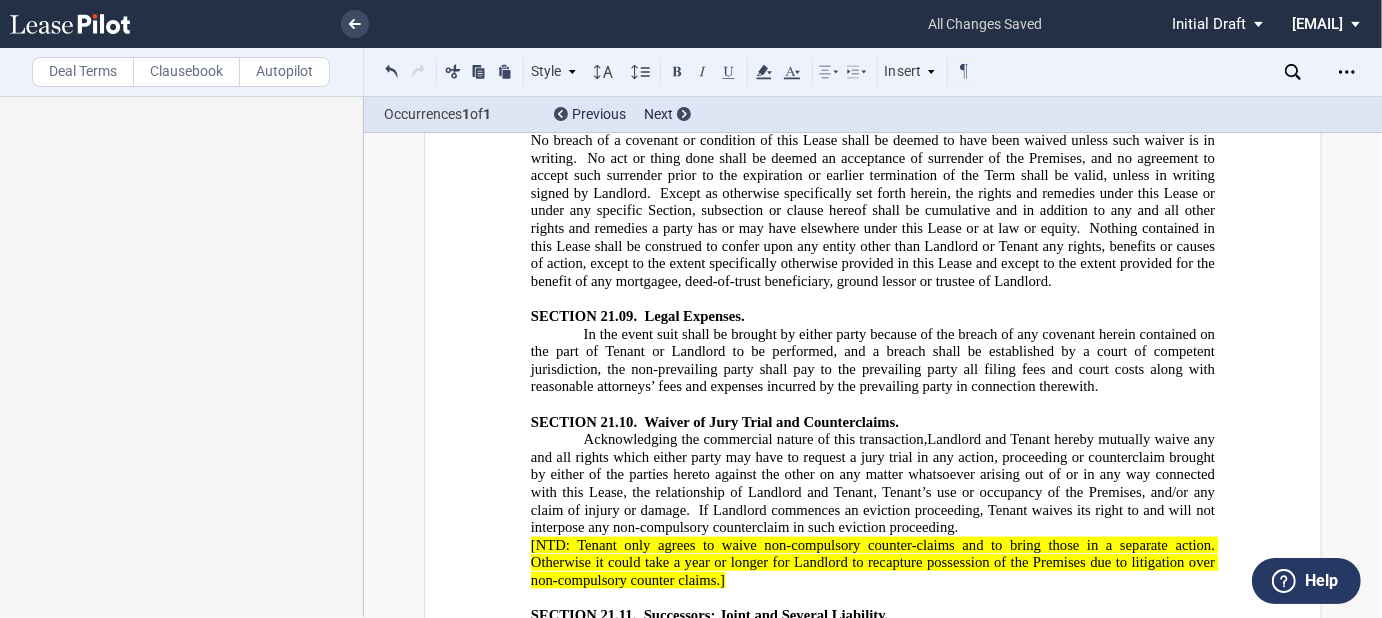 drag, startPoint x: 1053, startPoint y: 278, endPoint x: 669, endPoint y: 294, distance: 384.3332 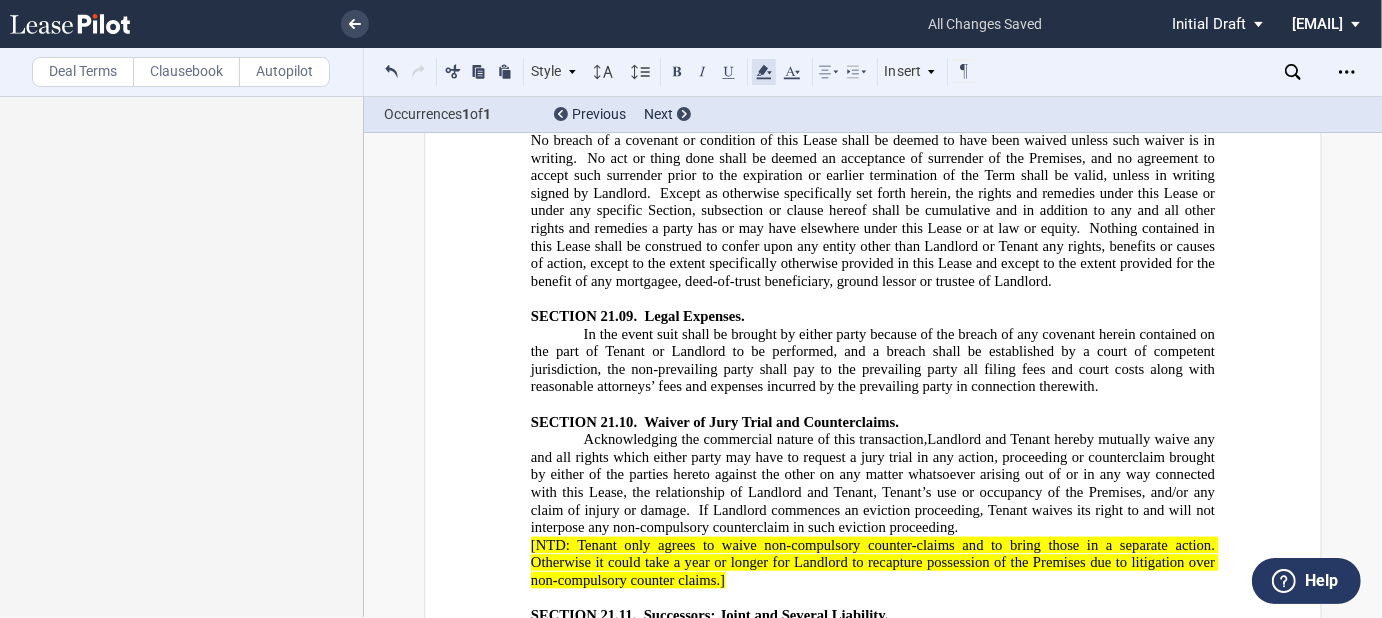 click 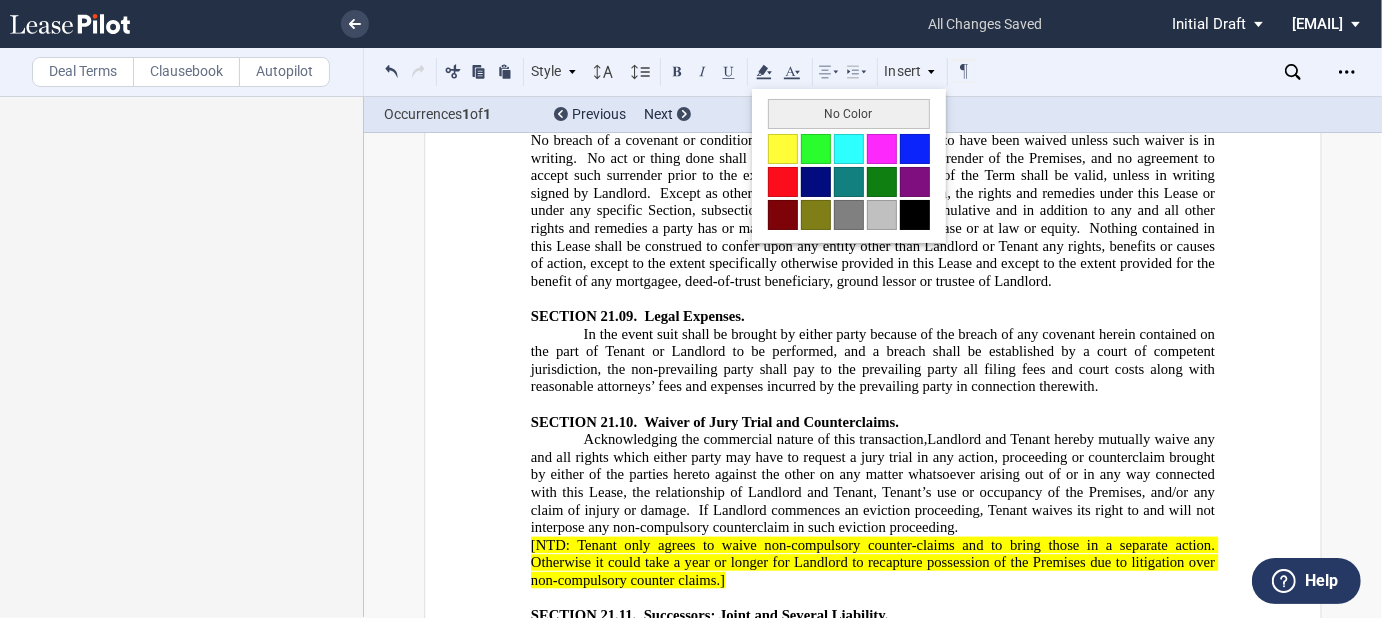 click at bounding box center (783, 149) 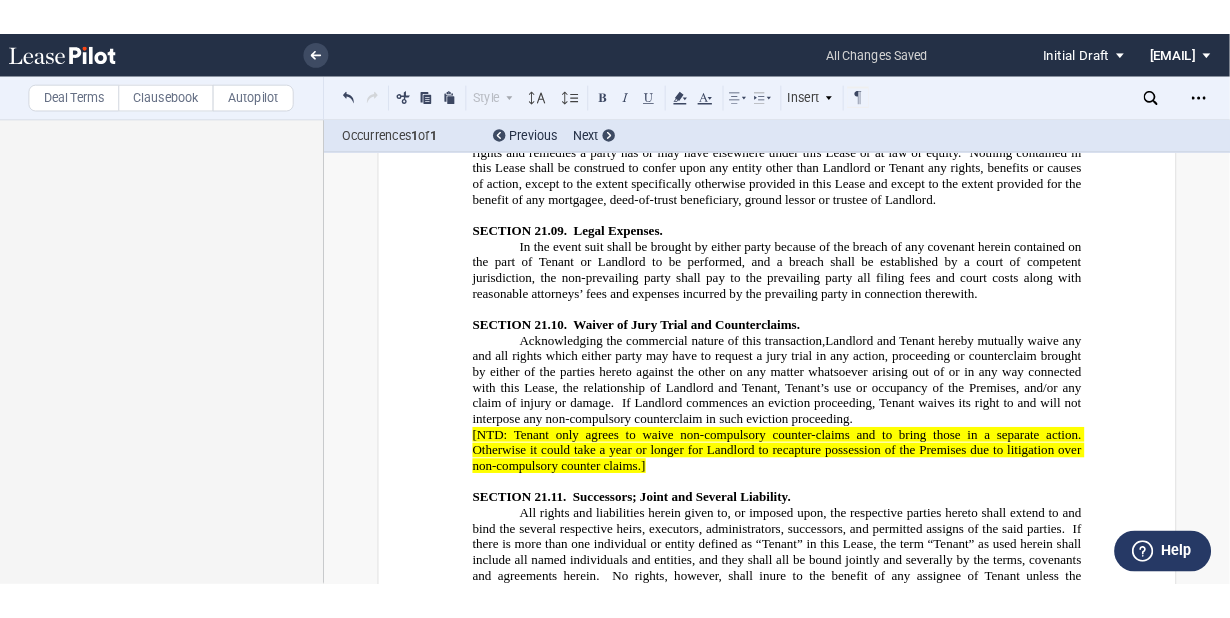 scroll, scrollTop: 27763, scrollLeft: 0, axis: vertical 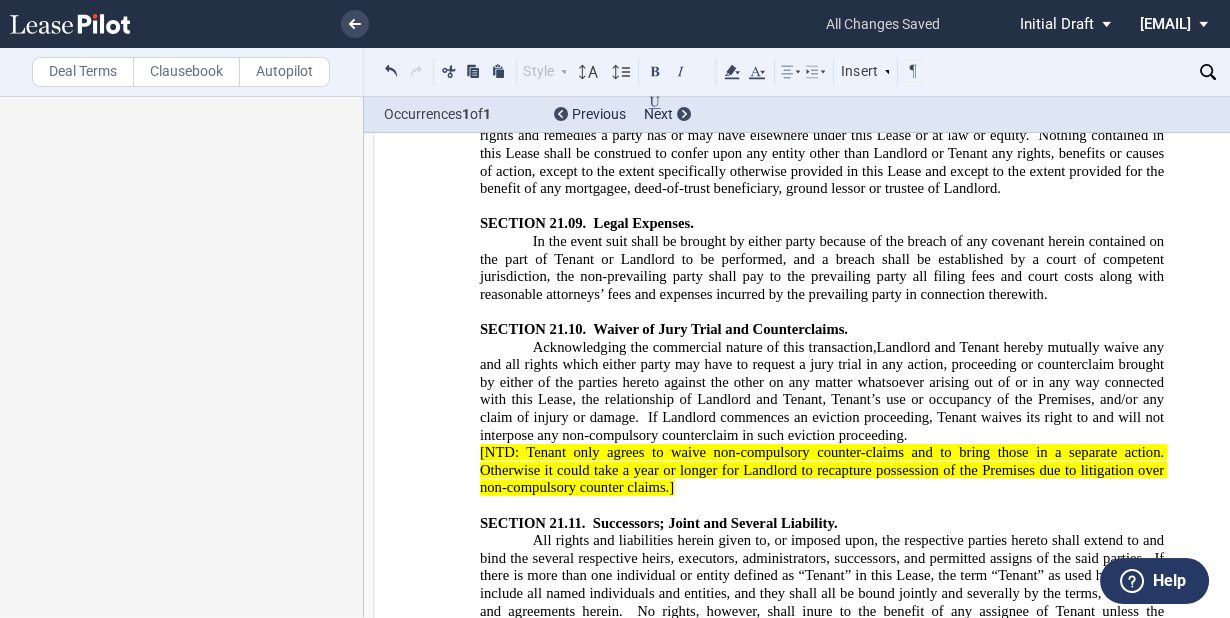 click on "The submission of this Lease to Tenant unsigned, shall be for examination purposes only, and shall not constitute a reservation of or option for Tenant to lease, or otherwise create any interest of Tenant in the Premises.    Execution of this Lease by Tenant shall be irrevocable for a period of thirty   (30) days.  [ NTD: We will need time to obtain lender approval]  The return to Landlord of Tenant-executed copies of this Lease shall not be binding upon Landlord, notwithstanding any preparation or anticipatory reliance or expenditures by Tenant or any time interval, until Landlord has in fact executed and actually delivered a fully executed original counterpart of this Lease to Tenant.    This Lease shall become effective only when duly executed by both Landlord and Tenant, and the mutual delivery and receipt of at least one duly executed original or copy (which copy may be delivered electronically) for each party." at bounding box center (822, 1262) 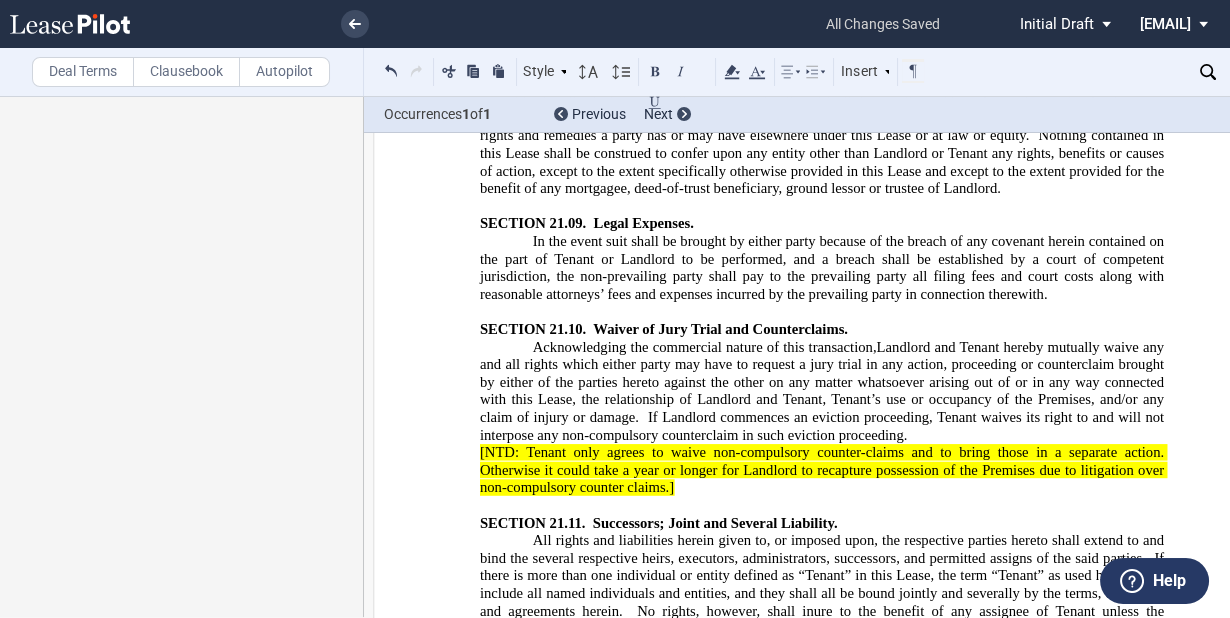 click on "Deal Terms" at bounding box center [83, 72] 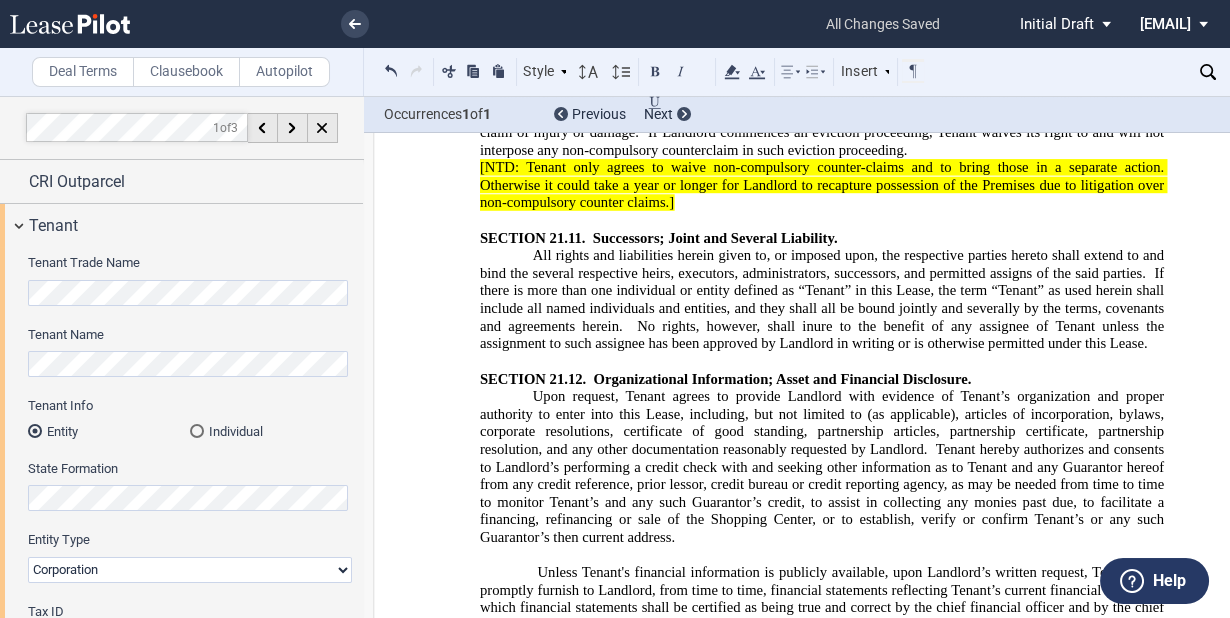 scroll, scrollTop: 28243, scrollLeft: 0, axis: vertical 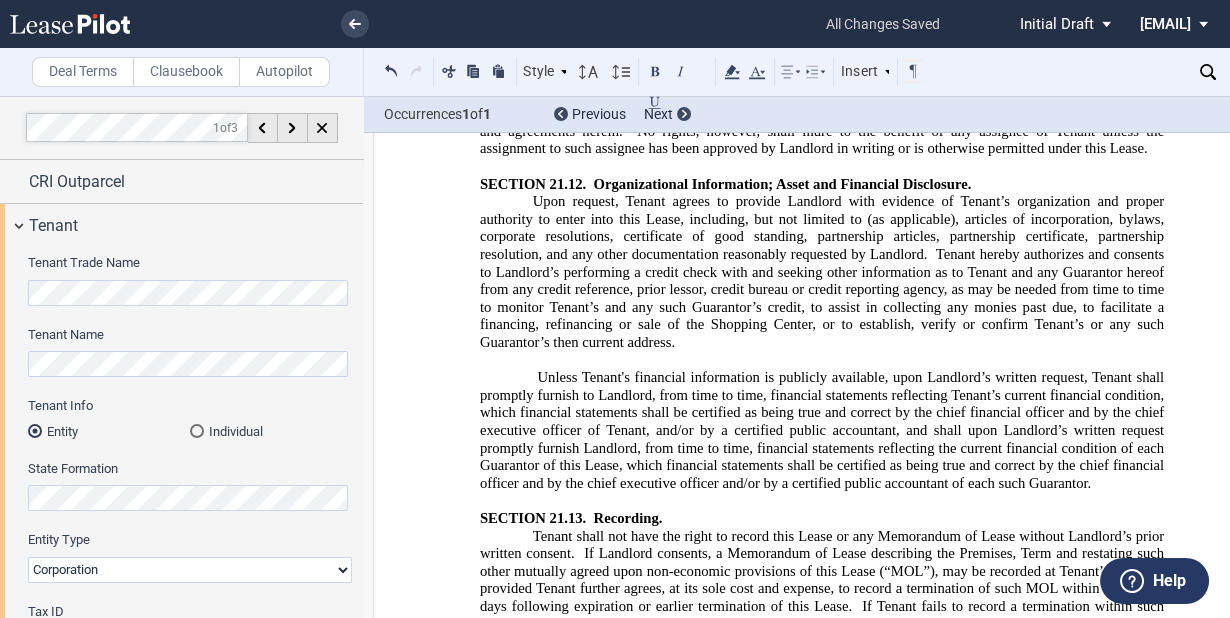 drag, startPoint x: 730, startPoint y: 330, endPoint x: 745, endPoint y: 320, distance: 18.027756 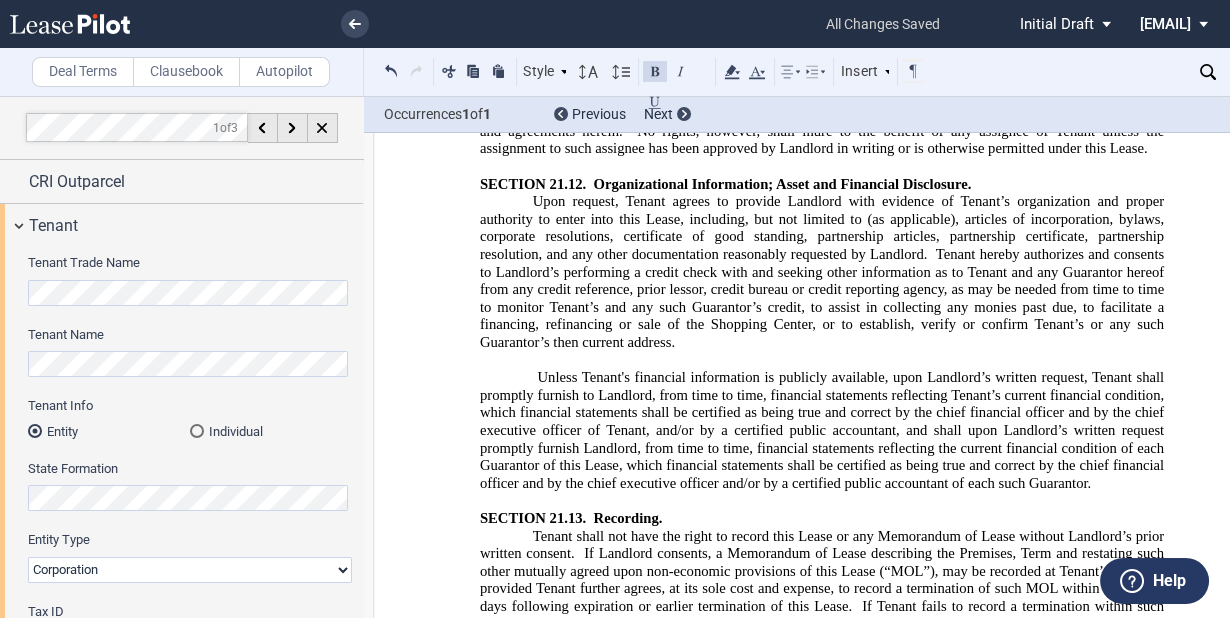 drag, startPoint x: 825, startPoint y: 241, endPoint x: 694, endPoint y: 308, distance: 147.13939 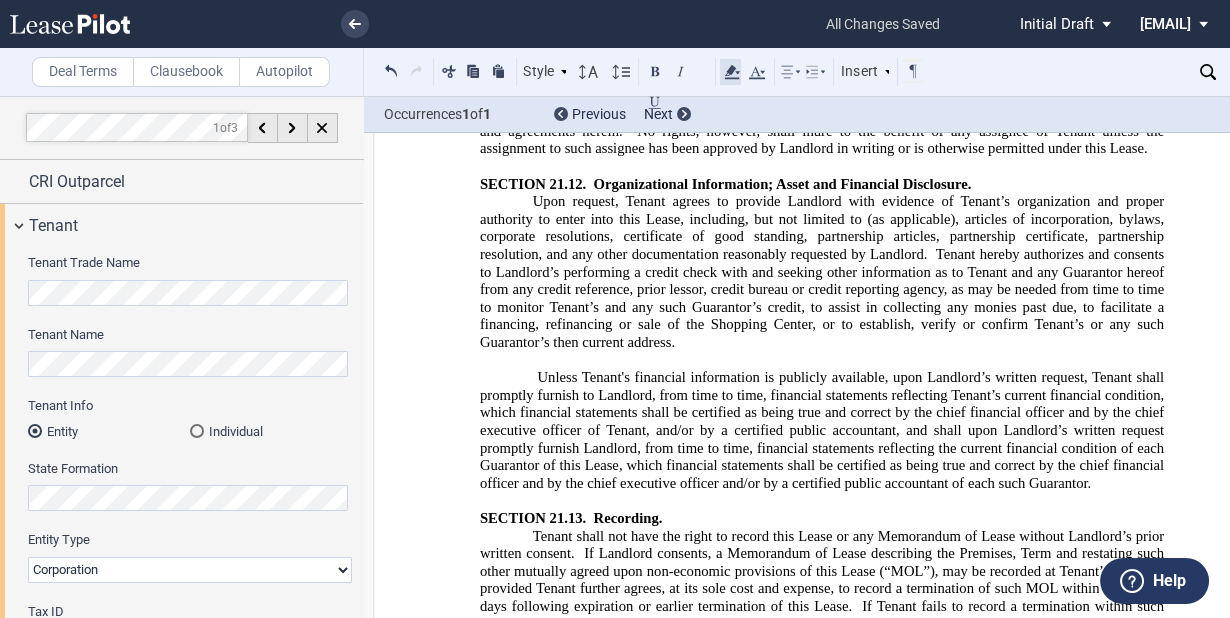 click 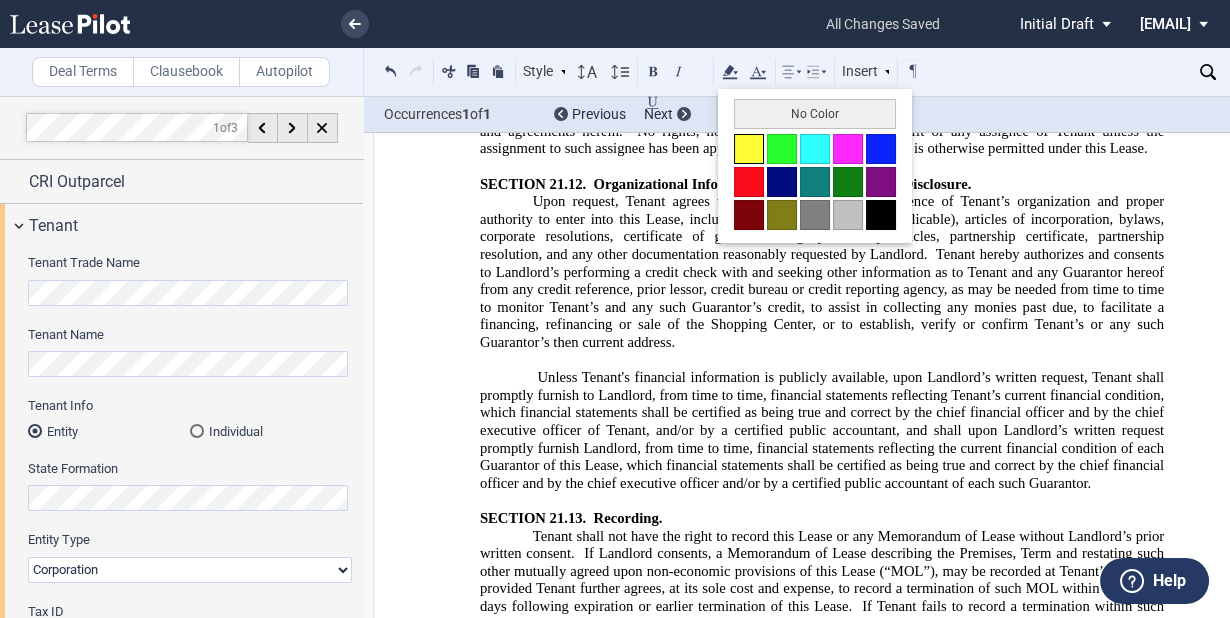 click at bounding box center [749, 149] 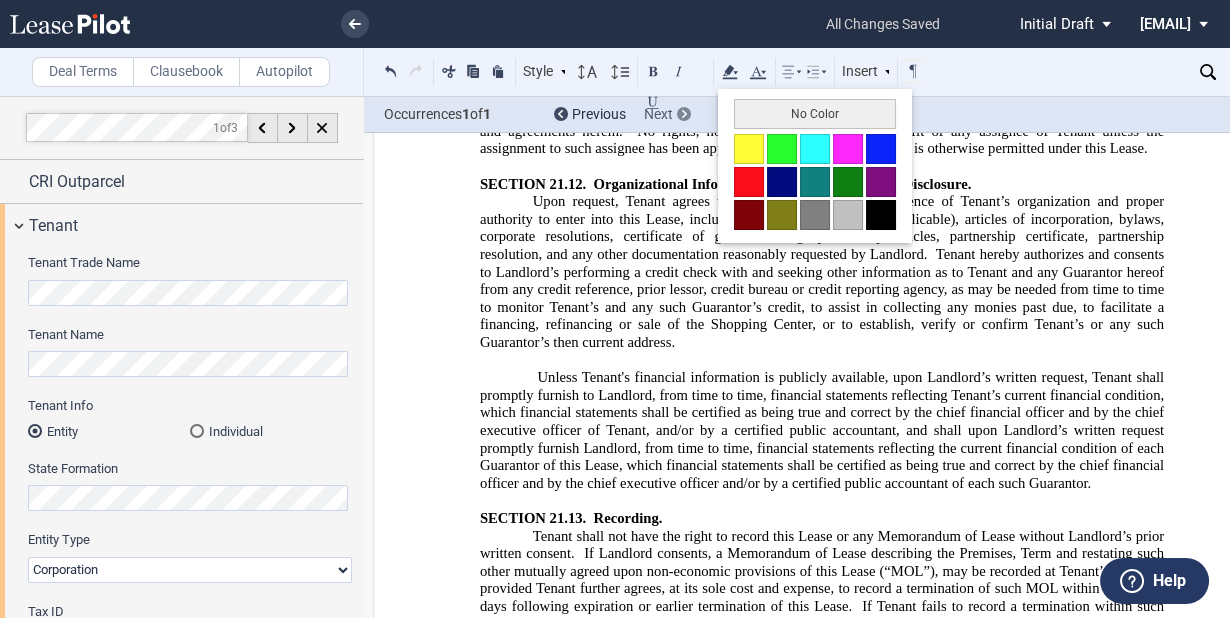 type 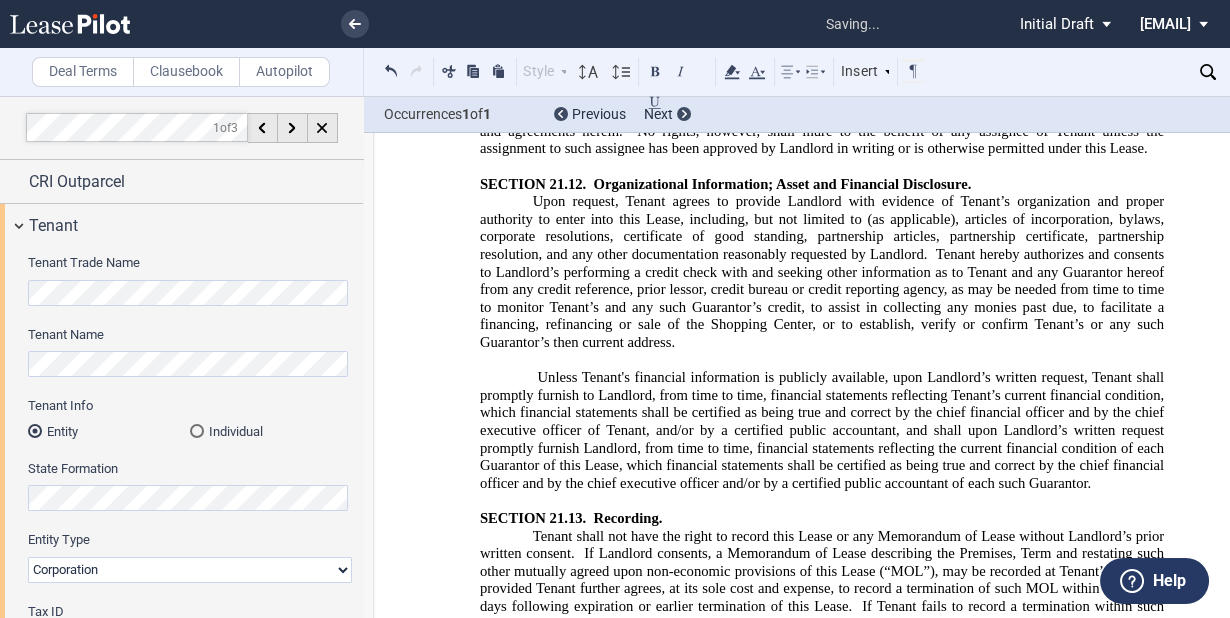 click on "Clausebook" at bounding box center [186, 72] 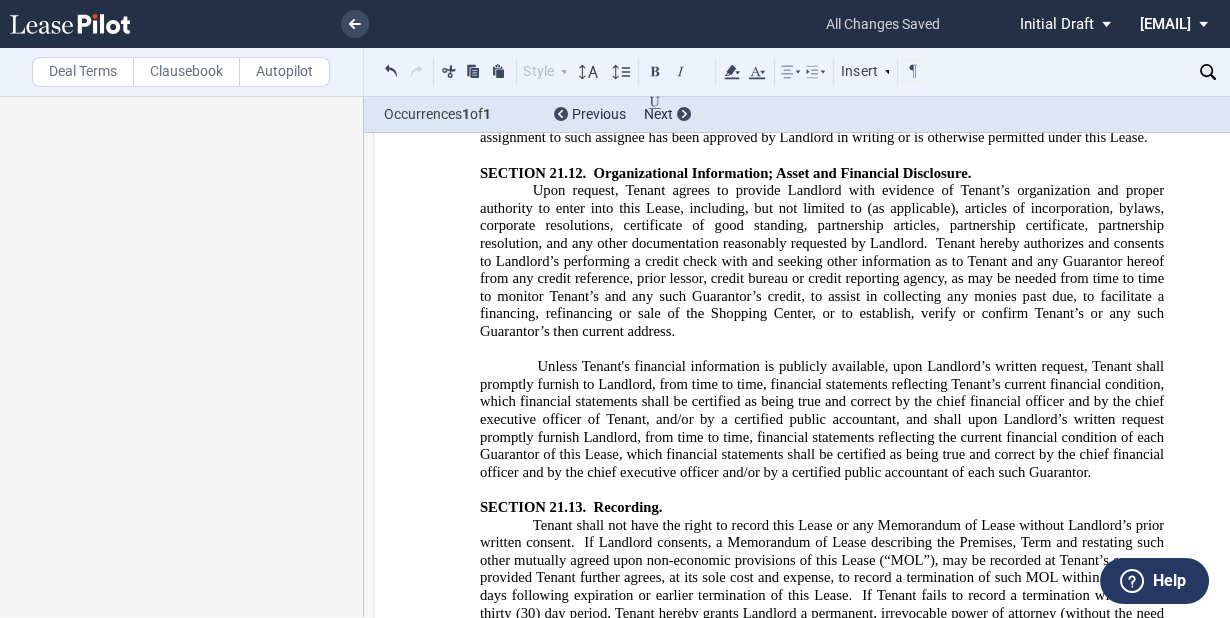scroll, scrollTop: 28243, scrollLeft: 0, axis: vertical 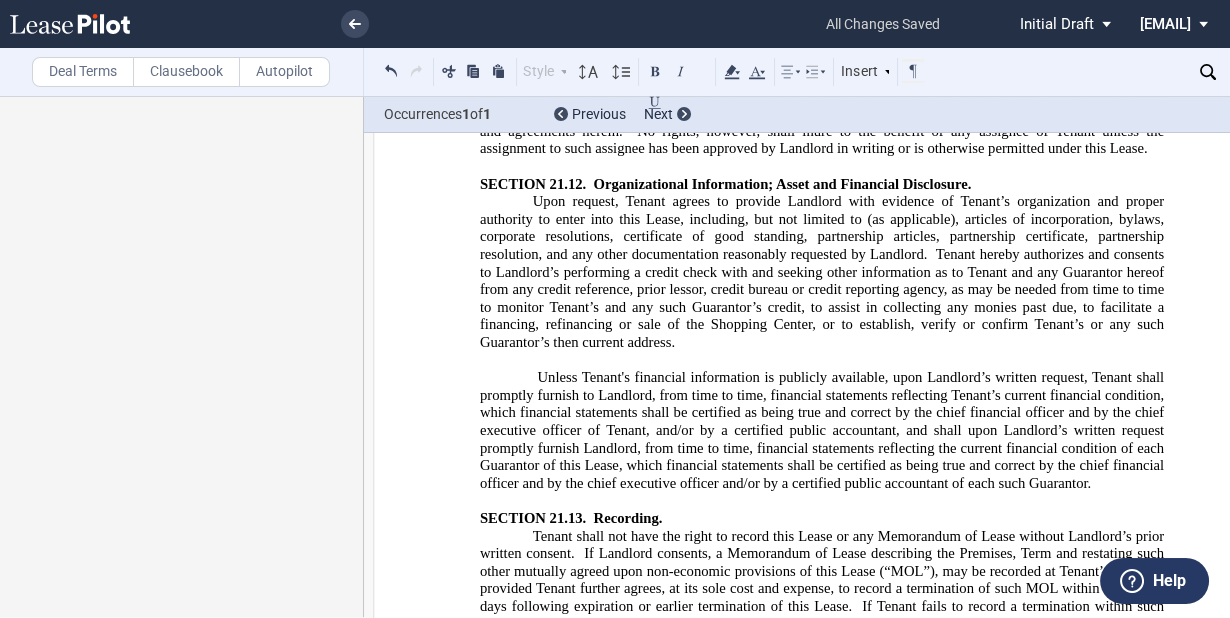 click on "Notwithstanding anything to the contrary contained in this Lease or any other document attached hereto or executed and given to Landlord or Landlord’s agent by Tenant in conjunction or connection herewith or the leasing of the Premises, each signatory hereto, when purportedly executing this Lease or such other document on behalf of a legal entity (e.g., a partnership, limited partnership, corporation, limited liability company, or joint venture, etc.) whether domestic or foreign, warrants and represents to Landlord that, at the time of execution of this Lease, or such other document: (a) the named legal entity is in existence, validly created, in good standing and registered in accordance with all applicable laws in the state in which the Shopping Center is located; (b) the complete and correct legal name and entity designation of the entity appears as set forth in the first paragraph of this Lease; (c) the correct title of the signatory appears below the signature of such signatory." at bounding box center (822, 1257) 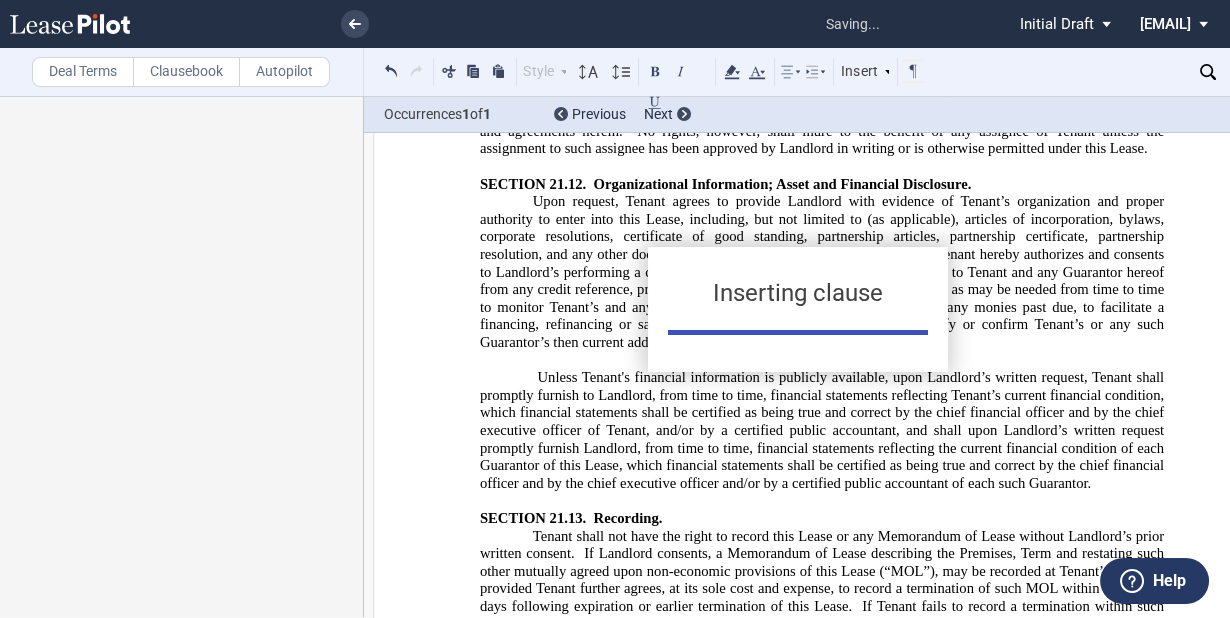 click on "NOTE: We can delete this language if Tenant can provide us with a corporate resolution evidencing that the named signatory is authorized to bind Tenant under the Lease.]" 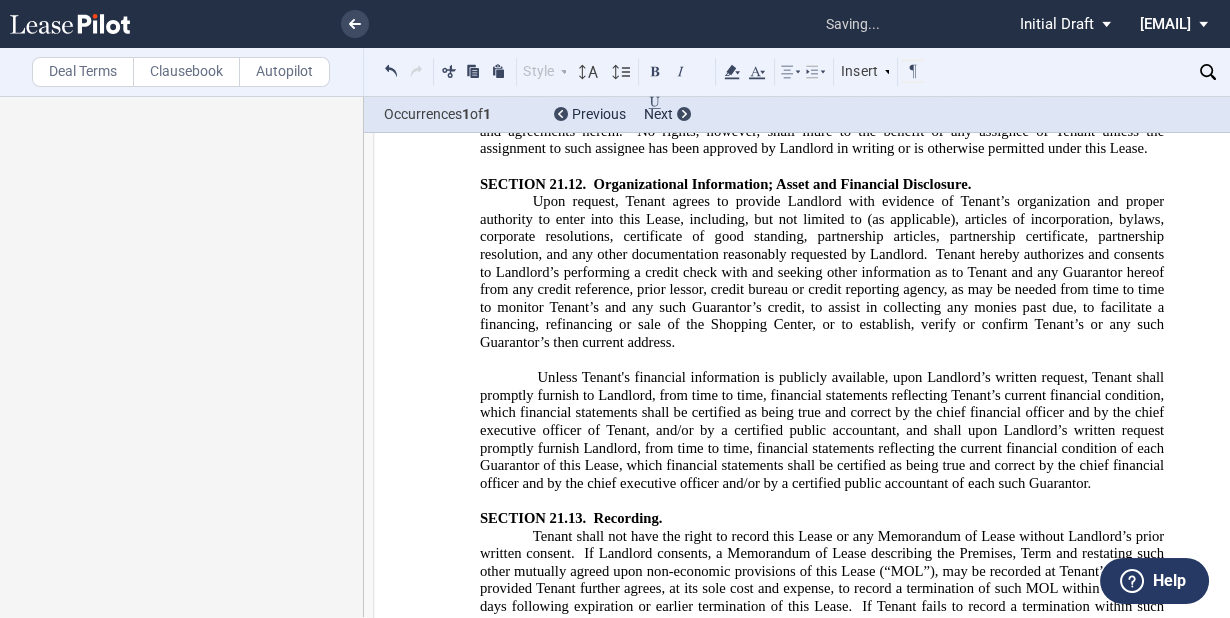 click on "NOTE: We can delete this language if Tenant can provide us with a corporate resolution evidencing that the named signatory is authorized to bind Tenant under the Lease.]" 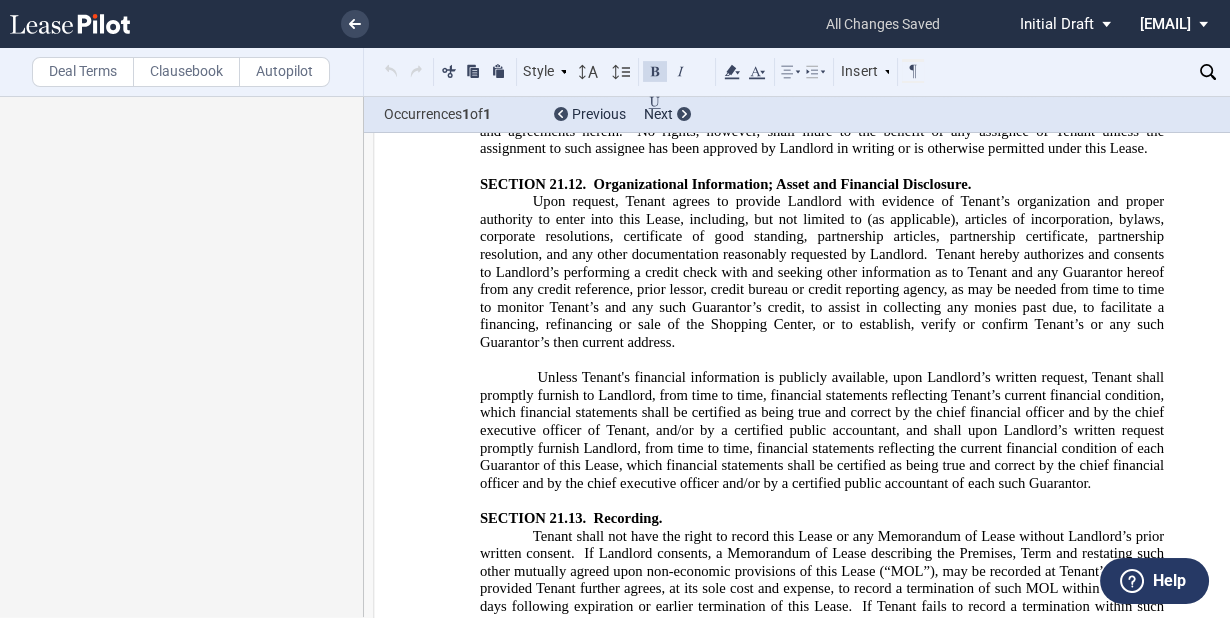 type 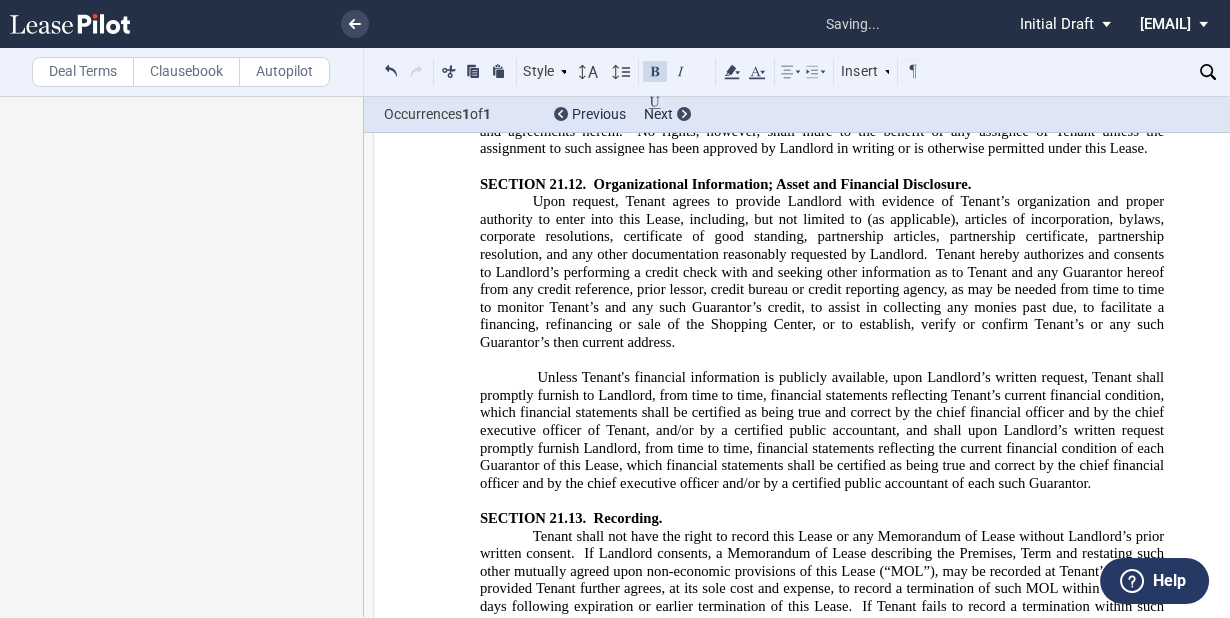 click on "[ NTD: We can delete this language if Tenant can provide us with a corporate resolution evidencing that the named signatory is authorized to bind Tenant under the Lease.]" at bounding box center (822, 1406) 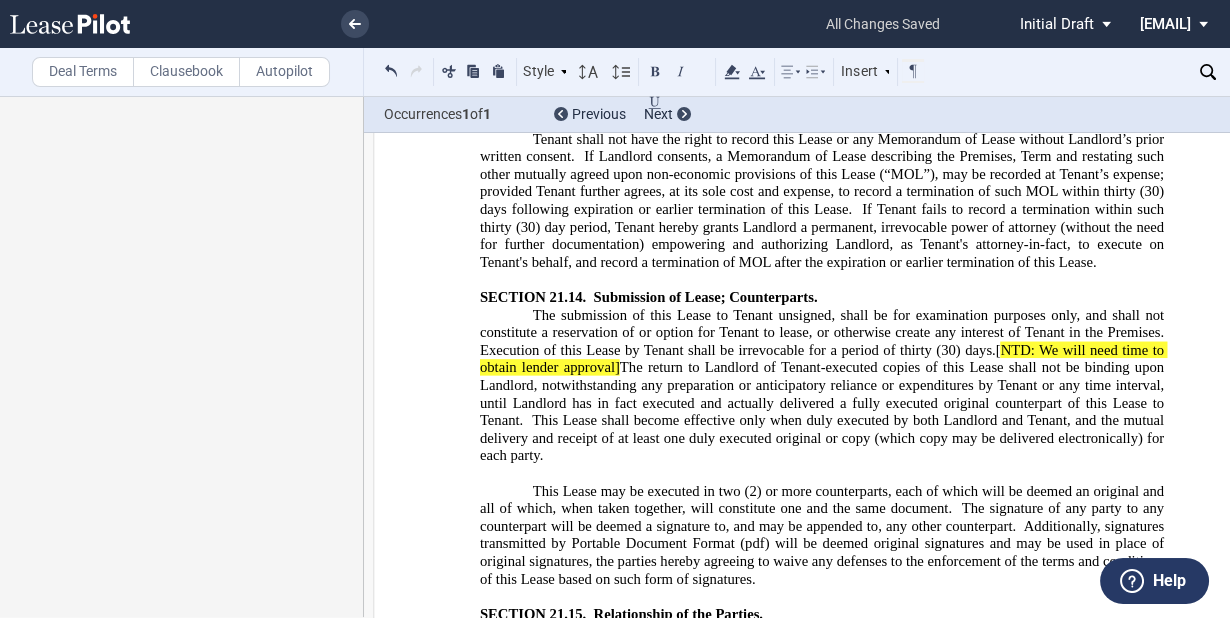 scroll, scrollTop: 28643, scrollLeft: 0, axis: vertical 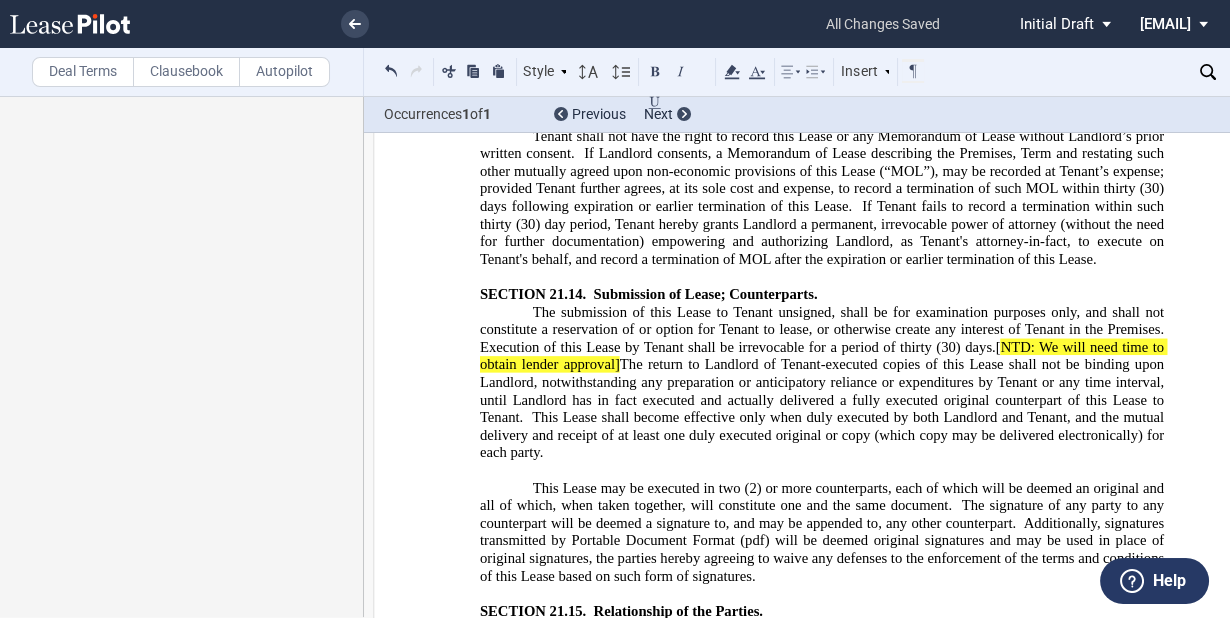 drag, startPoint x: 939, startPoint y: 317, endPoint x: 1101, endPoint y: 363, distance: 168.40428 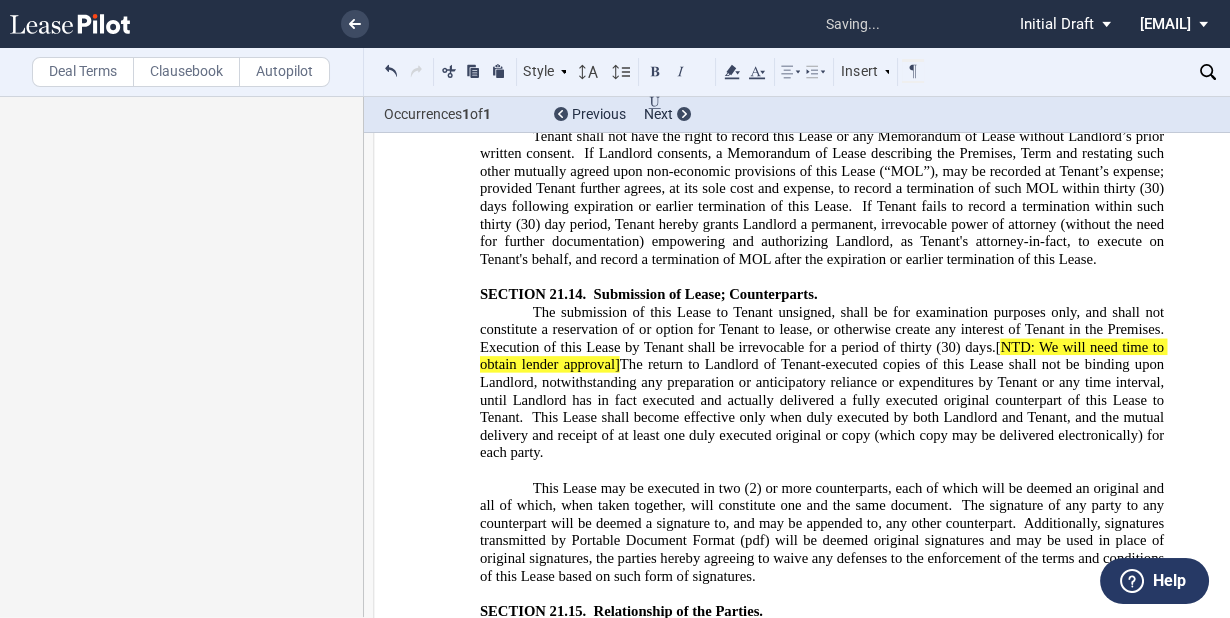 type 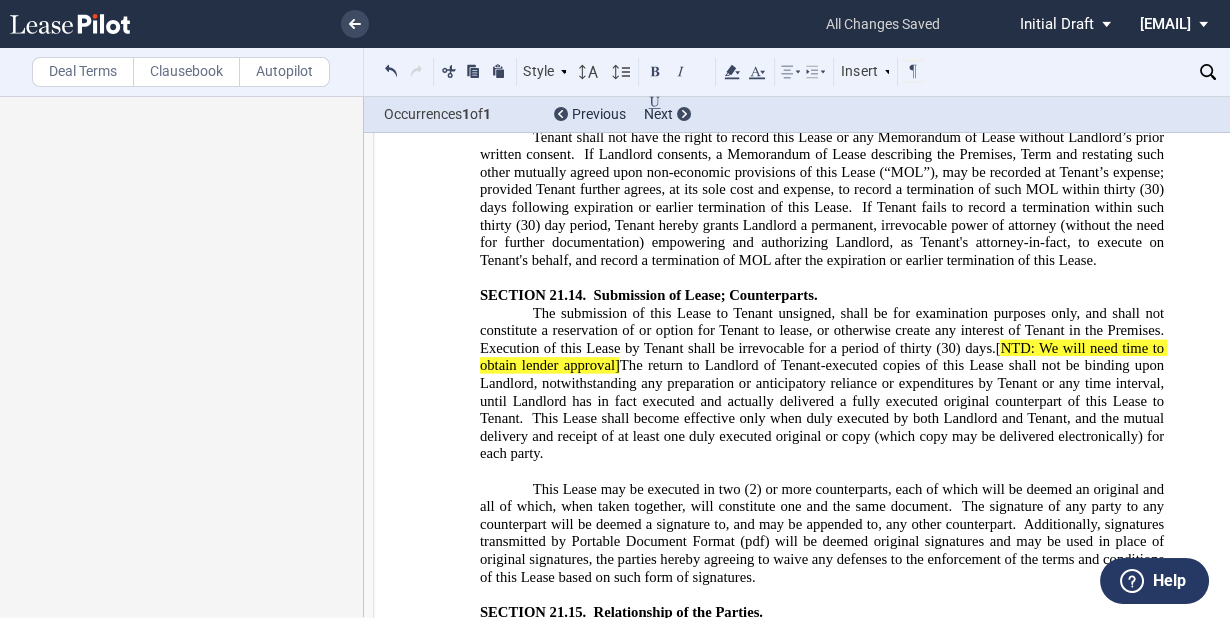 scroll, scrollTop: 28643, scrollLeft: 0, axis: vertical 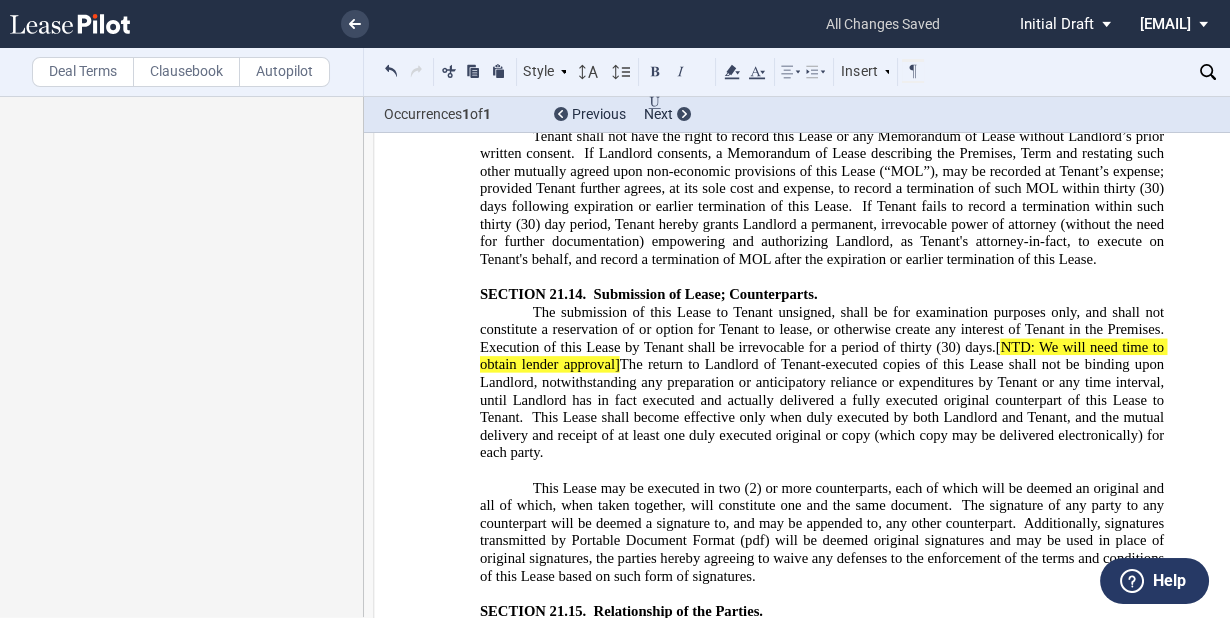 click on "In the event of any transfer of Landlord’s interest in the Premises, Landlord shall be automatically relieved of any and all obligations accruing from and after the date of such transfer;" at bounding box center [822, 1393] 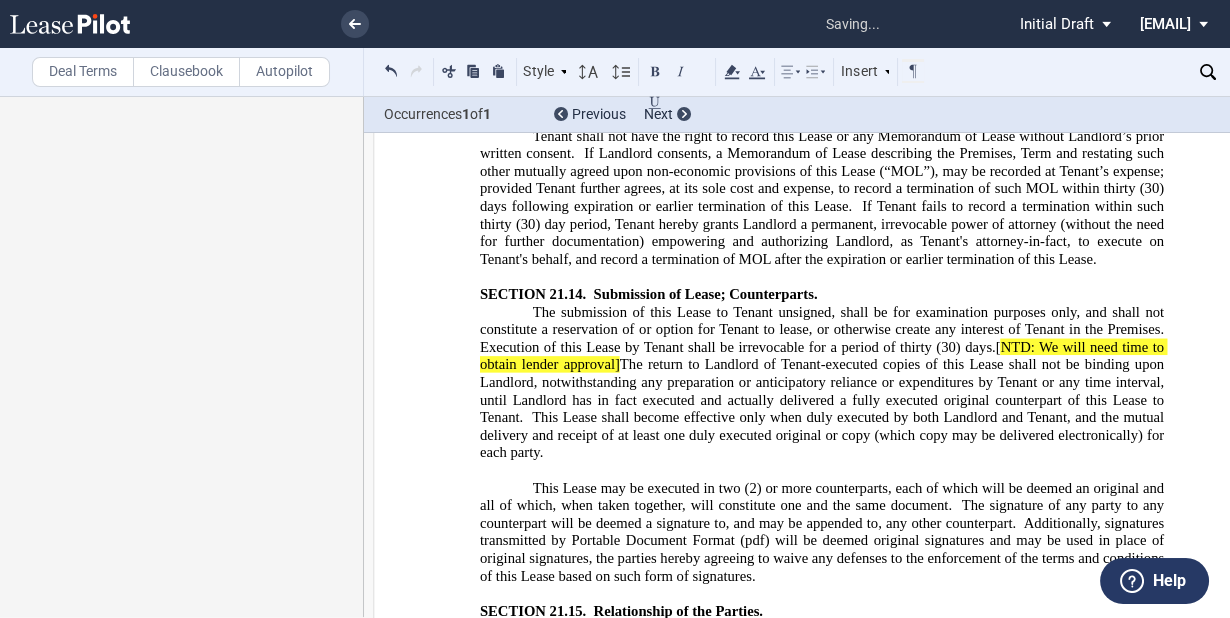 click on "In the event of any transfer of Landlord’s interest in the Premises, Landlord shall be automatically relieved of any and all obligations accruing from and after the date of such transfer;  provided that the transferee assumes all of Landlord's rights and interests under this Lease and Landlord delivers a copy of the transfer to Tenant." at bounding box center [822, 1402] 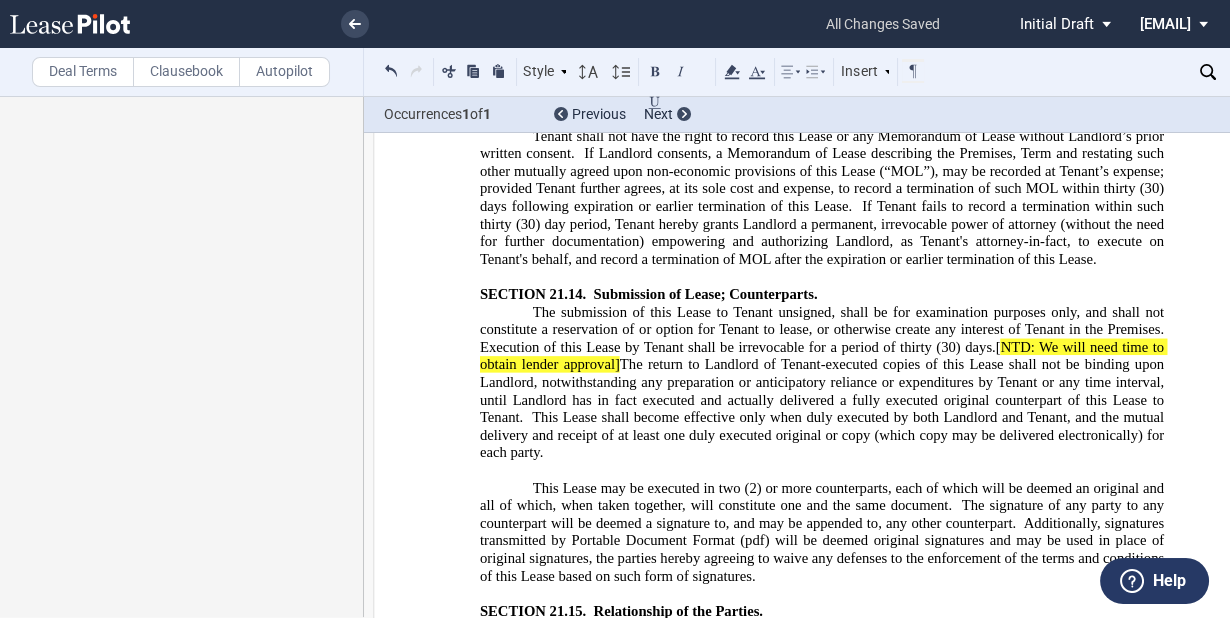 click on "In the event of any transfer of Landlord’s interest in the Premises, Landlord shall be automatically relieved of any and all obligations accruing from and after the date of such transfer;  provided that the transferee assumes all of Landlord's rights and interests under this Lease and Landlord delivers notice of the transfer to Tenant." at bounding box center [822, 1402] 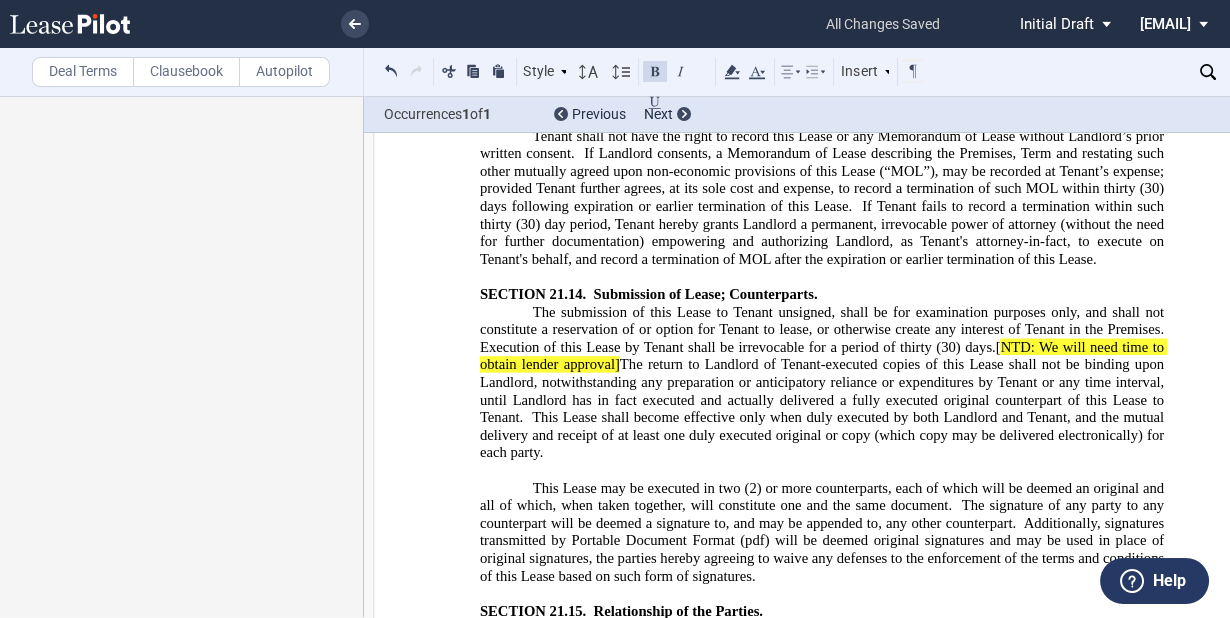 click on "In the event of any transfer of Landlord’s interest in the Premises, Landlord shall be automatically relieved of any and all obligations accruing from and after the date of such transfer;  provided that the transferee assumes all of Landlord's rights and interests under this Lease and Tenant receives written notice of the transfer." at bounding box center (822, 1402) 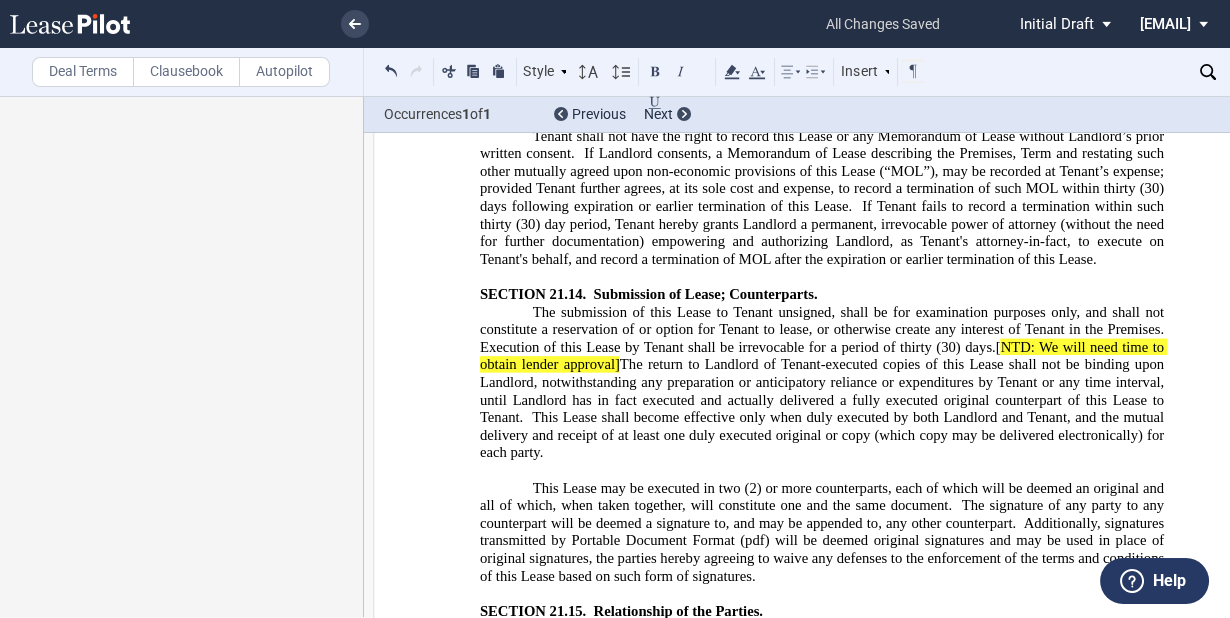 click on "In the event of any transfer of Landlord’s interest in the Premises, Landlord shall be automatically relieved of any and all obligations accruing from and after the date of such transfer;  provided that the transferee assumes all of Landlord's rights and interests under this Lease and Tenant receives written notice of the transfer." at bounding box center [822, 1402] 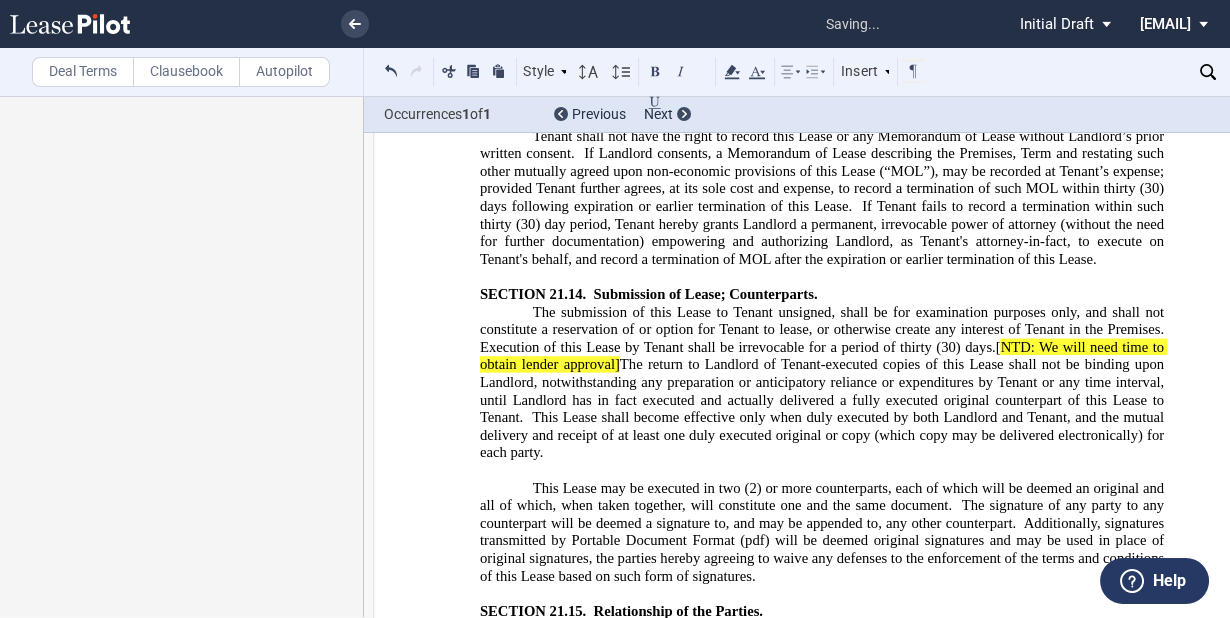click on "[THE TERMS OF THIS SECTION 21.22 ARE SPECIFIC TO THIS LEASE ONLY AND SHALL NOT BE USED FOR CONFORMING PURPOSES]." 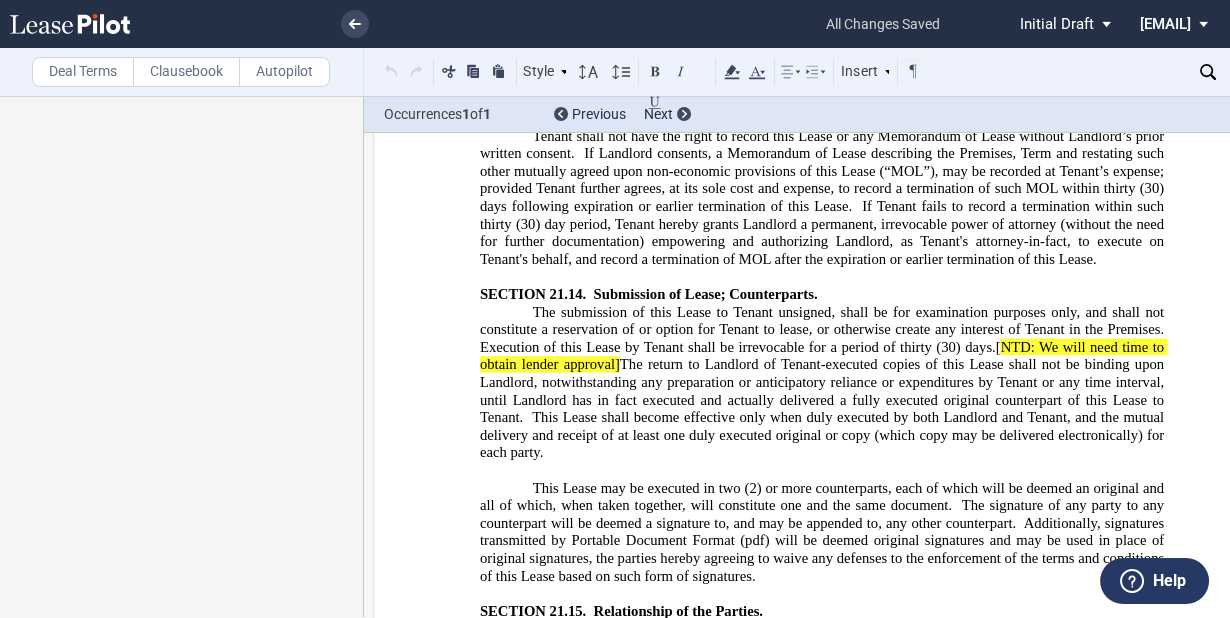click on "[THE TERMS OF THIS SECTION 21.22 ARE SPECIFIC TO THIS LEASE ONLY AND SHALL NOT BE USED FOR CONFORMING PURPOSES]." 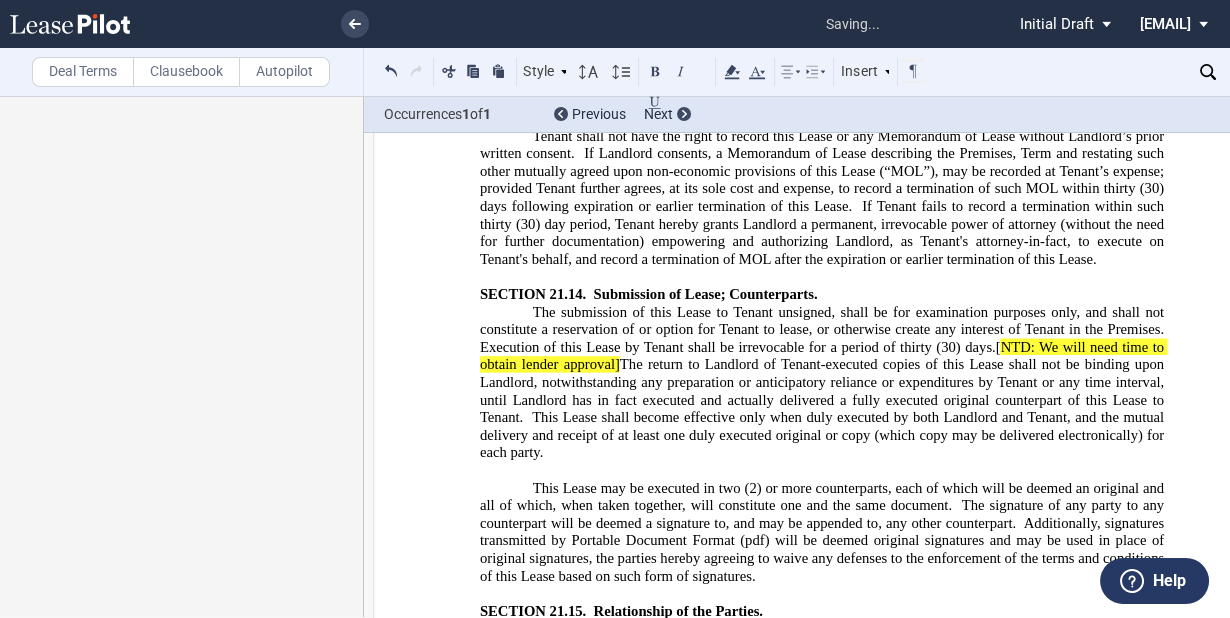 click on "[THE TERMS OF THIS SECTION 21.18 ARE SPECIFIC TO THIS LEASE ONLY AND SHALL NOT BE USED FOR CONFORMING PURPOSES]." at bounding box center [822, 1446] 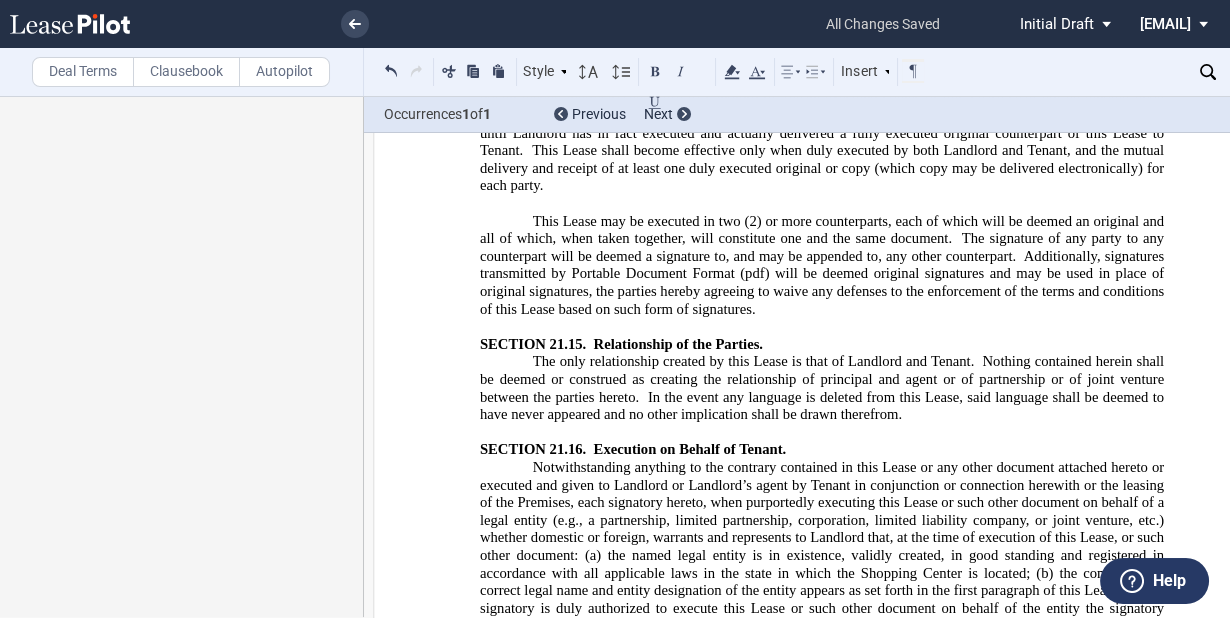 scroll, scrollTop: 28883, scrollLeft: 0, axis: vertical 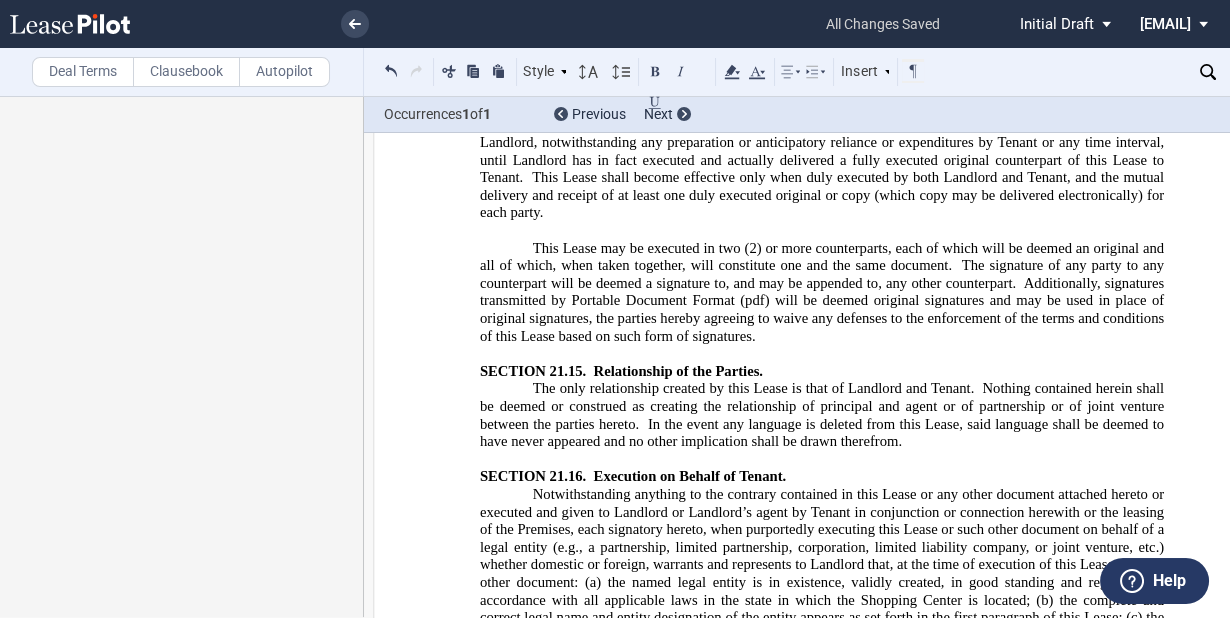 click on "Tenant represents and warrants that (a)" 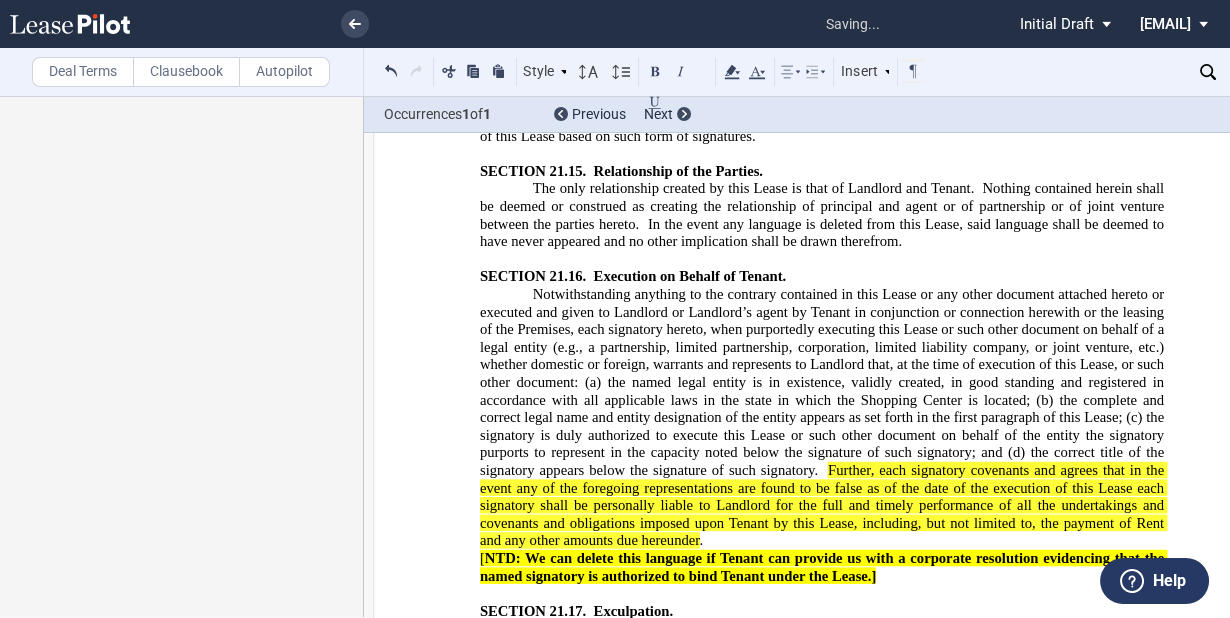 scroll, scrollTop: 29203, scrollLeft: 0, axis: vertical 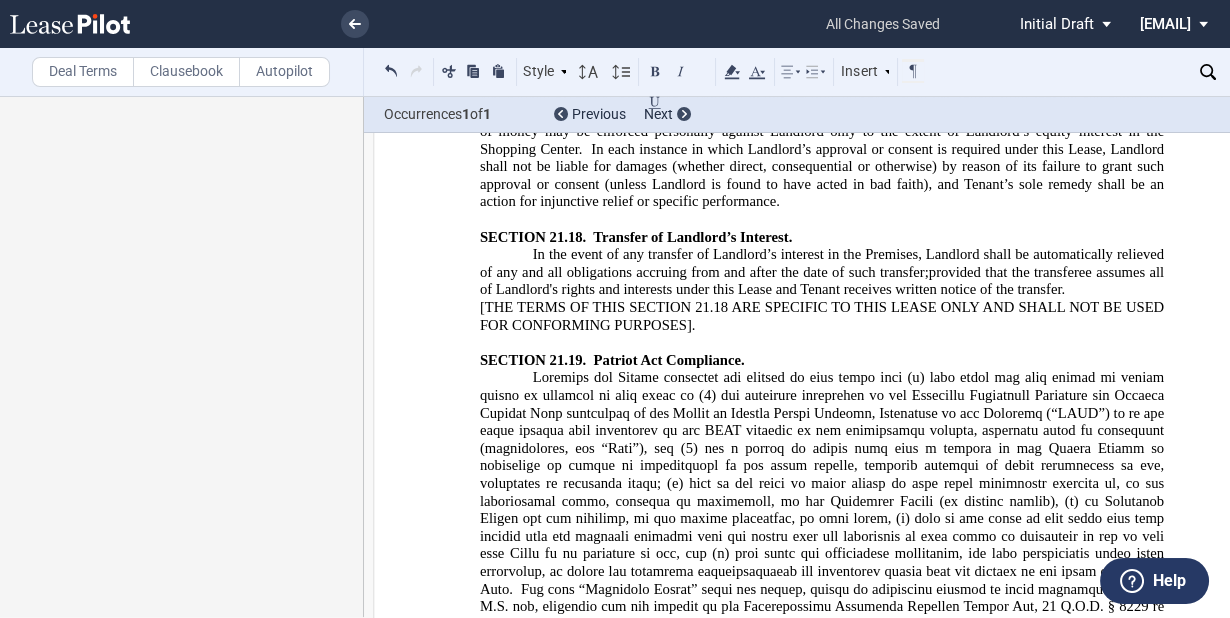drag, startPoint x: 593, startPoint y: 297, endPoint x: 913, endPoint y: 191, distance: 337.0994 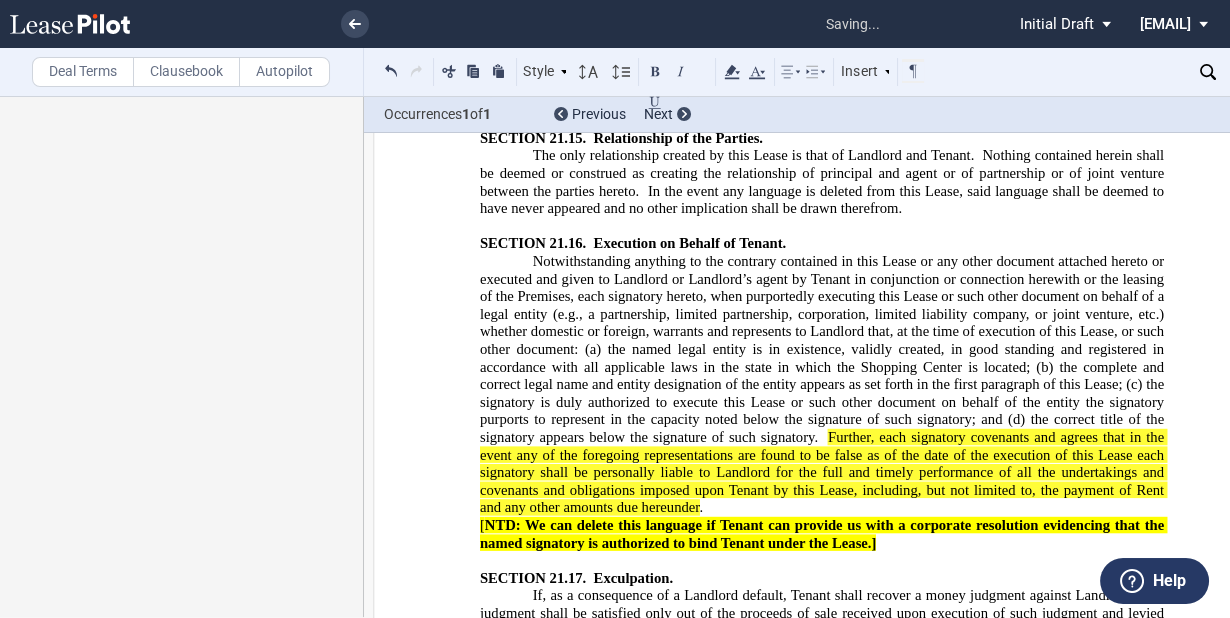 scroll, scrollTop: 29083, scrollLeft: 0, axis: vertical 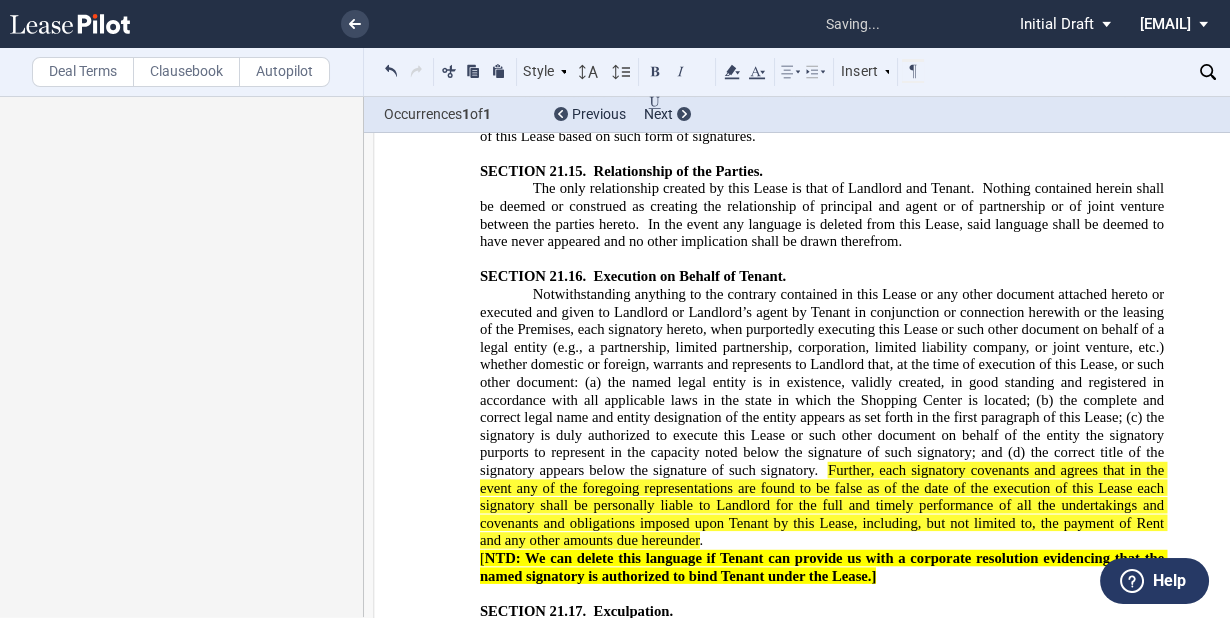 type 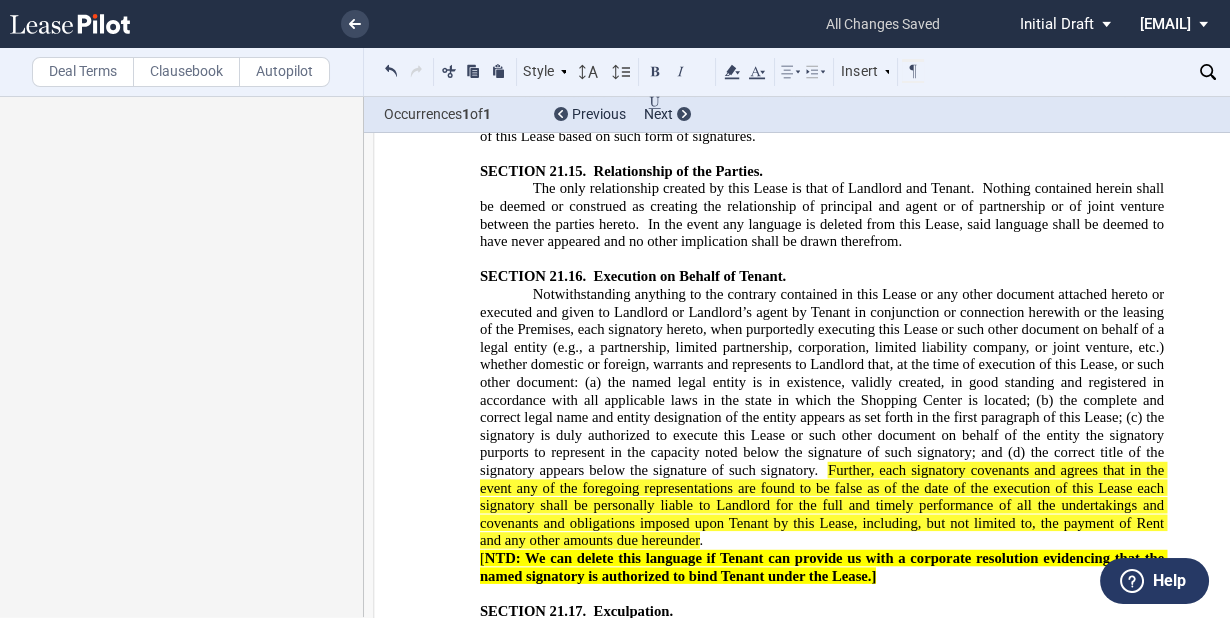 click on "ed." at bounding box center [822, 1544] 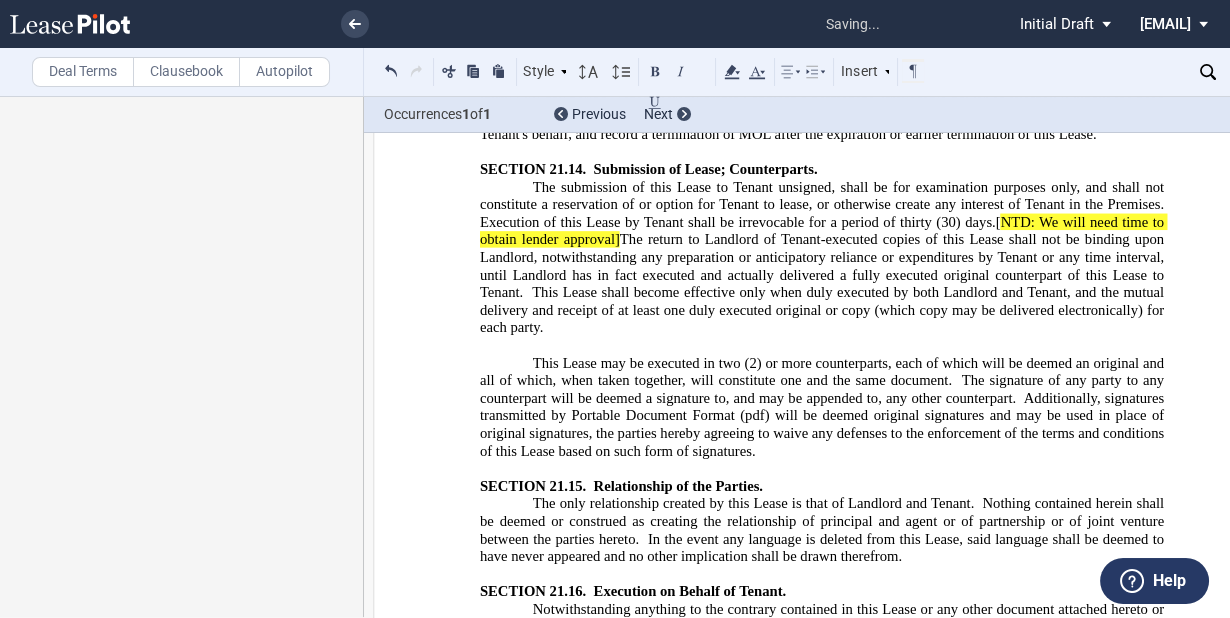 scroll, scrollTop: 28763, scrollLeft: 0, axis: vertical 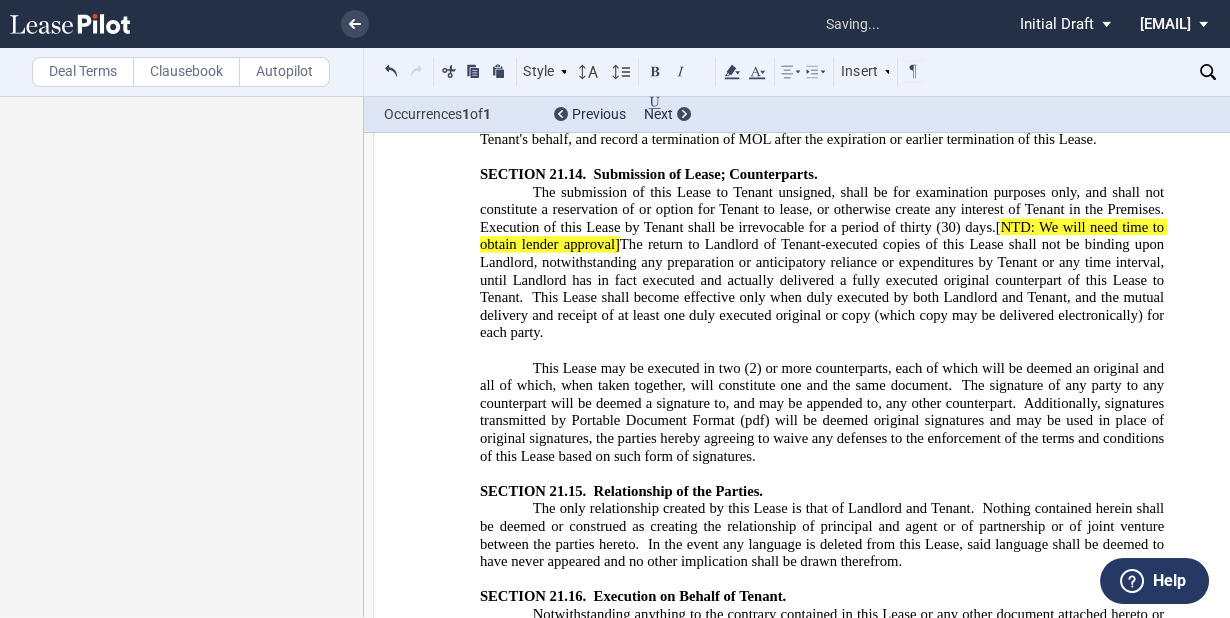 drag, startPoint x: 467, startPoint y: 295, endPoint x: 477, endPoint y: 293, distance: 10.198039 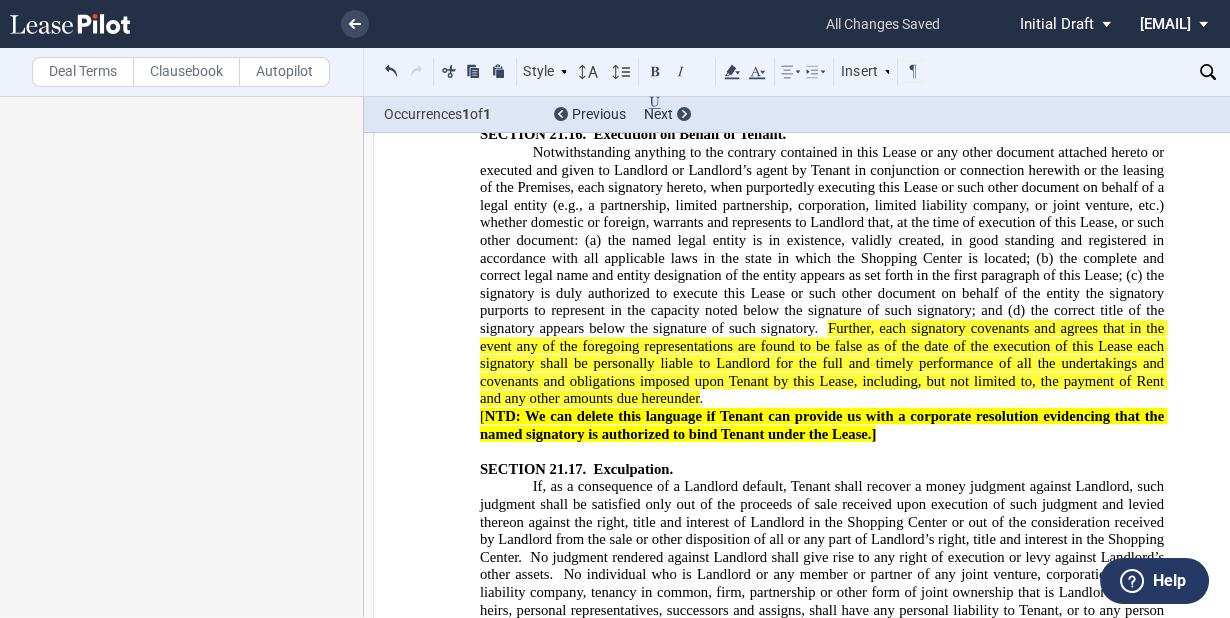 scroll, scrollTop: 29403, scrollLeft: 0, axis: vertical 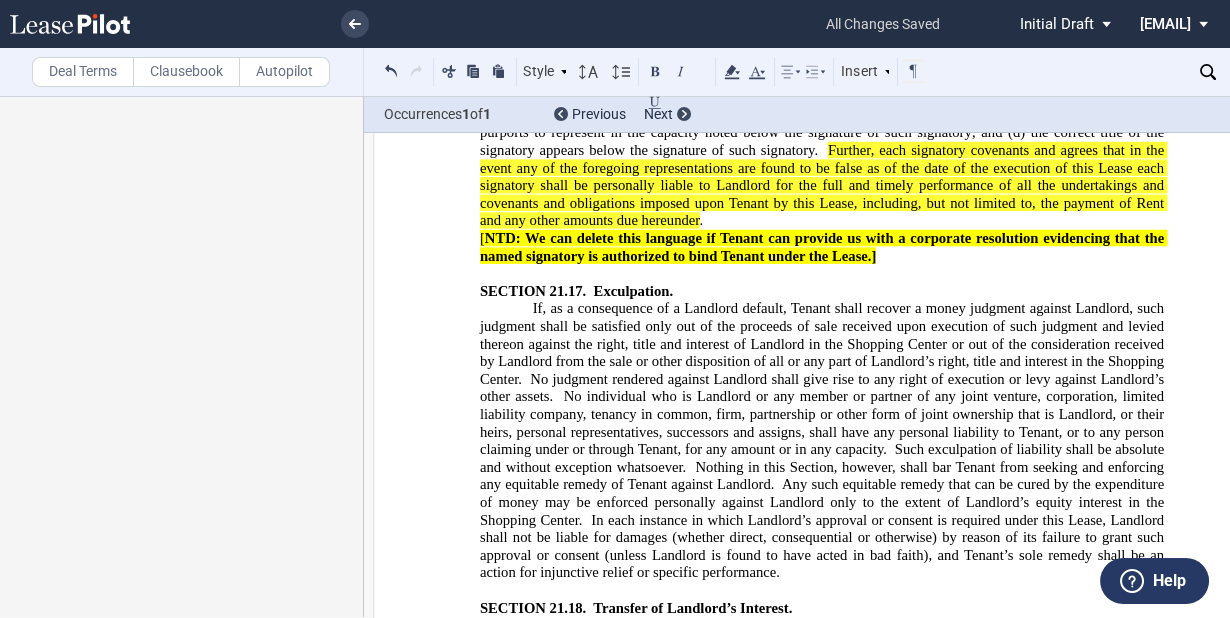 click on "Tenant hereby grants to Landlord a security interest in all inventory, equipment, furniture fixtures, trade fixtures, Improvements, and merchandise now or hereafter located in the Premises, and all proceeds and accounts receivable therefrom (the “Collateral”), to secure the payment and performance of Tenant’s obligations set forth in this Lease." 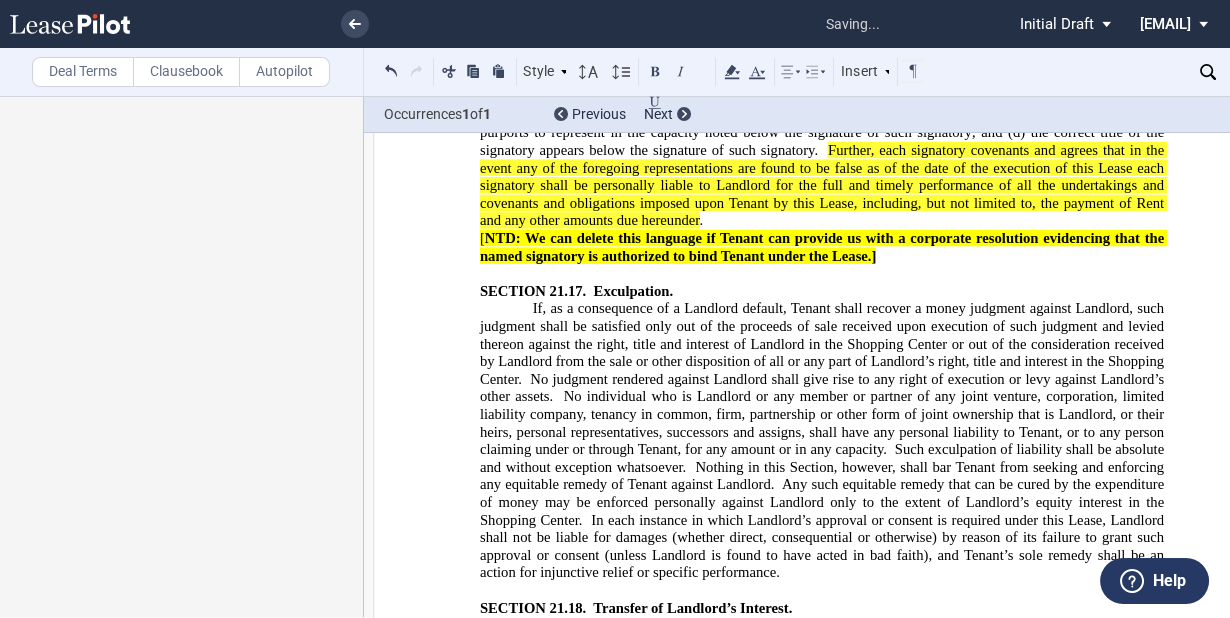 click on "Landlord waives any and all lien rights Landlord may have under the common or statutory laws of the jurisdiction in which the Premises are located against Tenant's personal property and trade fixtures as security for Tenant's payment of Rent and performance of its obligations under this Lease ﻿ ﻿ . ﻿ Tenant acknowledes and agrees    Notwithstanding the foregoing to the contrary, if requested by Tenant or Tenant’s lender, Landlord will agree to subordinate its security interest by executing Landlord’s form subordination agreement, attached hereto as  Exhibit   ﻿ ﻿ ." at bounding box center [822, 1311] 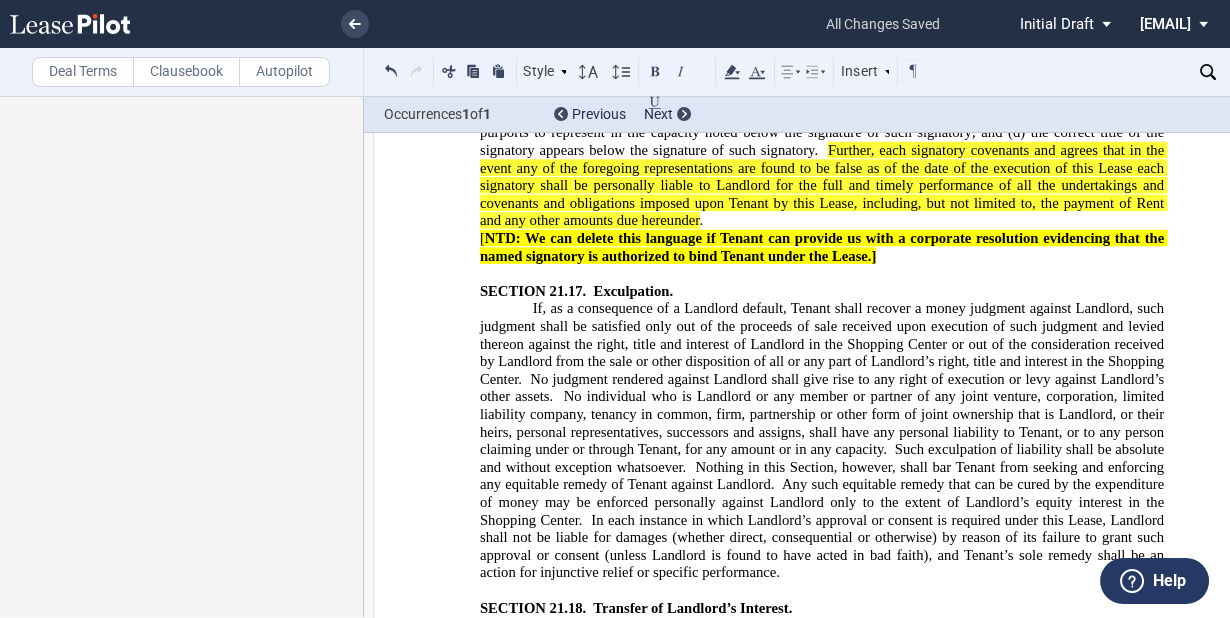 click on "﻿ Tenant acknowledes and agrees" 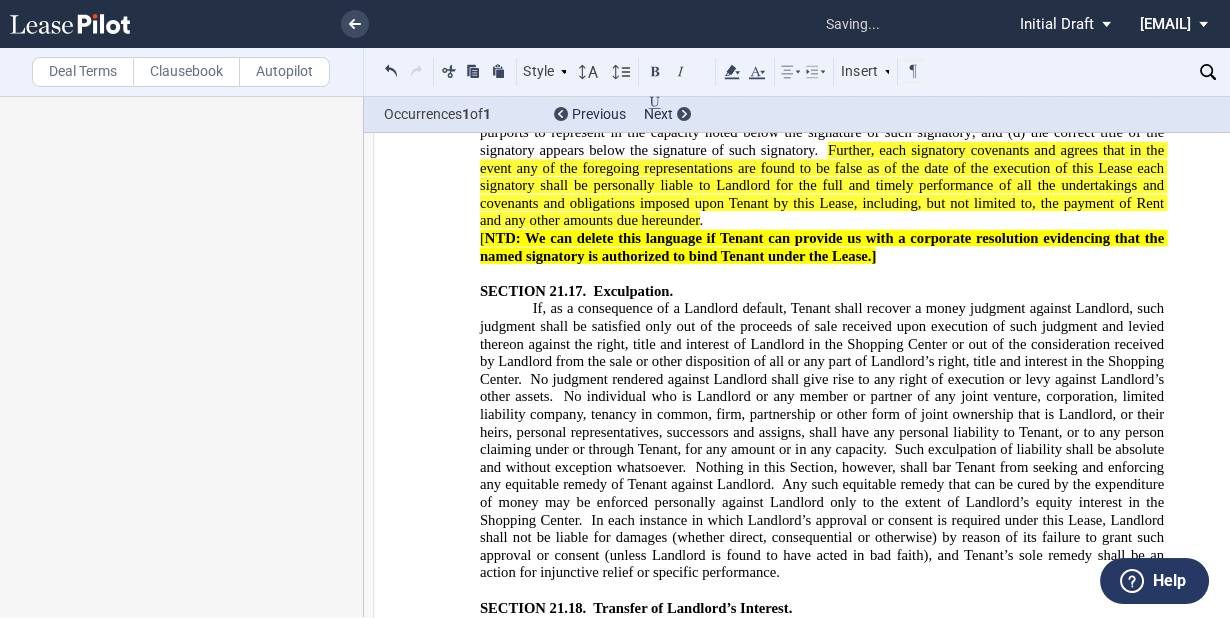 click on "Landlord waives any and all lien rights Landlord may have under the common or statutory laws of the jurisdiction in which the Premises are located against Tenant's personal property and trade fixtures as security for Tenant's payment of Rent and performance of its obligations under this Lease ﻿ ﻿ . ﻿ Tenant acknowledges and agrees    Notwithstanding the foregoing to the contrary, if requested by Tenant or Tenant’s lender, Landlord will agree to subordinate its security interest by executing Landlord’s form subordination agreement, attached hereto as  Exhibit   ﻿ ﻿ ." at bounding box center (822, 1311) 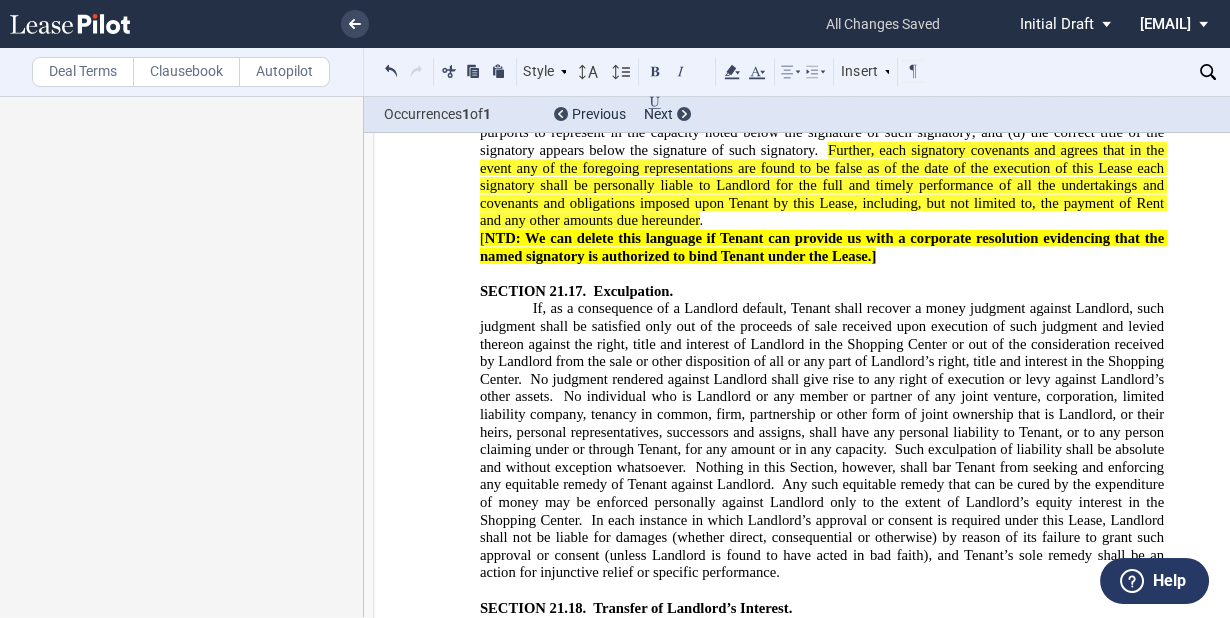 click on "1) executed by Tenant’s general contractor, and, if requested by Landlord, executed by each subcontractor, laborer and material supplier; (c)" 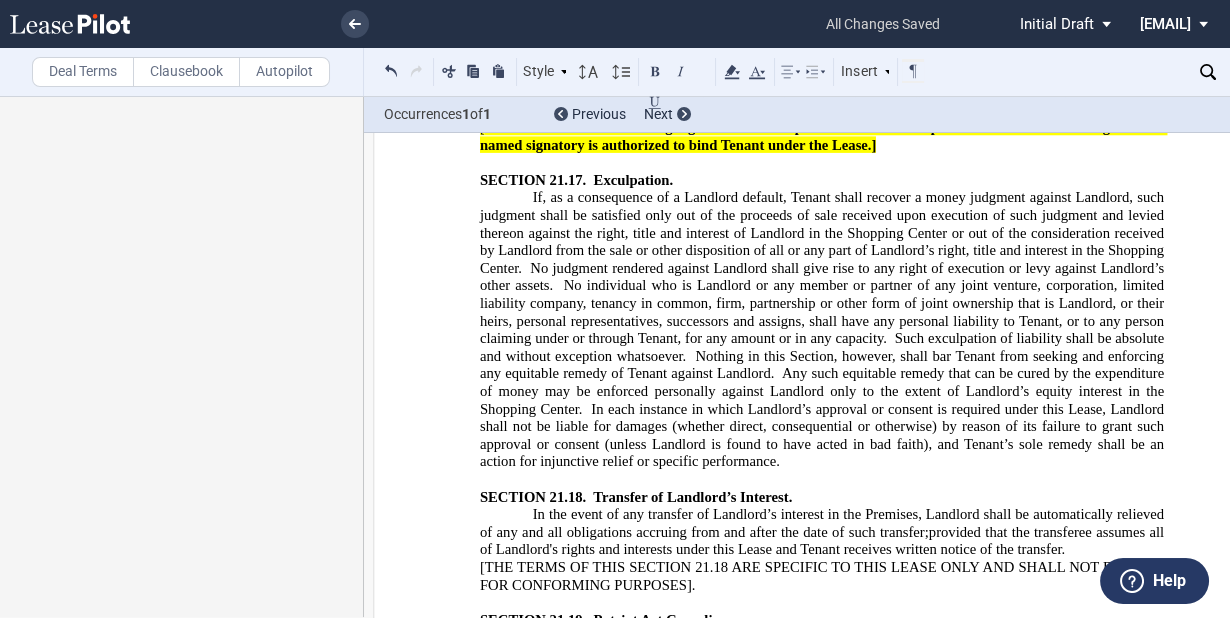 scroll, scrollTop: 29563, scrollLeft: 0, axis: vertical 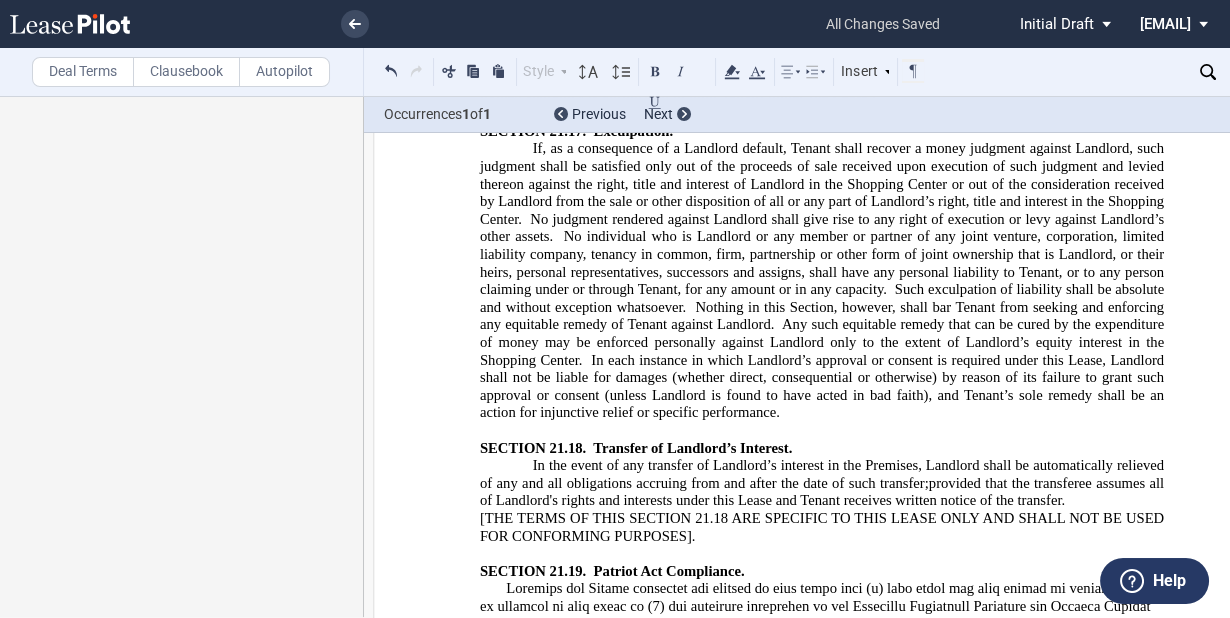 drag, startPoint x: 820, startPoint y: 485, endPoint x: 625, endPoint y: 478, distance: 195.1256 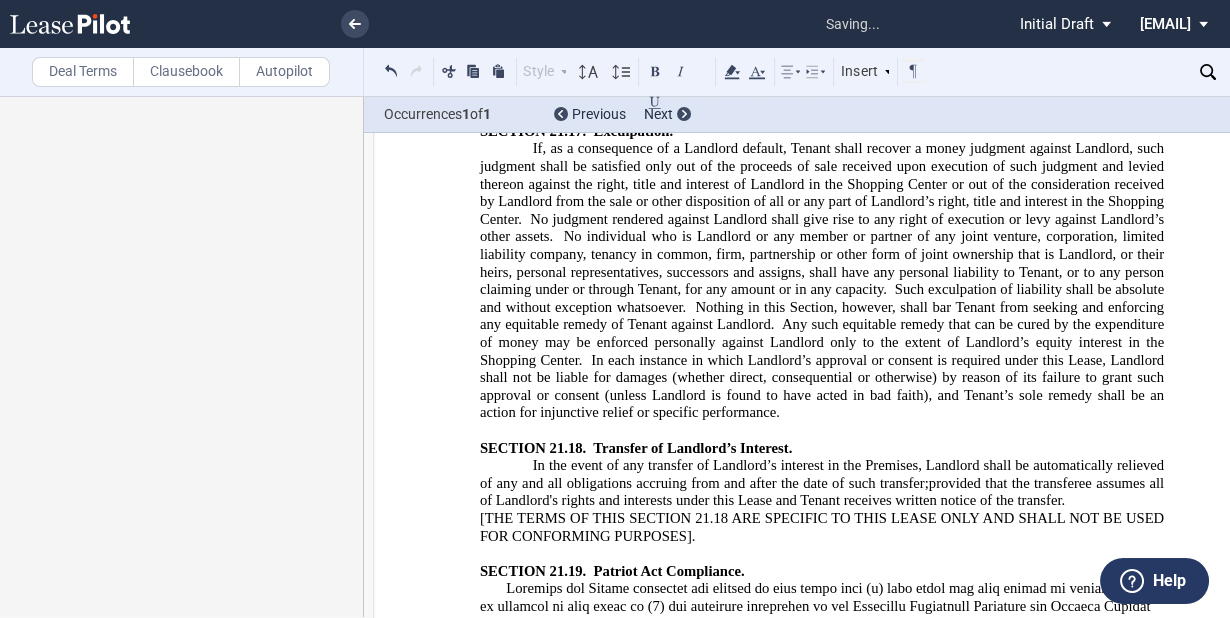 type 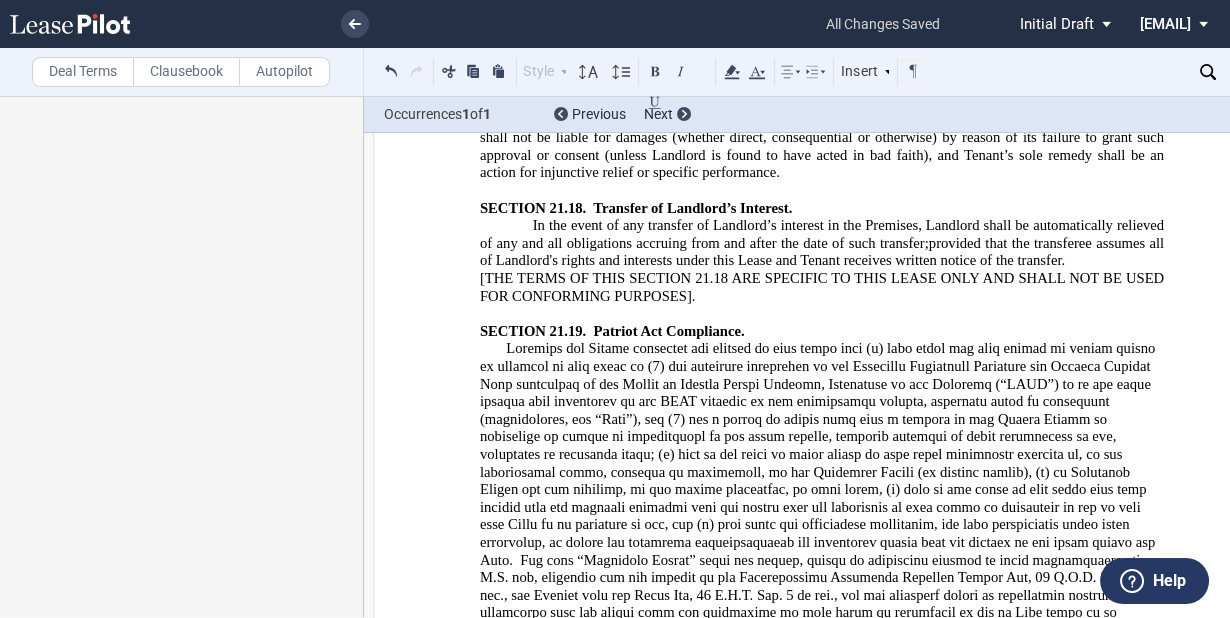scroll, scrollTop: 29883, scrollLeft: 0, axis: vertical 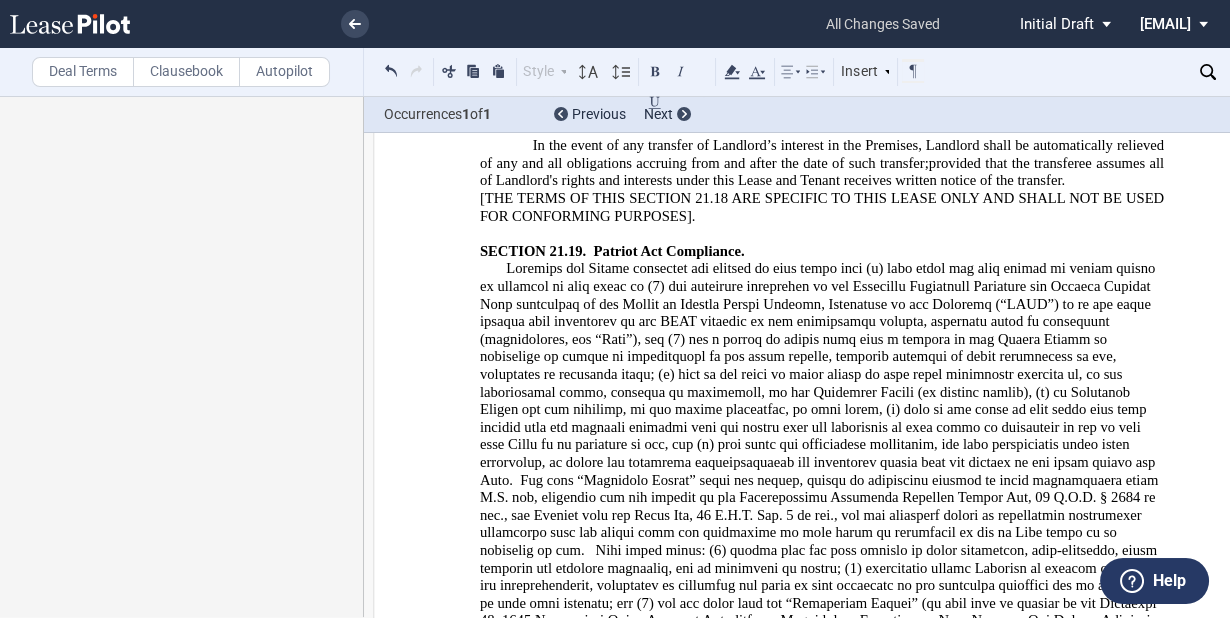 click on "of this Lease, at any time following the end of the Required Operating Period, Tenant shall have the right, upon one hundred and eighty (180) days’ prior written notice to Landlord (“Tenant’s Go Dark Notice”), to permanently cease business operations at the Premises." 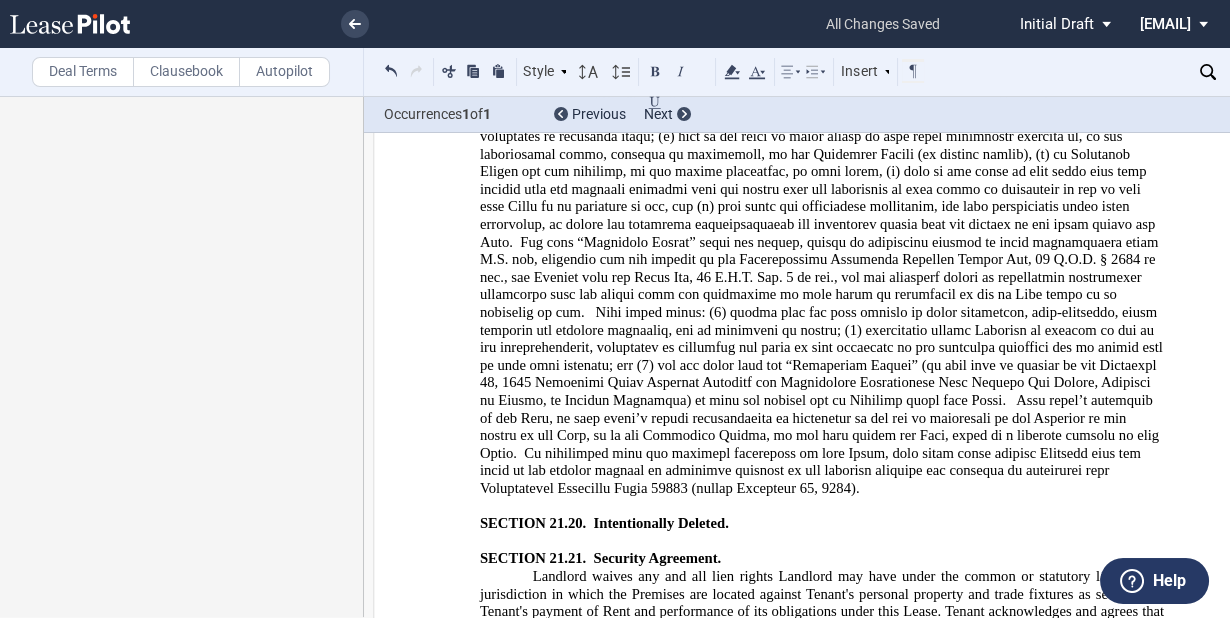 scroll, scrollTop: 30123, scrollLeft: 0, axis: vertical 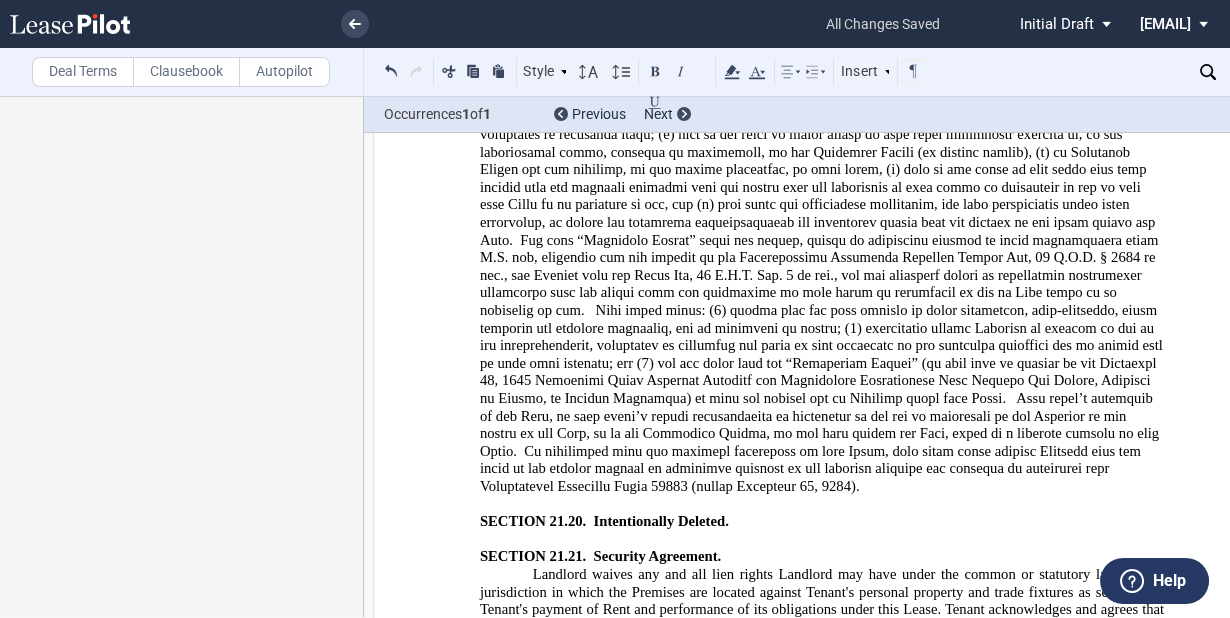 click on "the unamortized cost of all brokers’ fees incurred by Landlord in leasing the Premises to Tenant, amortized on a straight-line basis over the Initial Term of this Lease; (ii)" 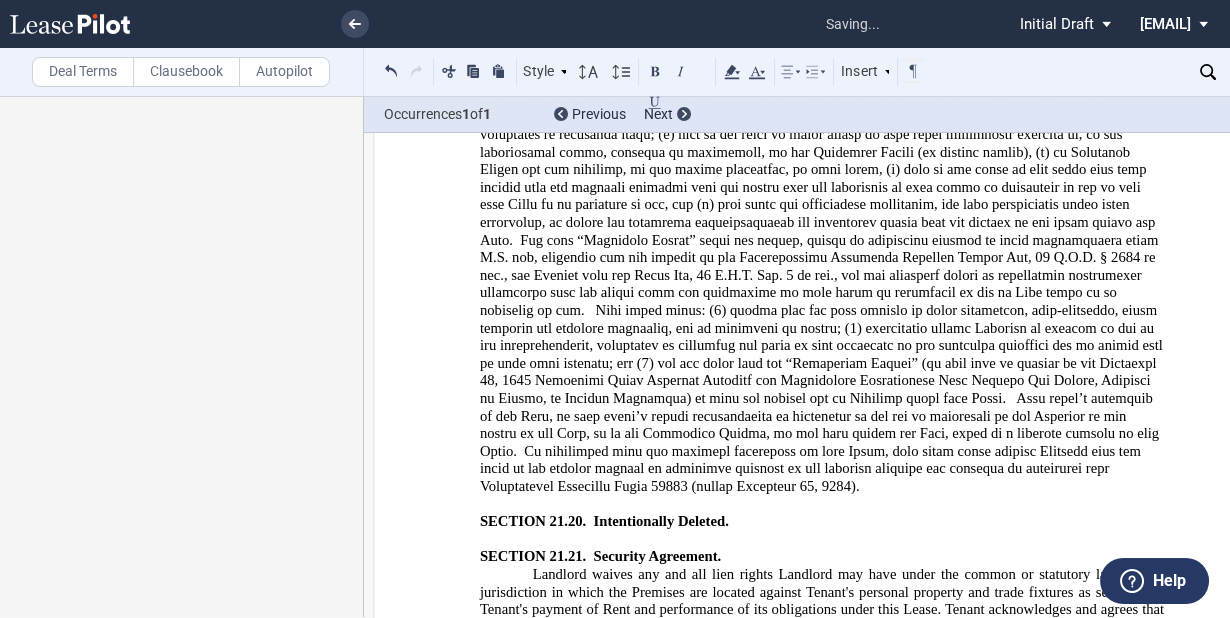 type 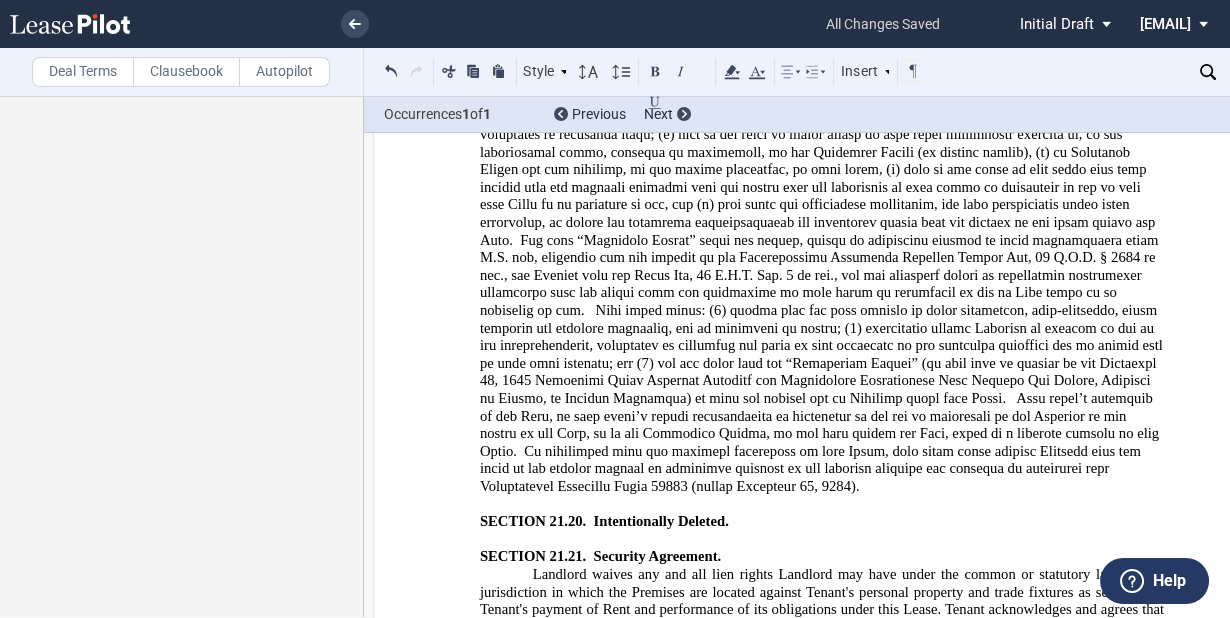 drag, startPoint x: 1158, startPoint y: 398, endPoint x: 1079, endPoint y: 391, distance: 79.30952 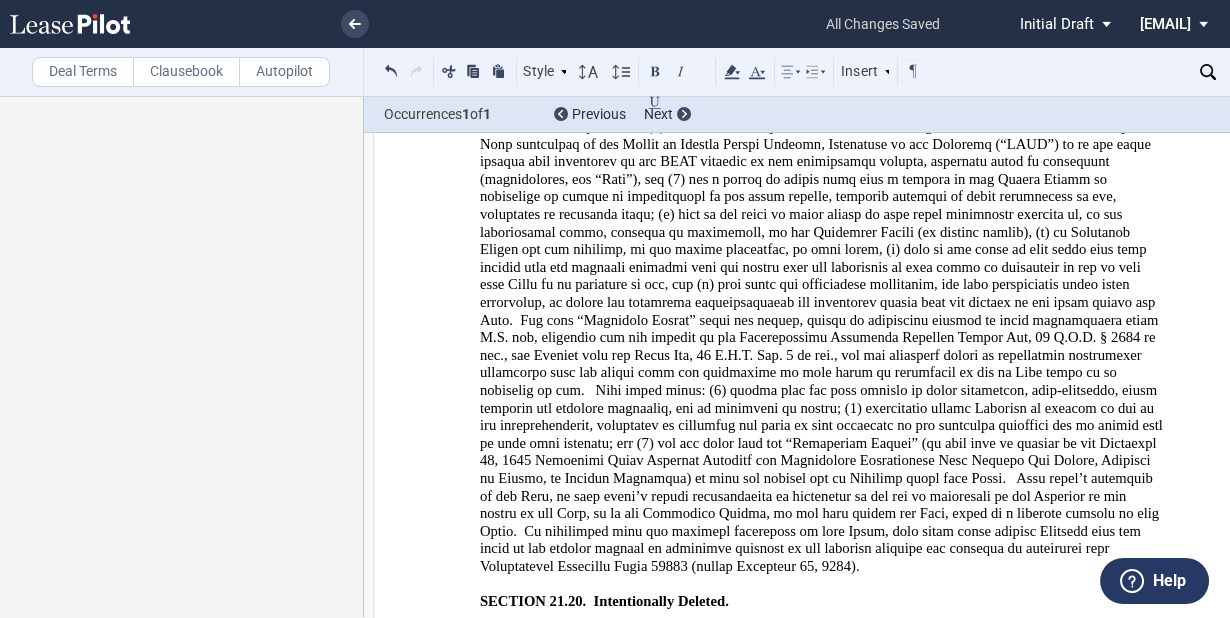 click on "of this Lease, at any time following the end of the Required Operating Period, Tenant shall have the right, upon one hundred and fifty (150) days’ prior written notice to Landlord (“Tenant’s Go Dark Notice”), to permanently cease business operations at the Premises." 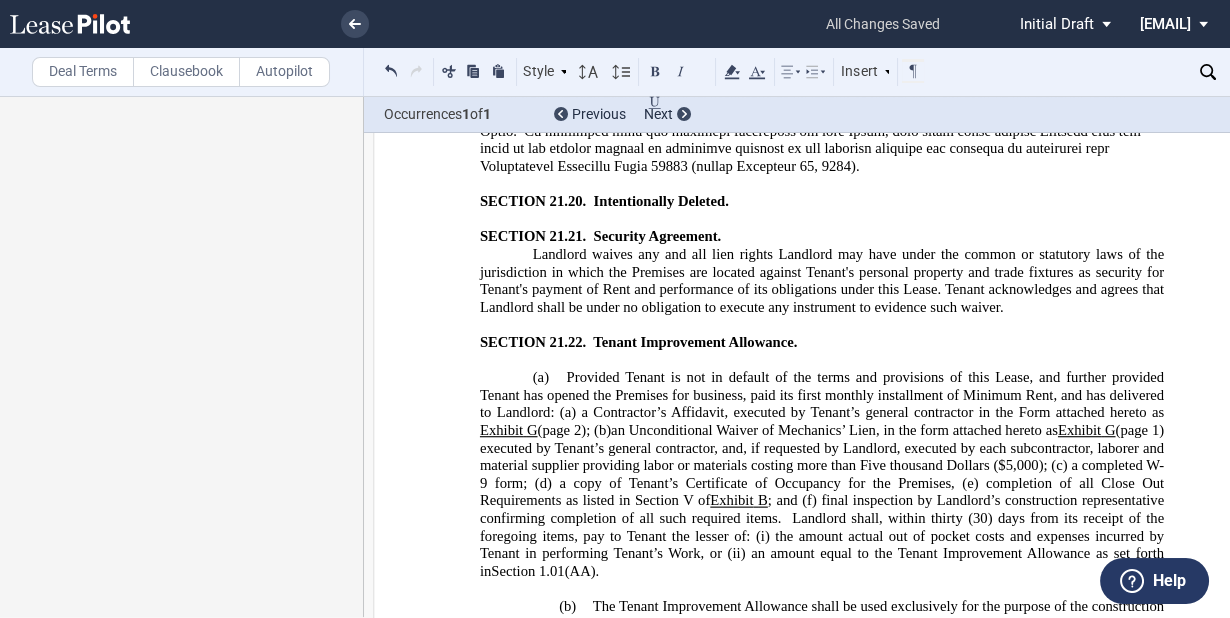 scroll, scrollTop: 30443, scrollLeft: 0, axis: vertical 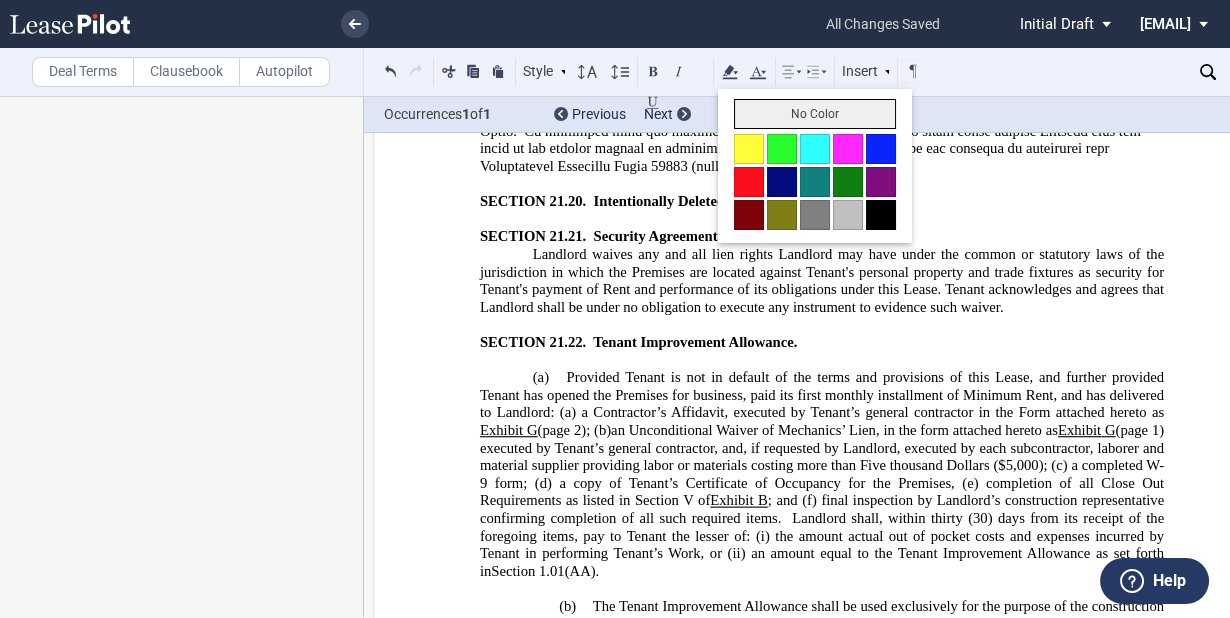 click on "No Color" at bounding box center [815, 114] 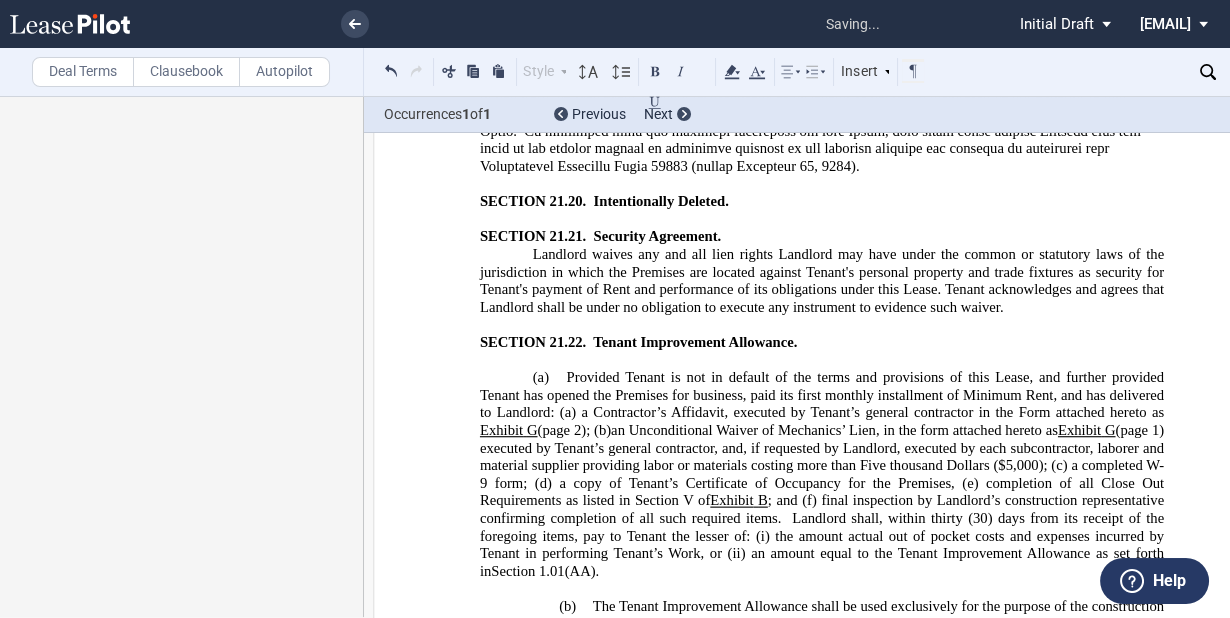 click on "[ninety (90)]  days  [Drafting Note: We shortened this from the 90 days specified in the LOI since all the requested items were provided earlier in June]" 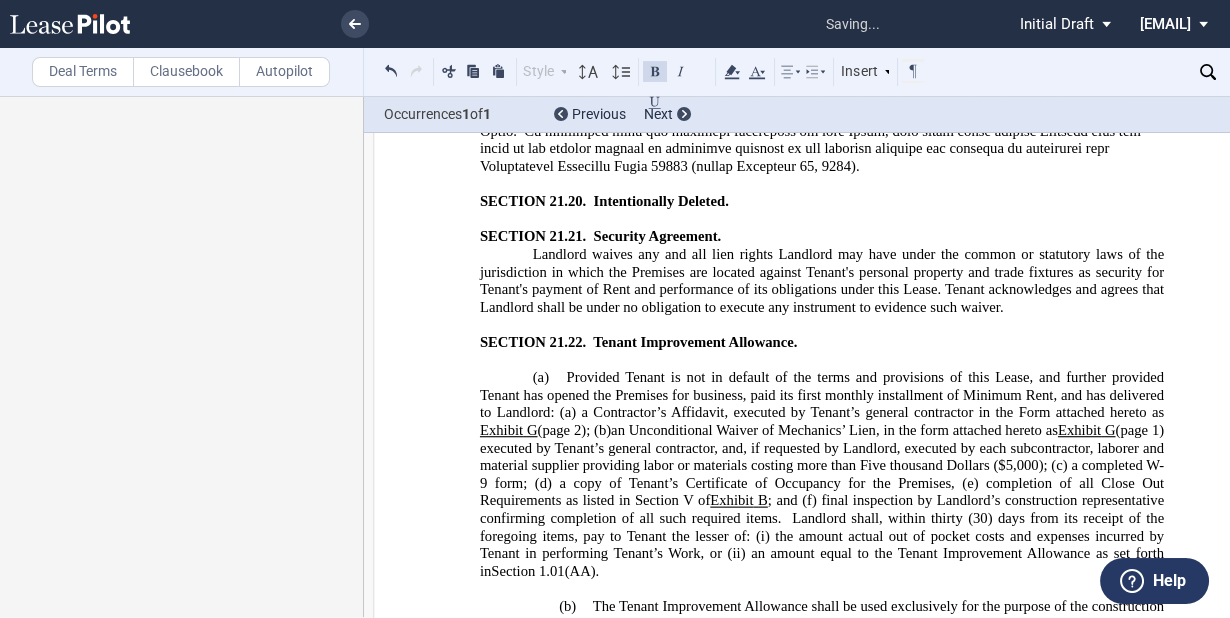 click on "[ninety (90)]" 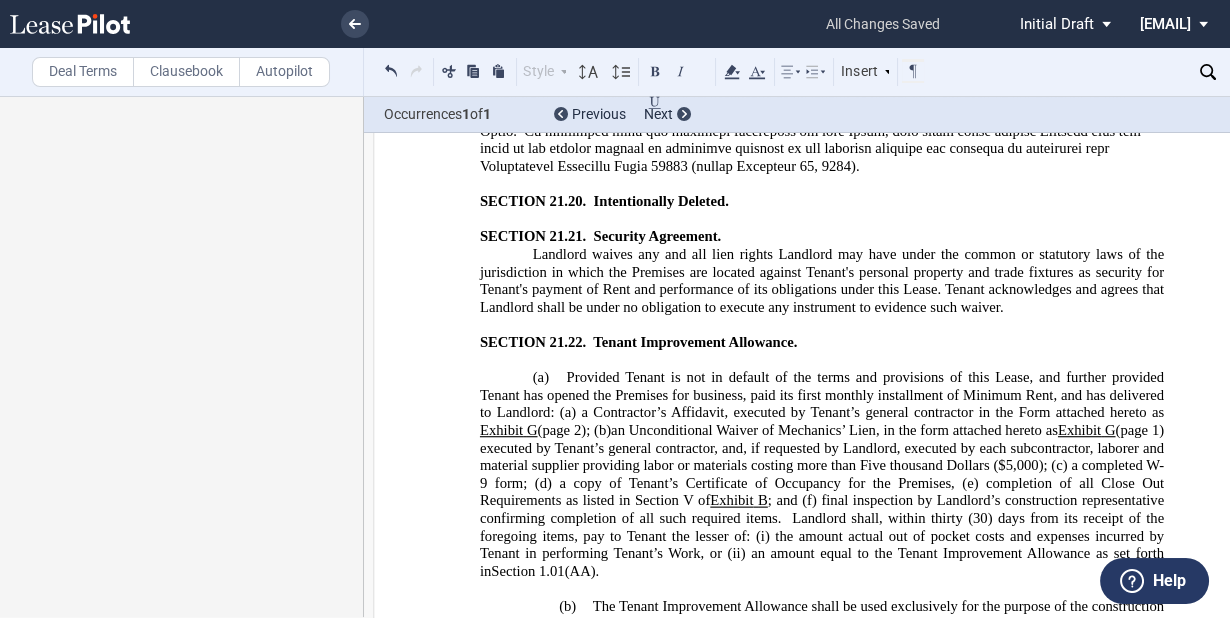 drag, startPoint x: 586, startPoint y: 463, endPoint x: 791, endPoint y: 470, distance: 205.11948 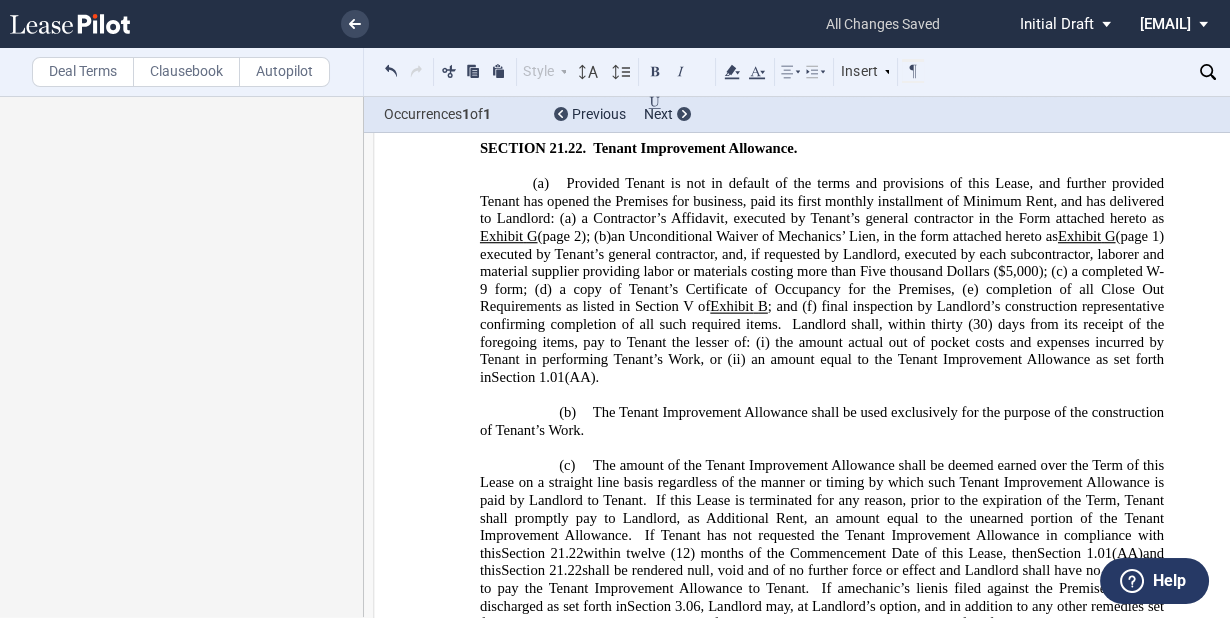 scroll, scrollTop: 30683, scrollLeft: 0, axis: vertical 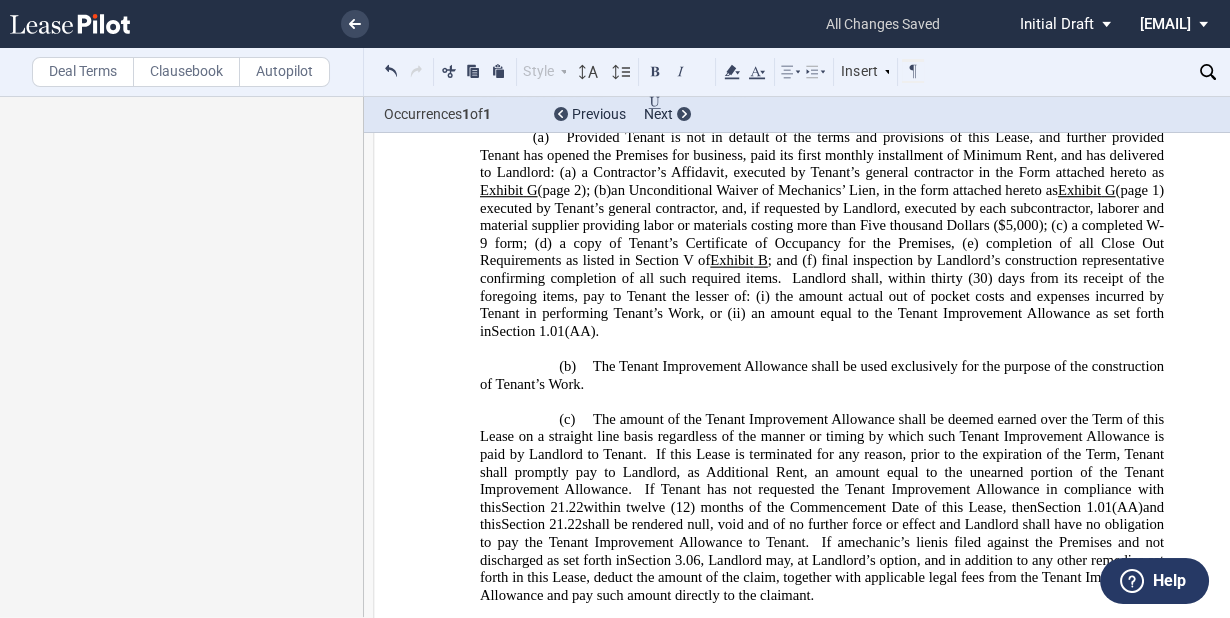 drag, startPoint x: 826, startPoint y: 339, endPoint x: 596, endPoint y: 324, distance: 230.48862 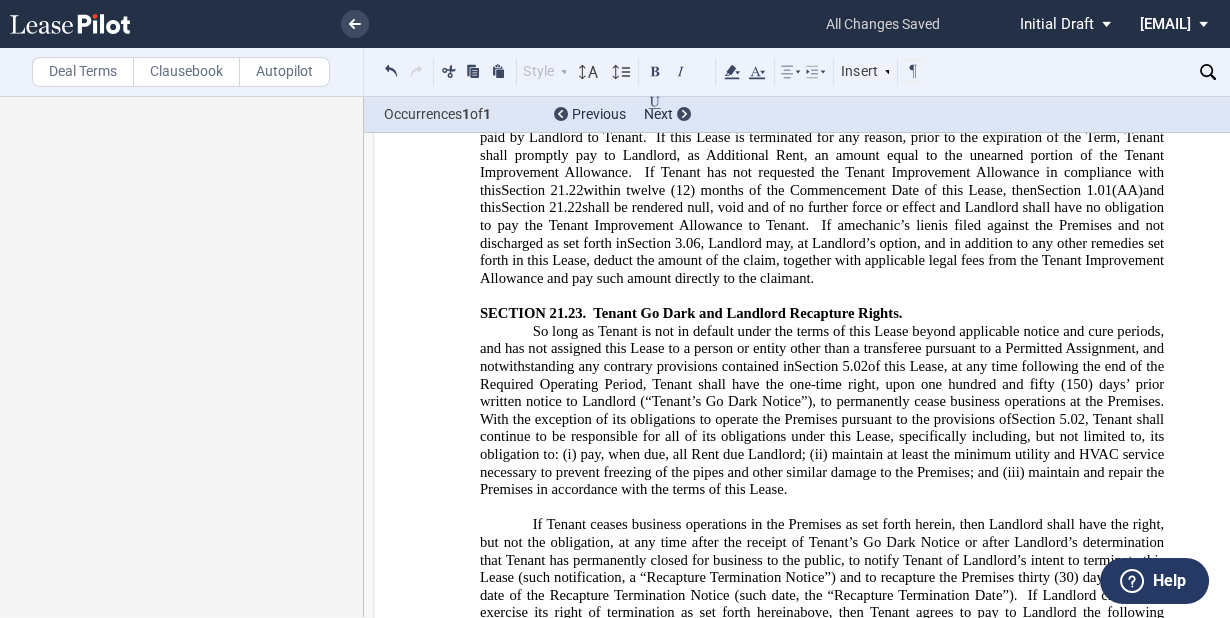 scroll, scrollTop: 31083, scrollLeft: 0, axis: vertical 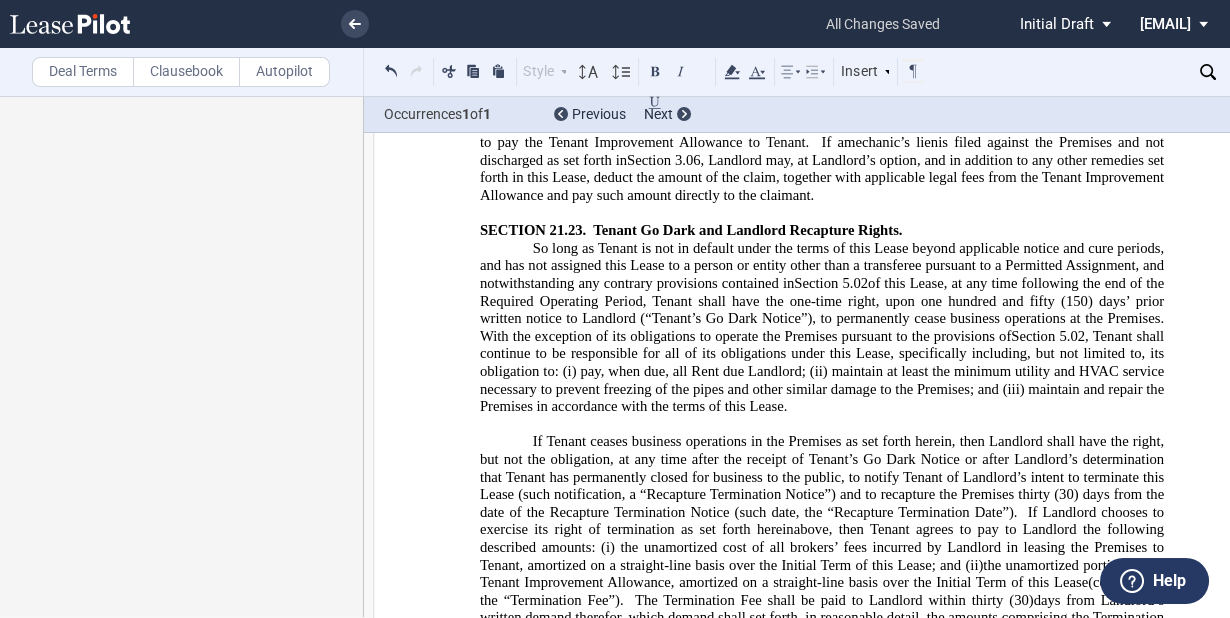 click on "(3) days following receipt of Tenant’s Permits, Tenant shall notify Landlord that it has satisfied Tenant’s Permit Contingency." 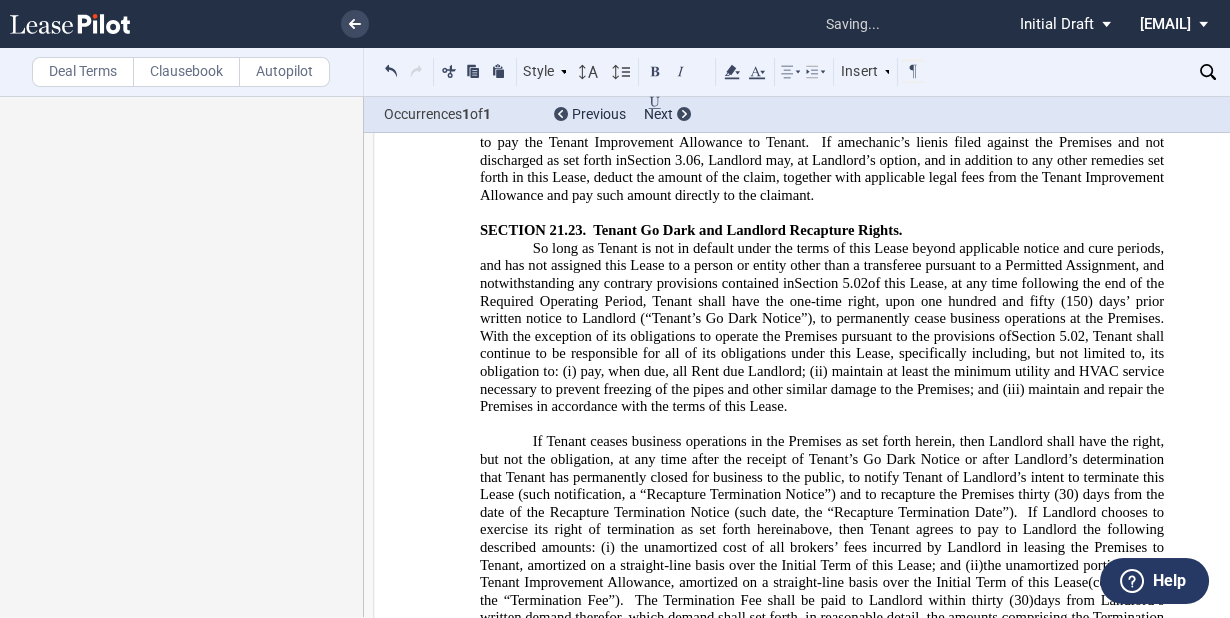 click on "Within tfive" 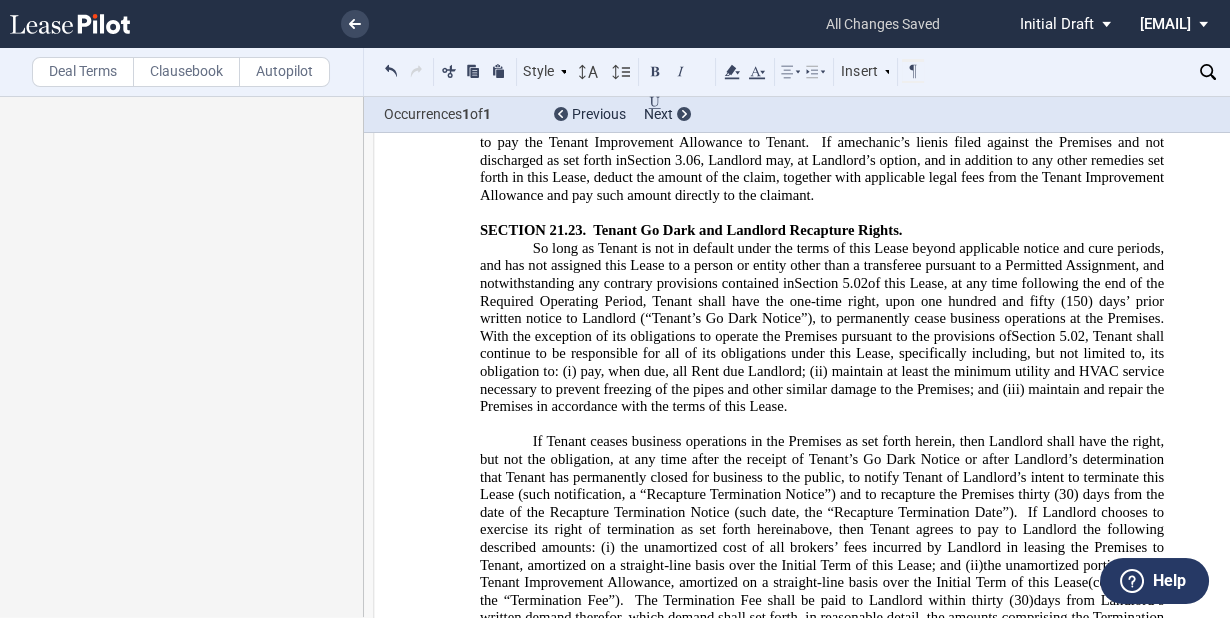 drag, startPoint x: 731, startPoint y: 427, endPoint x: 559, endPoint y: 423, distance: 172.04651 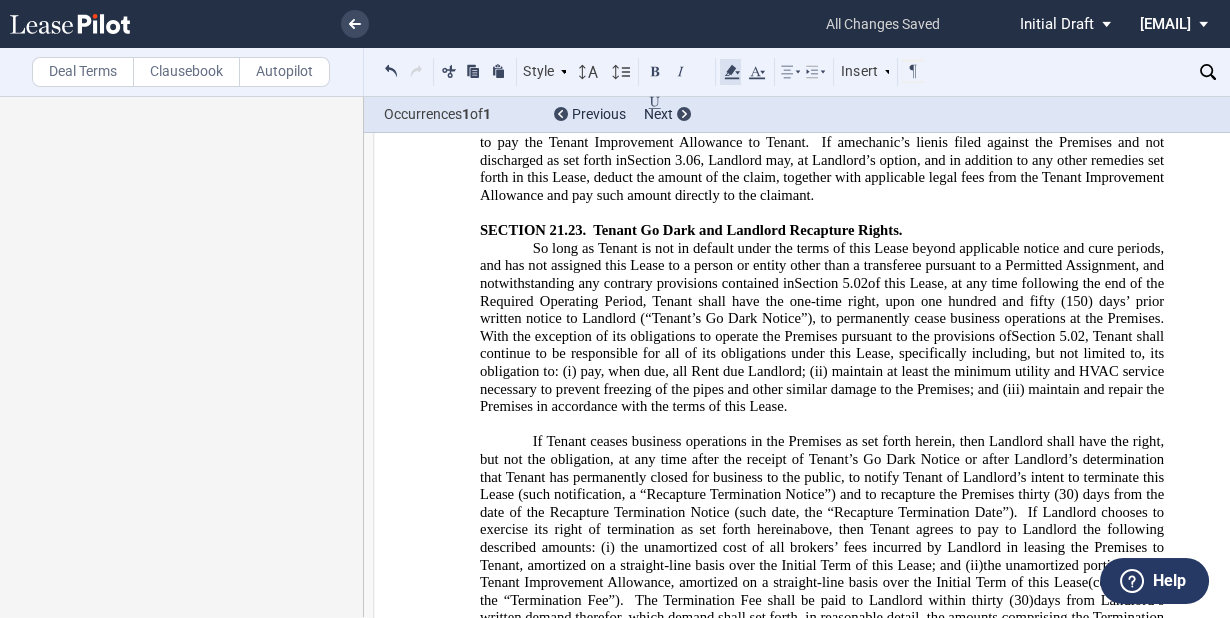 click 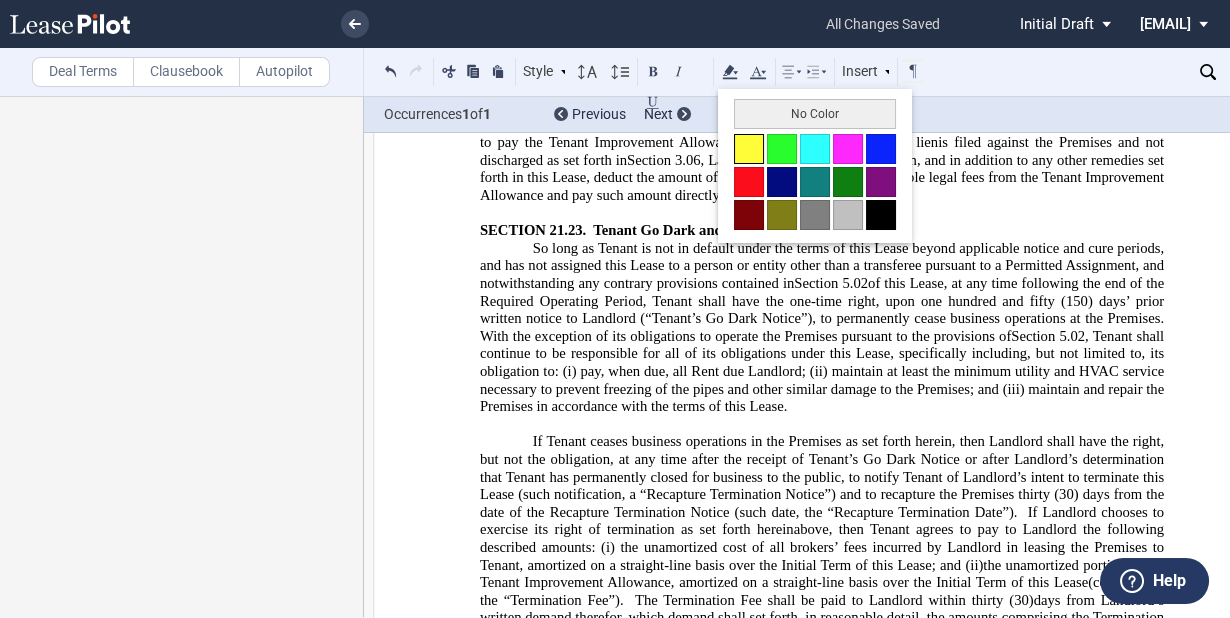 click at bounding box center (749, 149) 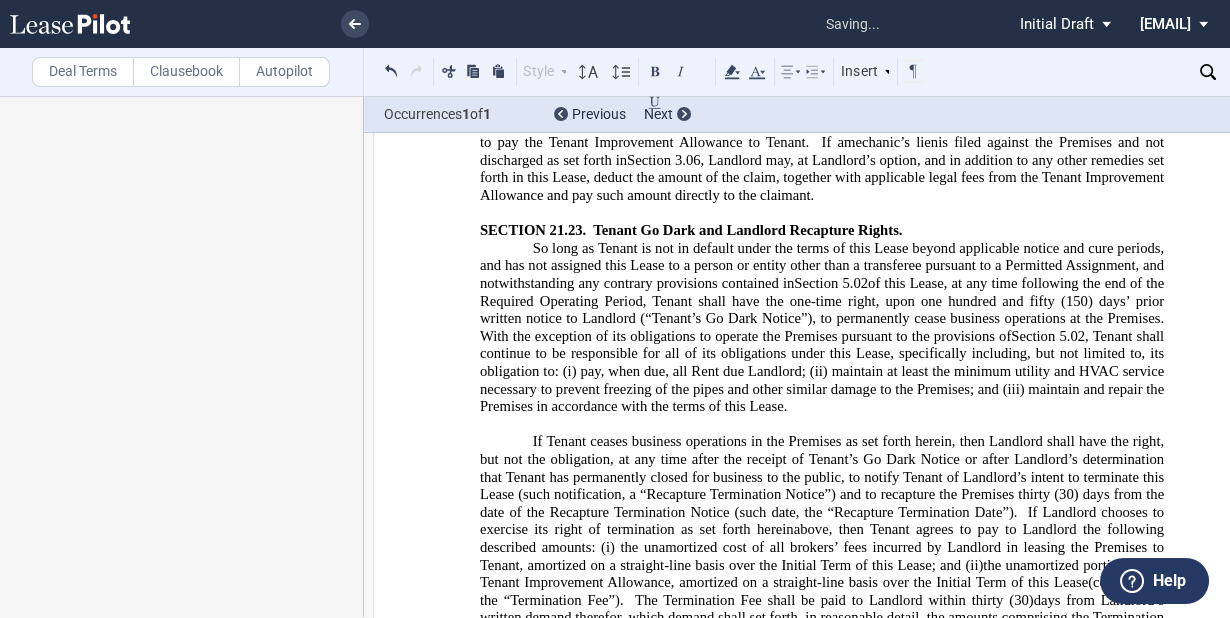 click on ") day period (the “Contingency Period”), Tenant has not obtained Tenant’s Permits, then, provided Tenant has been diligently pursuing Tenant’s Permits, Tenant may, by delivering written notice to Landlord prior to the expiration of the Contingency Period, extend the Contingency Period for two (2) successive periods of thirty" 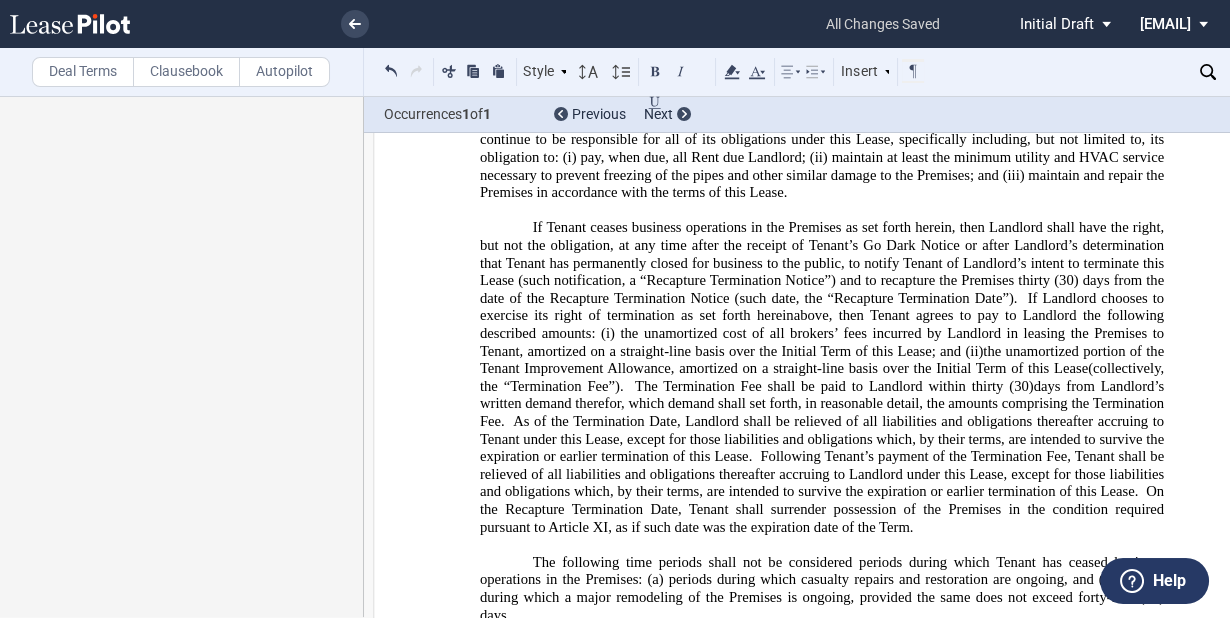 scroll, scrollTop: 31323, scrollLeft: 0, axis: vertical 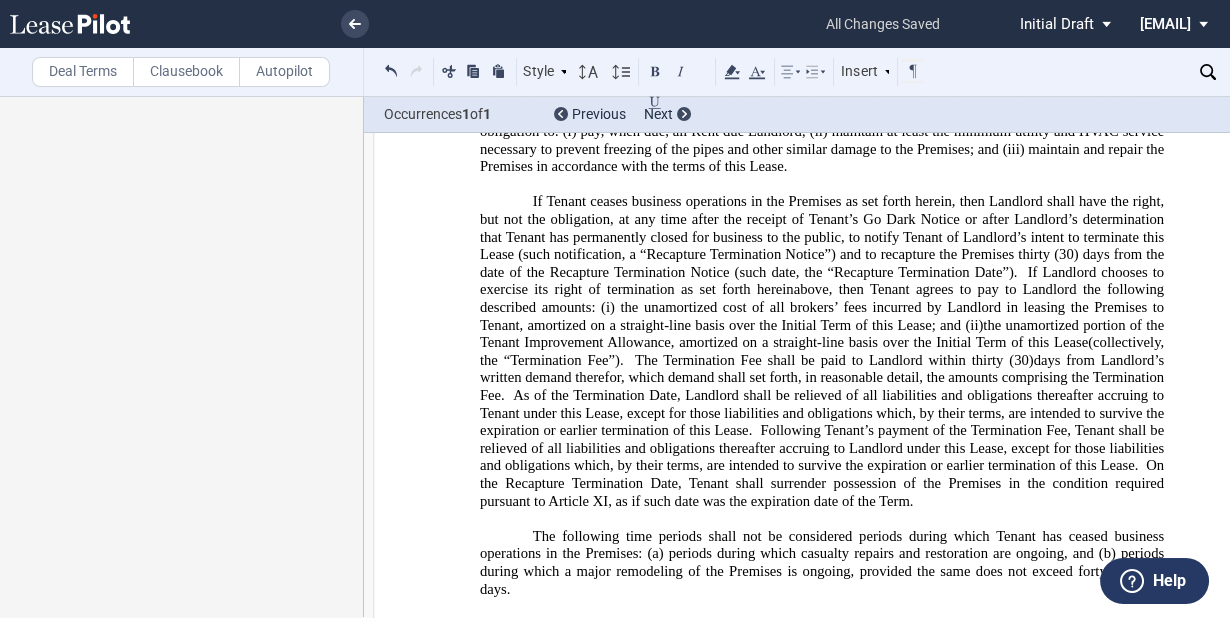 click on "(30) day extensions of the Contingency Period Tenant has not obtained Tenant’s Permits, then Tenant or Landlord may, by delivering written notice to the other within five" 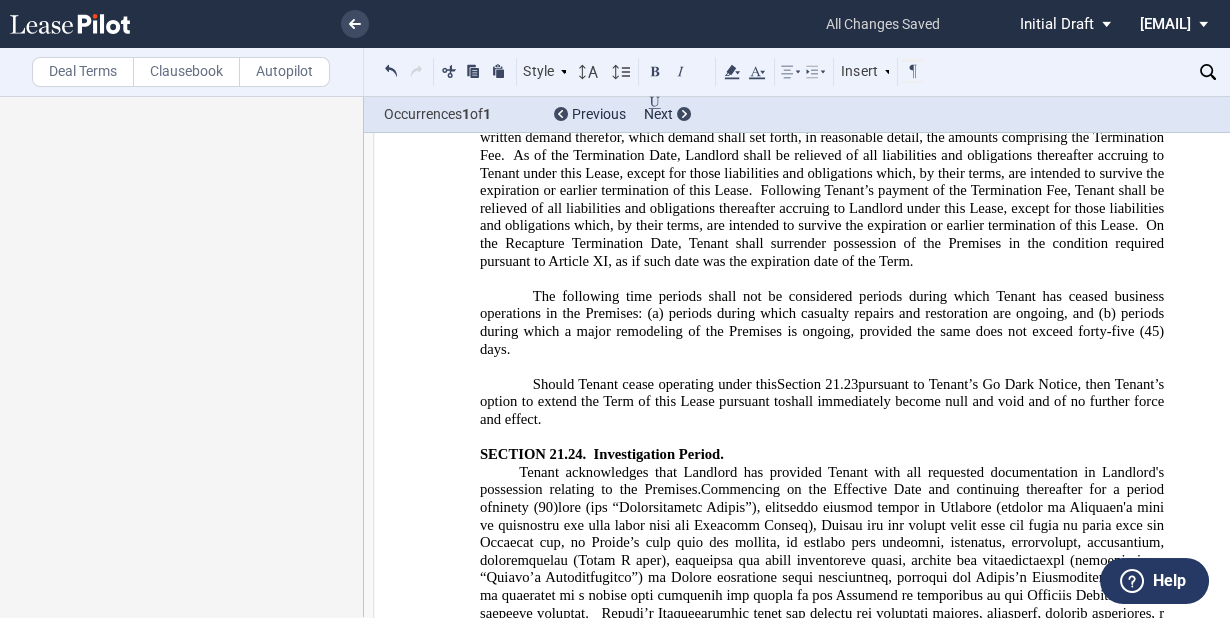 click on "Accordingly, if Tenant fails to meet the time periods for submission of its Permits as set forth herein, or fails to obtain Tenant’s Permits by the Contingency Date and does not elect to terminate the Lease within the time period set forth above, then Tenant shall be deemed to have waived Tenant’s Permit Contingency as of the expiration of the Contingency Period and this" 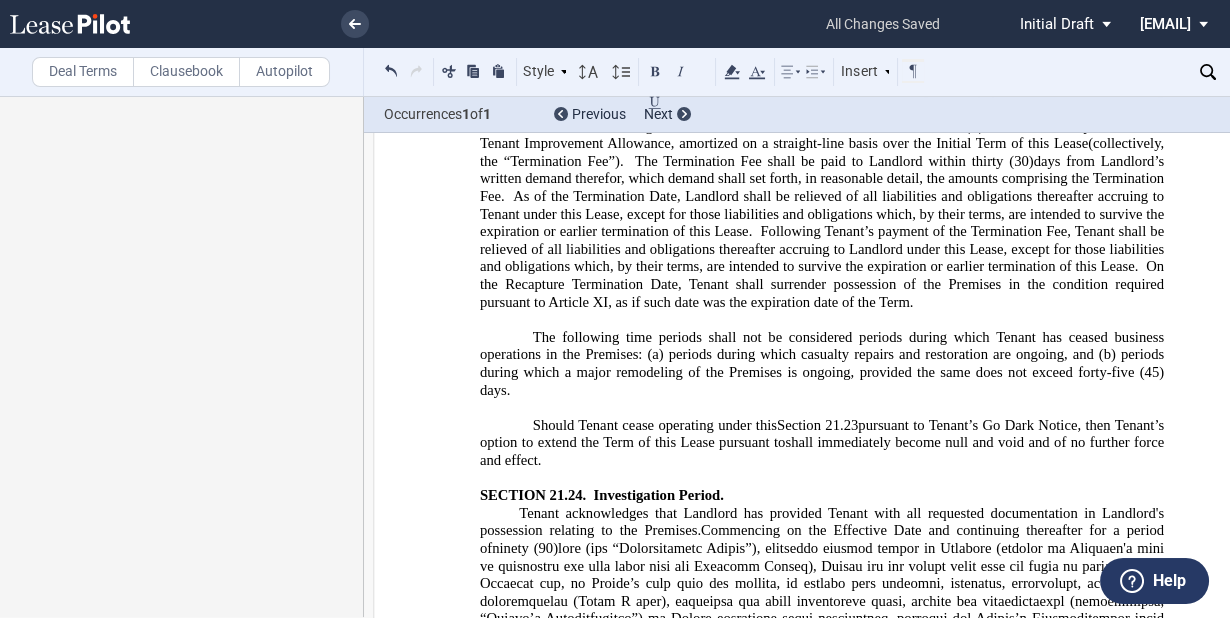 scroll, scrollTop: 31403, scrollLeft: 0, axis: vertical 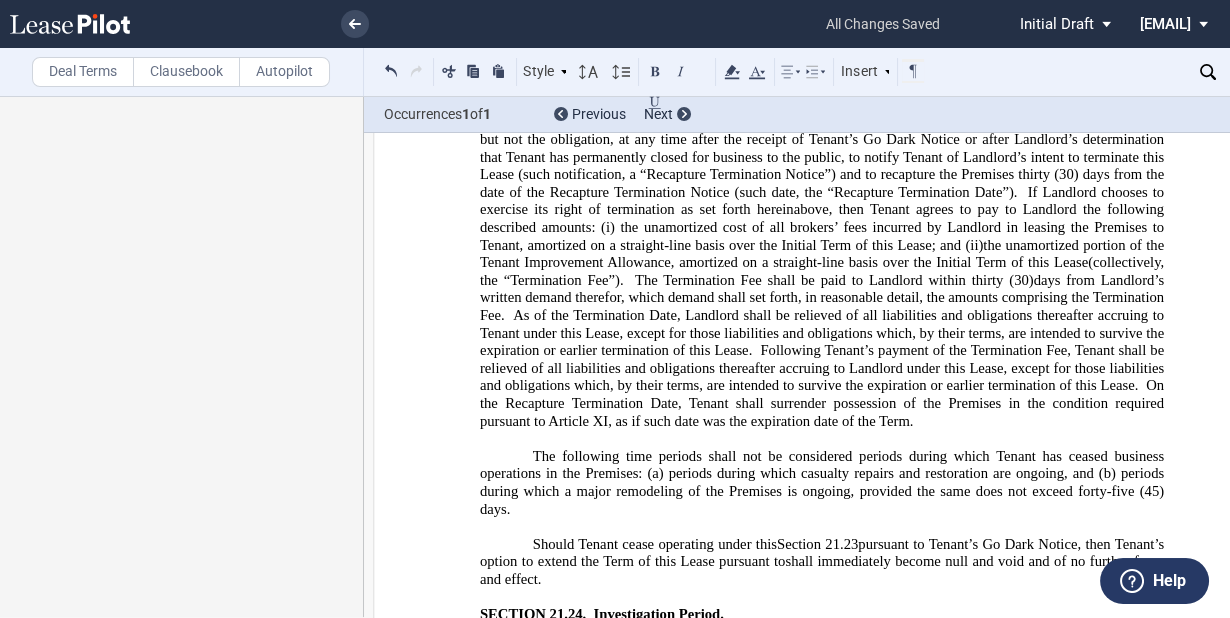 click on "shall be deemed null, void and of no force or effect and Tenant shall reimburse Landlord for its reasonable out of pocket costs incurred in connection with obtaining Tenant’s Permits." 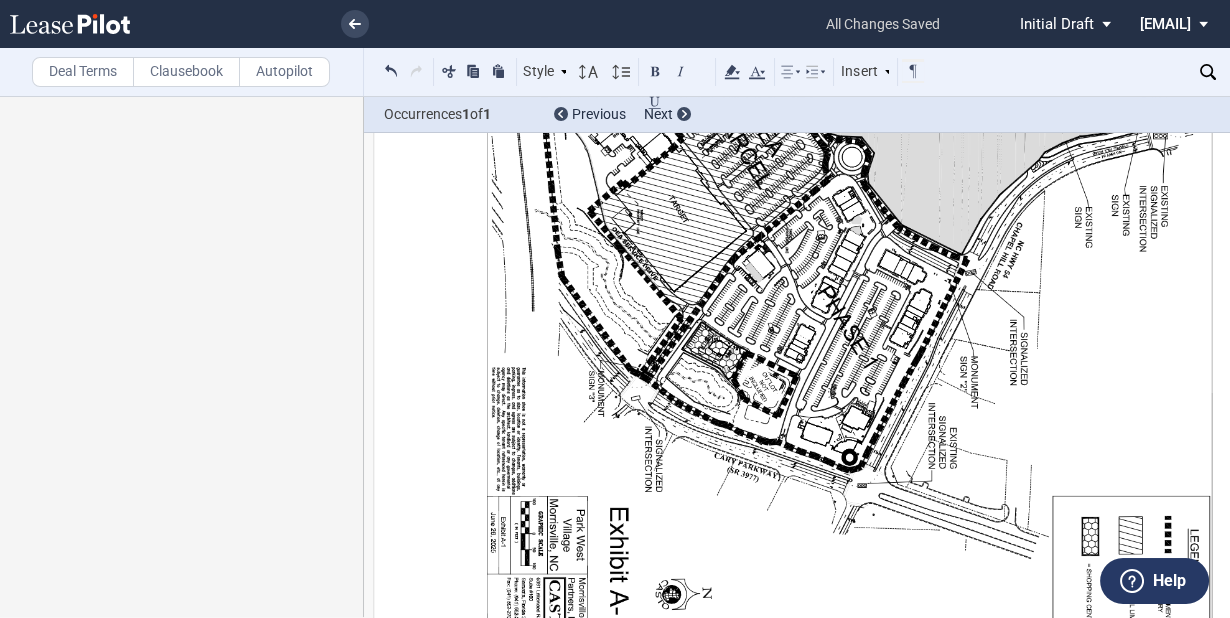 scroll, scrollTop: 35483, scrollLeft: 0, axis: vertical 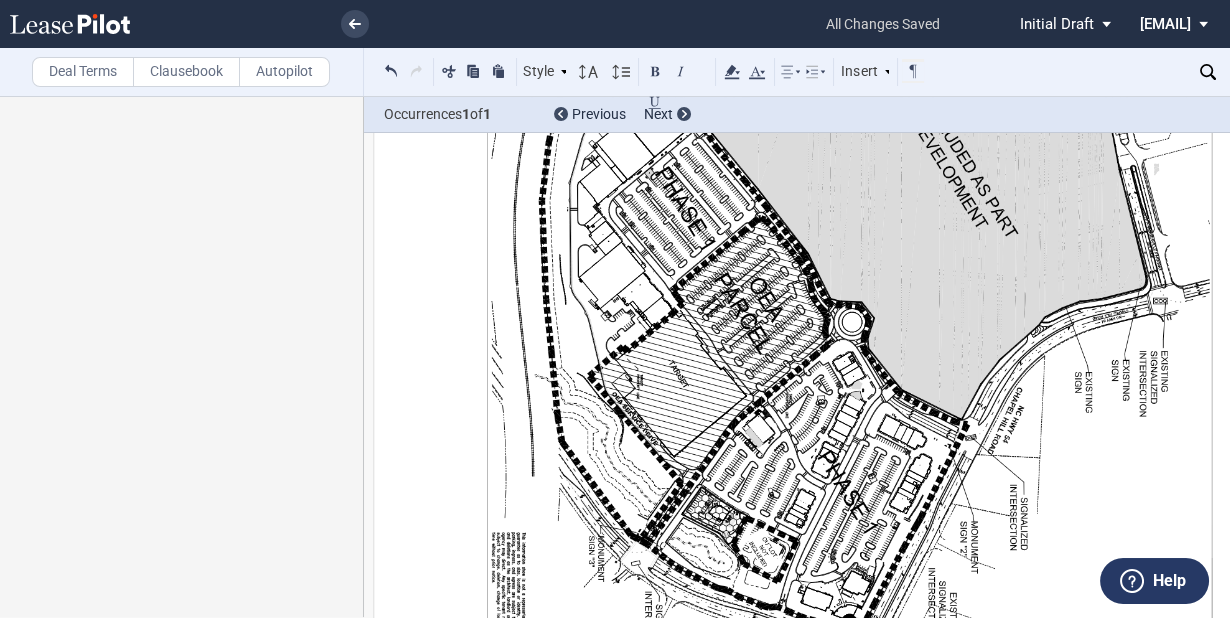 click on "Tenant is responsible for providing temporary construction trash services." 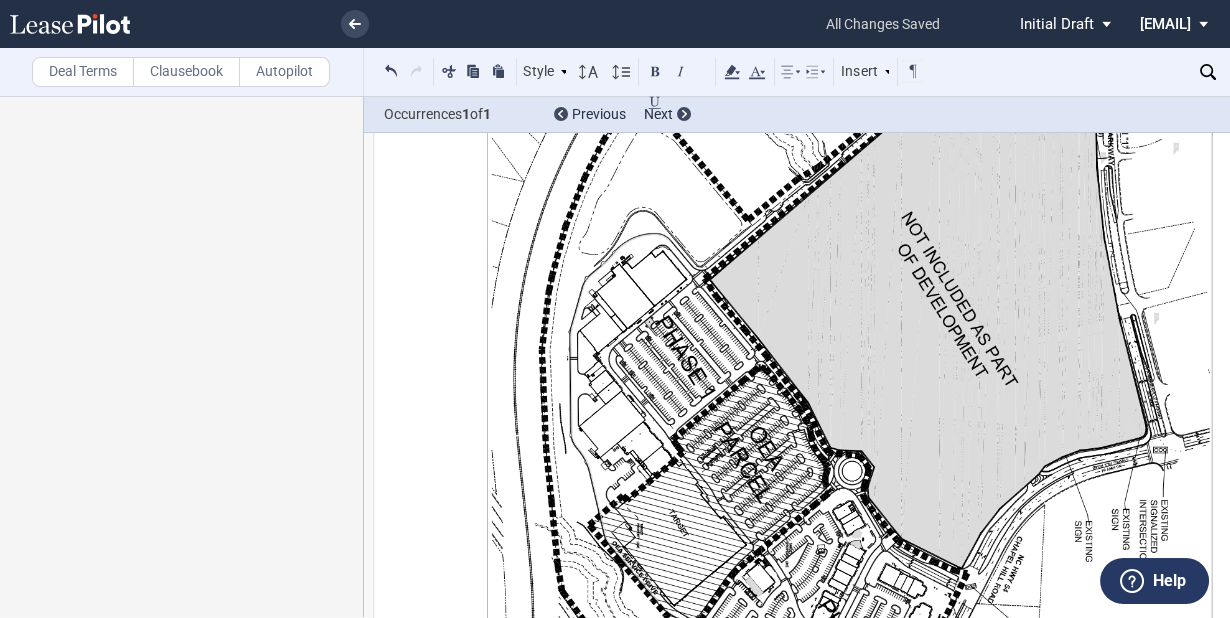 scroll, scrollTop: 35163, scrollLeft: 0, axis: vertical 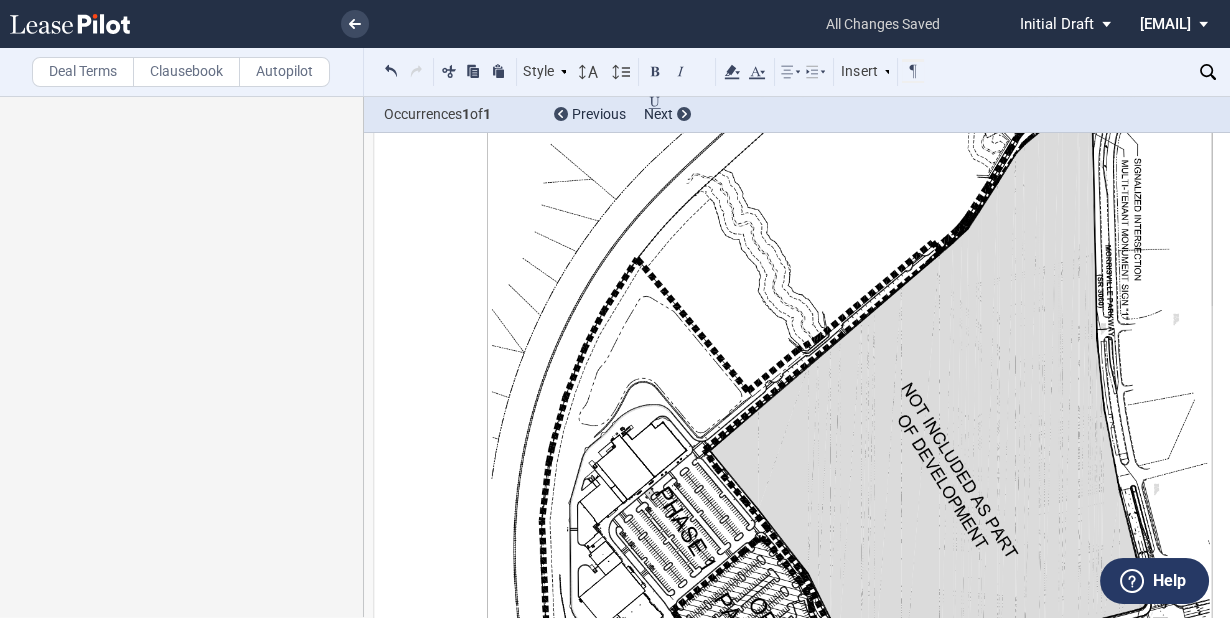 click on "All costs associated with changes to the scope of Landlord’s Work, made at Tenant’s request (including, without limitation, any required government permitting, review and approval; architectural; and engineering fees or charges), shall be at Tenant’s sole cost and expense and shall be subject to a fifteen percent (15%) administrative fee." 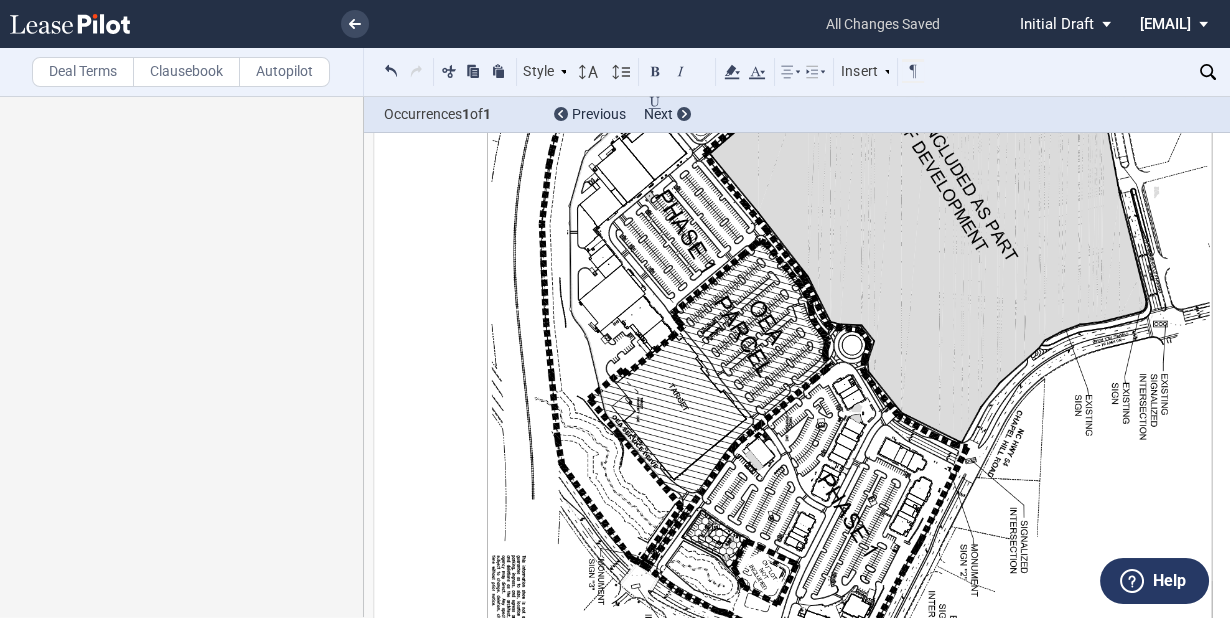 scroll, scrollTop: 35483, scrollLeft: 0, axis: vertical 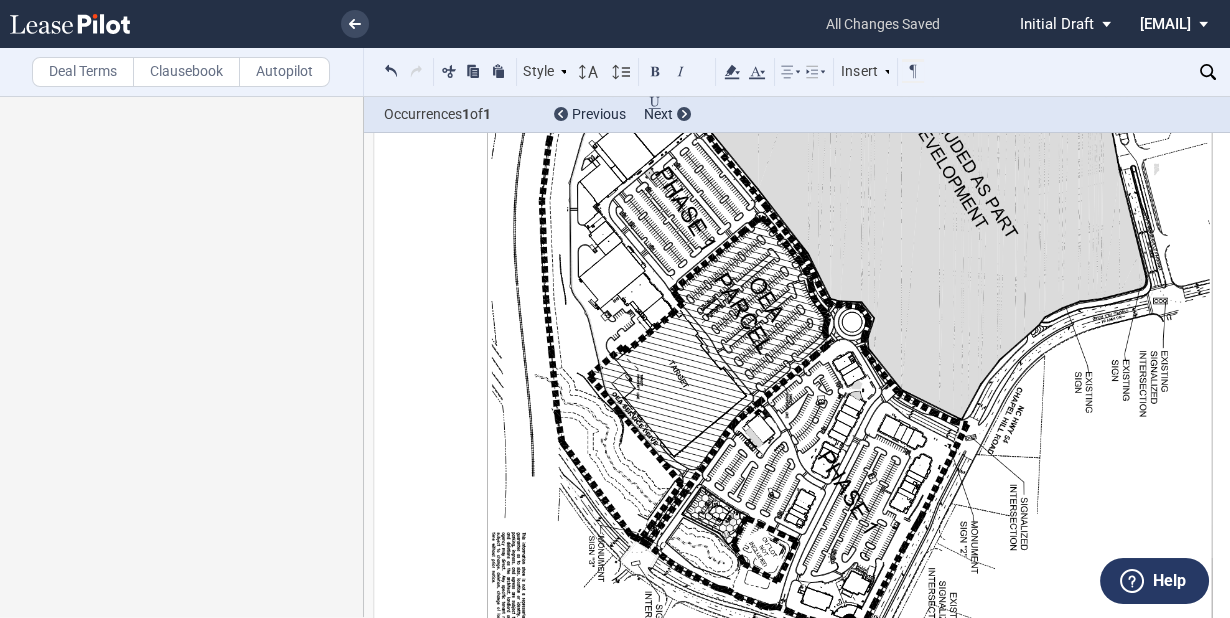 click on "(c) Tenant shall establish permanent utility service upon acceptance of the Premises and prior to commencement of Tenant’s Work. If Landlord has established permanent utility service, Tenant shall transfer service upon acceptance of the Premises. If Tenant fails to establish or transfer utility service within seven (7) days following notification from Landlord, Landlord may terminate existing Utility Service or may establish service in Tenant’s name, using the Utility Switchover Letter attached hereto as Exhibit." at bounding box center (861, 1722) 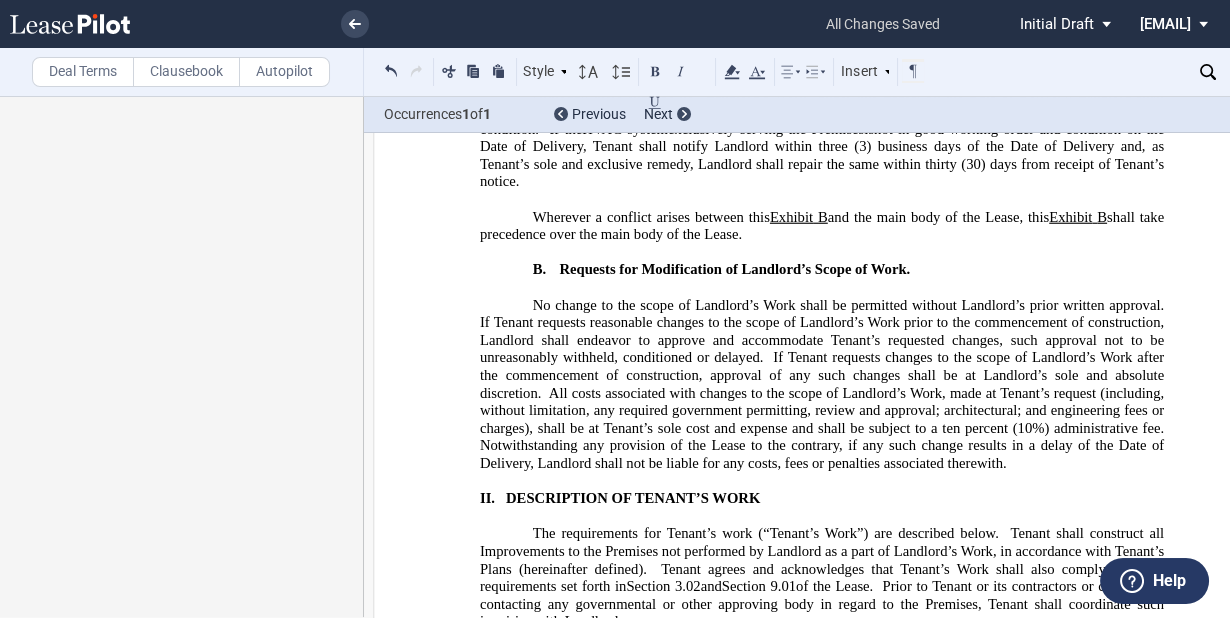 scroll, scrollTop: 36603, scrollLeft: 0, axis: vertical 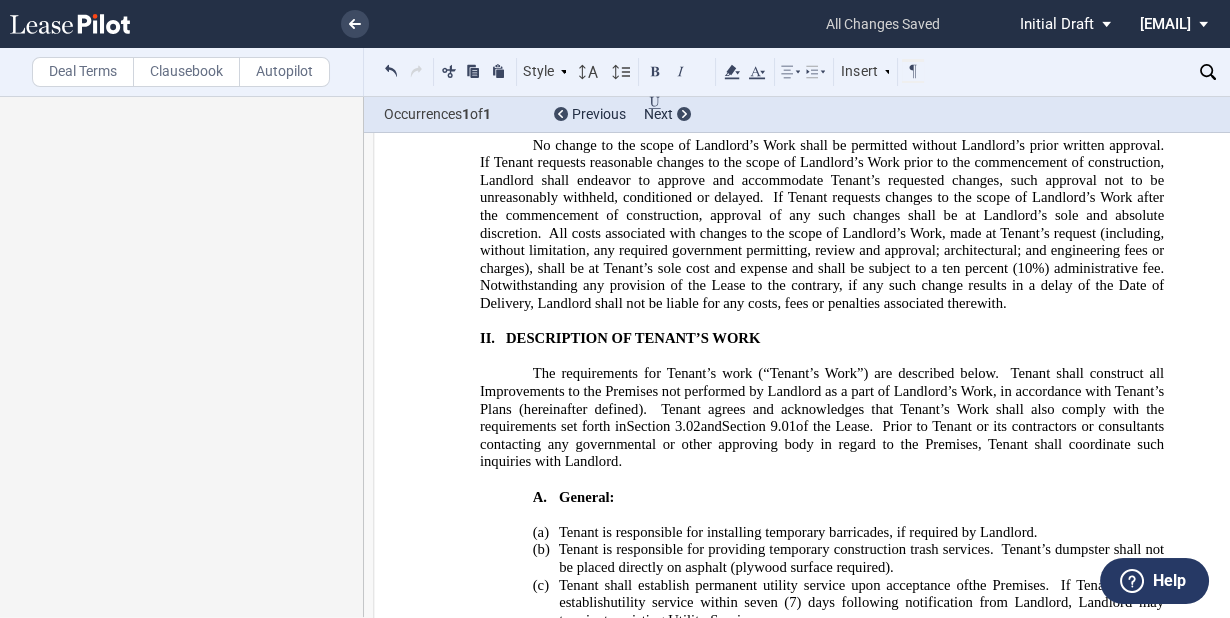 drag, startPoint x: 1089, startPoint y: 365, endPoint x: 1114, endPoint y: 358, distance: 25.96151 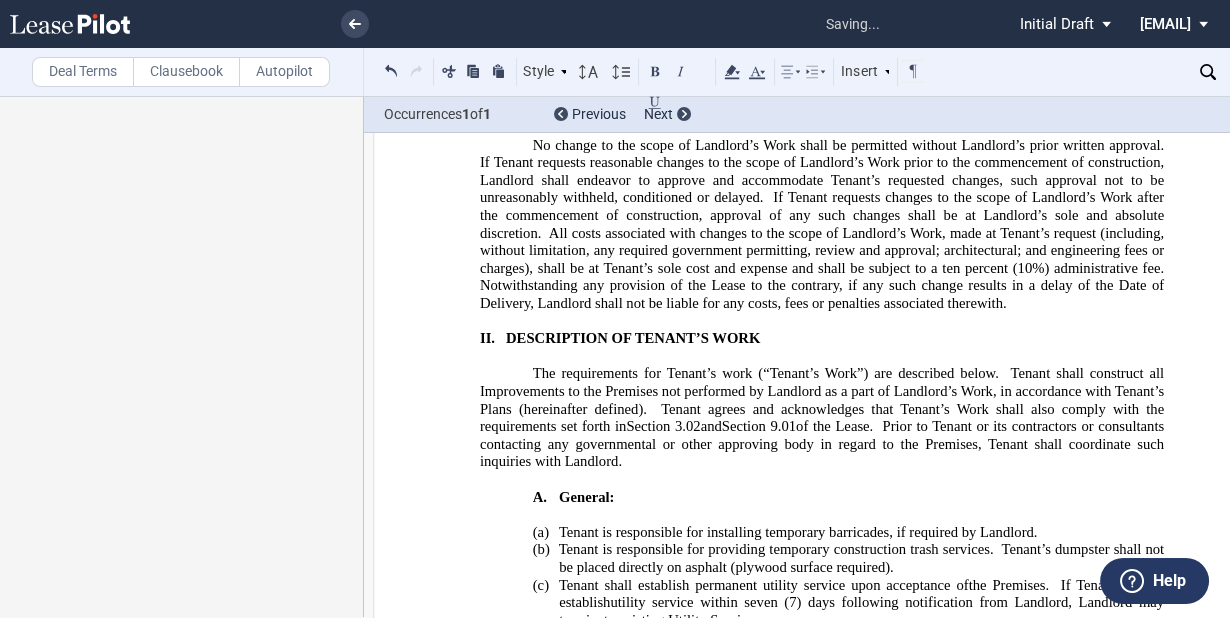 click on "architectural design of the Premises, signage plans, floor plans, mechanical, electrical and plumbing plans, elevations, sections, renderings and only in the event modifications to the exterier of the Premises are contemplated, color boards, indicating material and color selections and finishes, and such other plans as may be reasonably requested by Landlord." 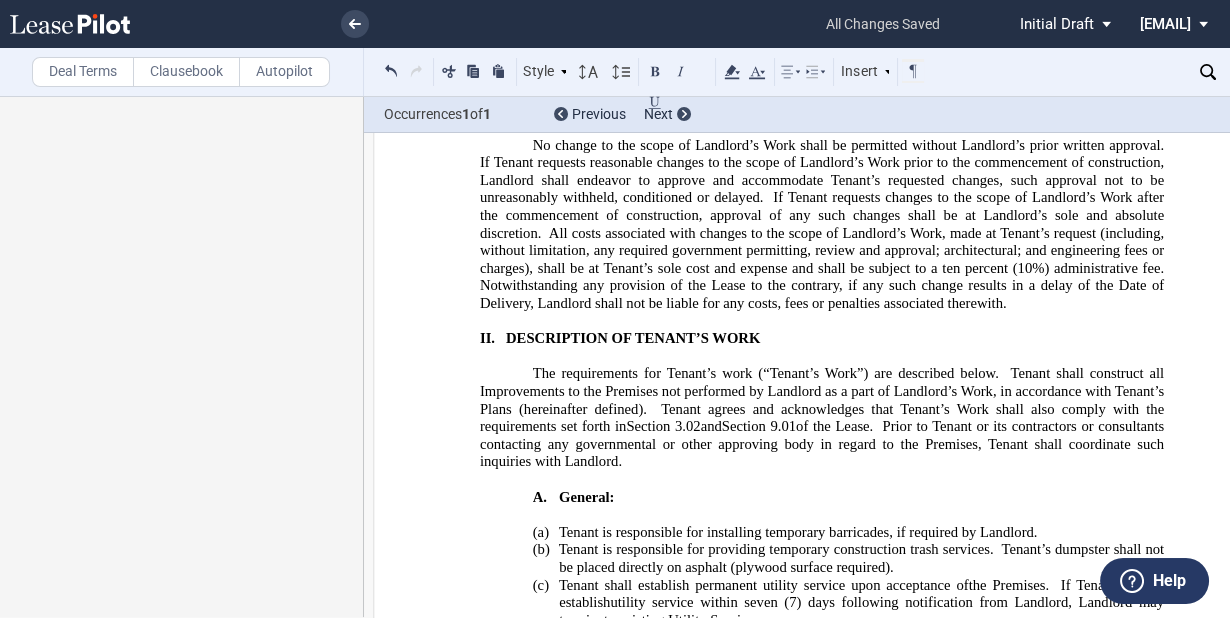 click on "(7) days from receipt of Landlord’s comments to Tenant’s Plans in which to object to Landlord’s proposed modifications by providing Landlord with notice thereof." 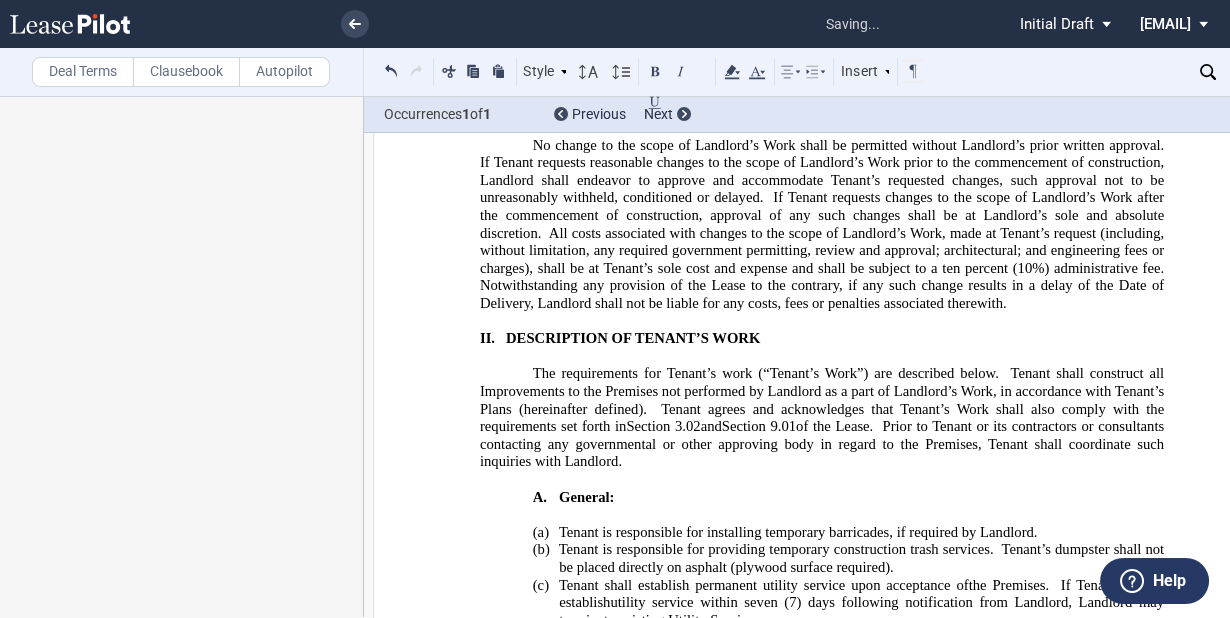 click on "(7) days following receipt of Landlord’s comments." 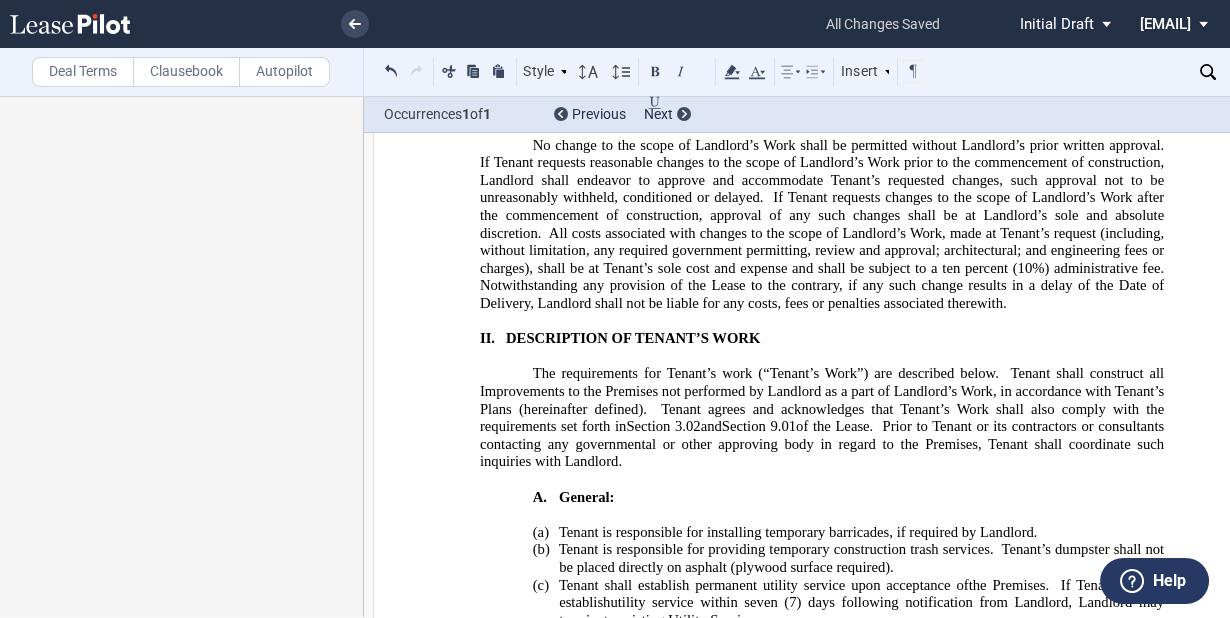 drag, startPoint x: 1009, startPoint y: 494, endPoint x: 1020, endPoint y: 494, distance: 11 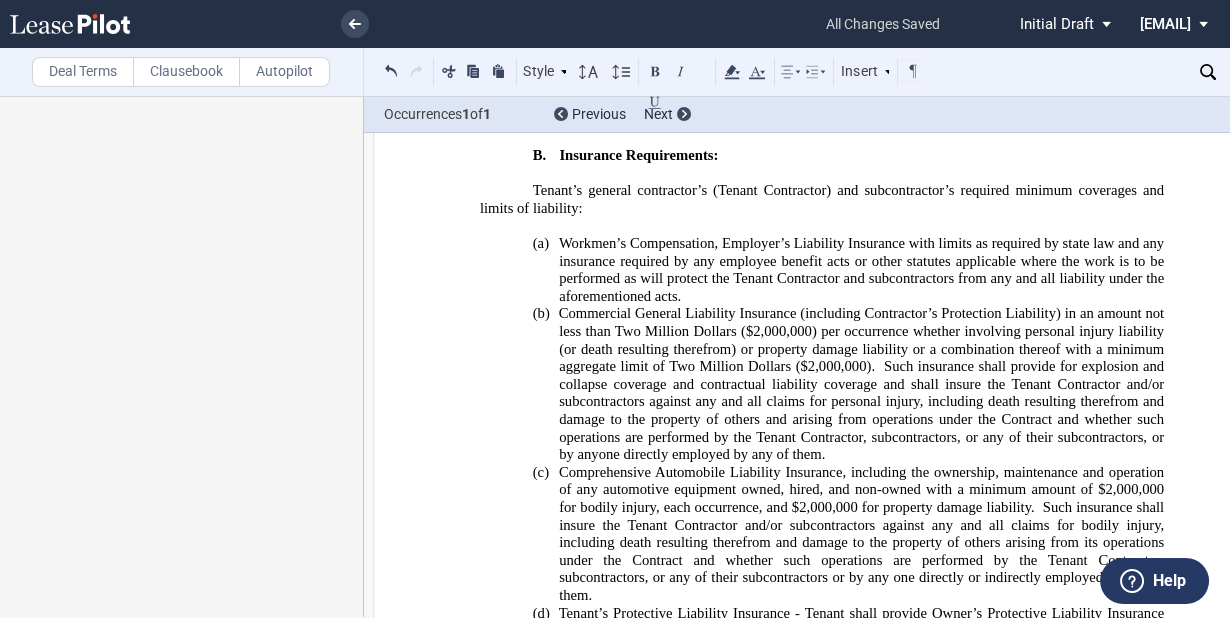 scroll, scrollTop: 37403, scrollLeft: 0, axis: vertical 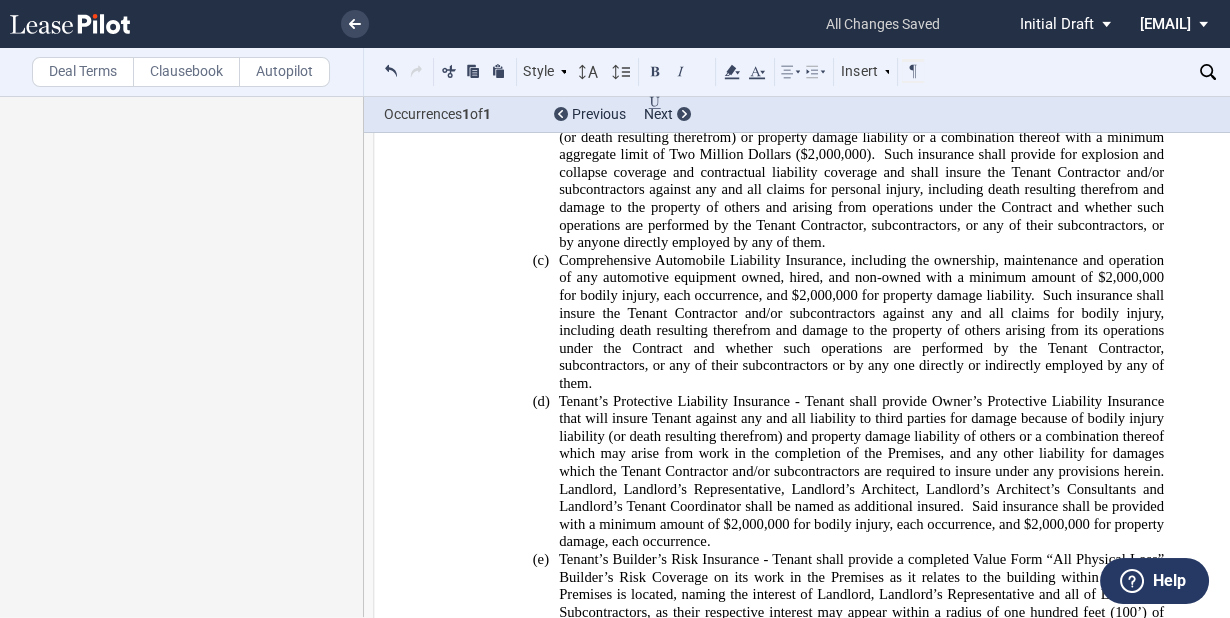 click on "Landlord shall have the right (but not the obligation) to construct or cause to be constructed any of Tenant’s Work which Landlord reasonably determines should be constructed by Landlord." 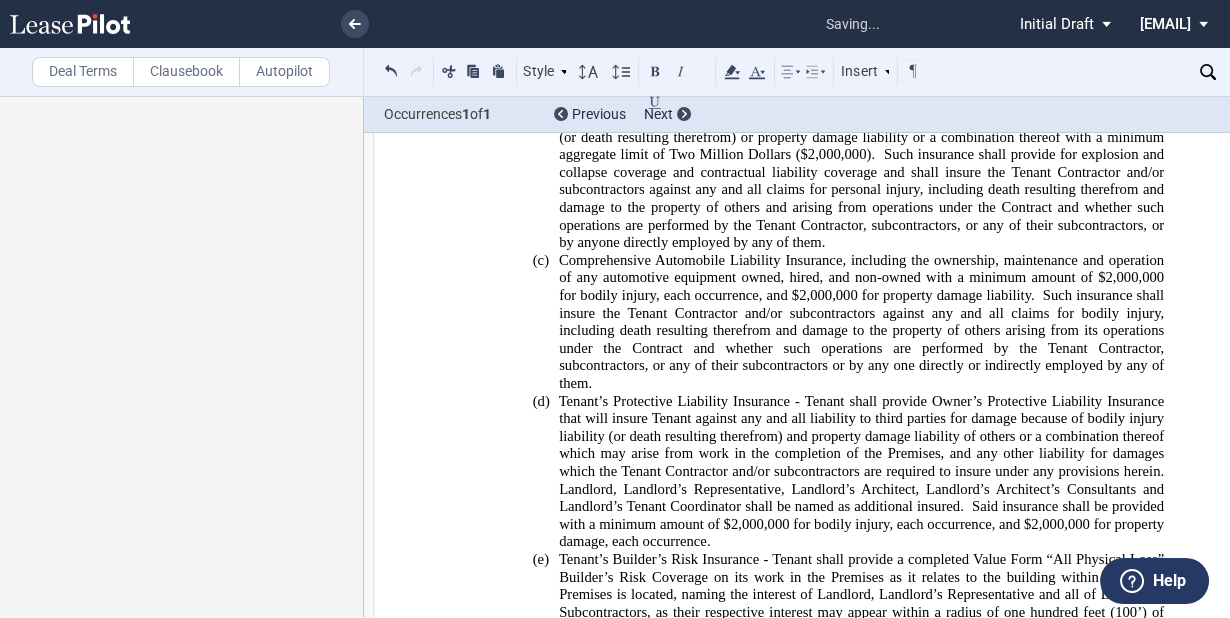 type 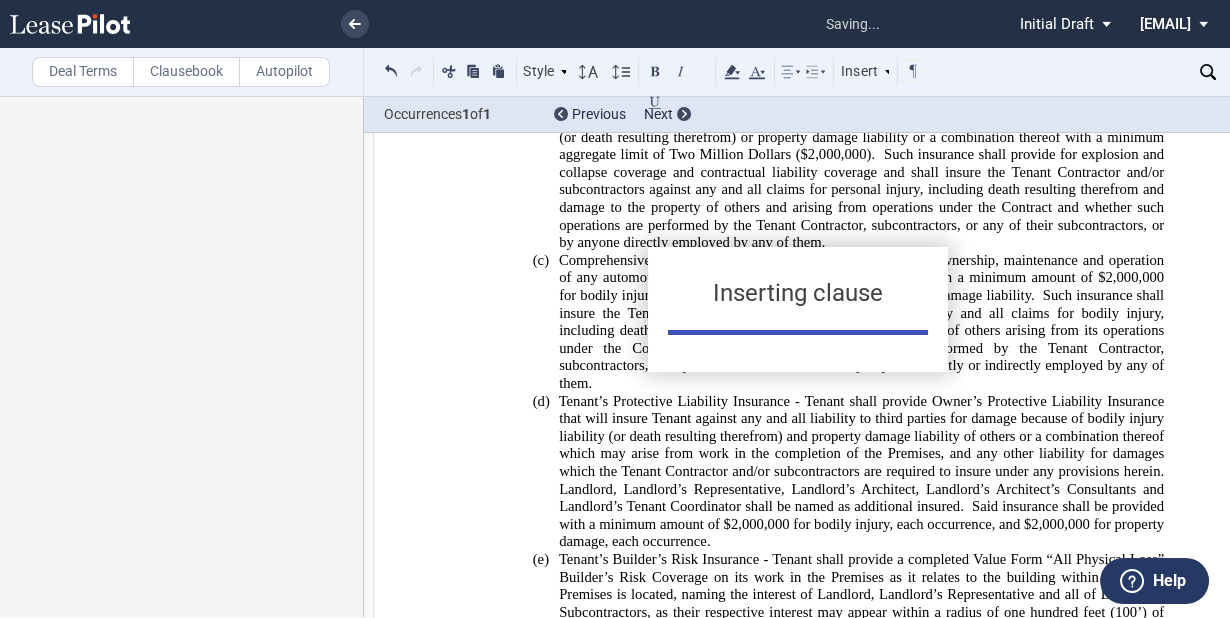 click on "[THE TERMS OF THIS SECTION 21.22 ARE SPECIFIC TO THIS LEASE ONLY AND SHALL NOT BE USED FOR CONFORMING PURPOSES]." 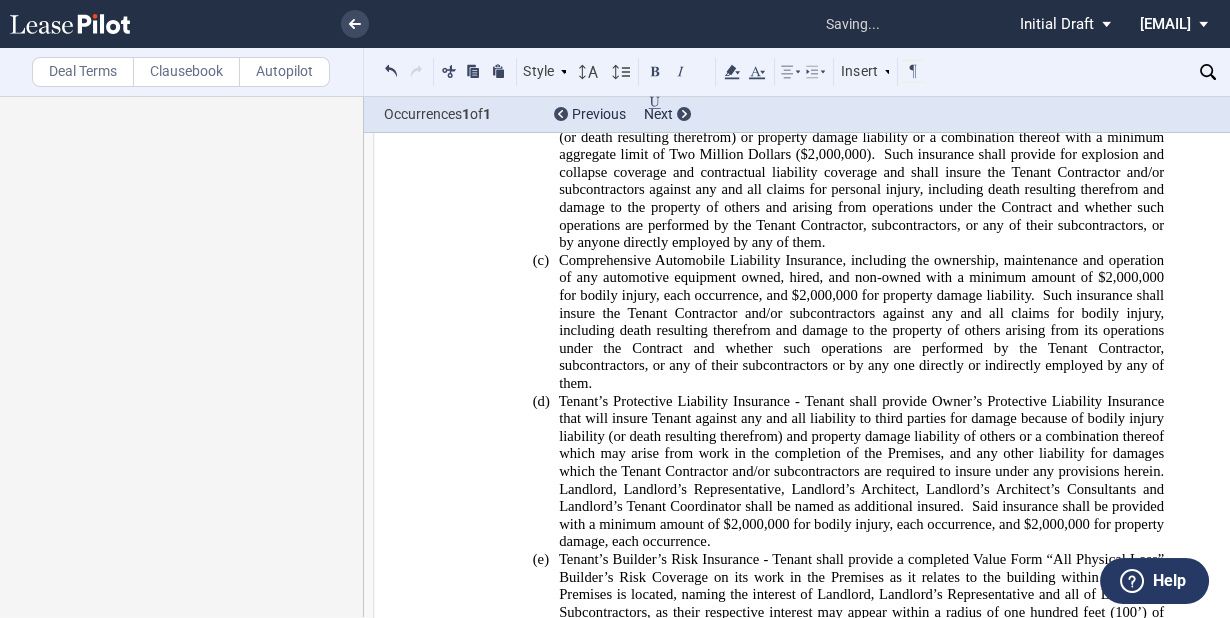 type 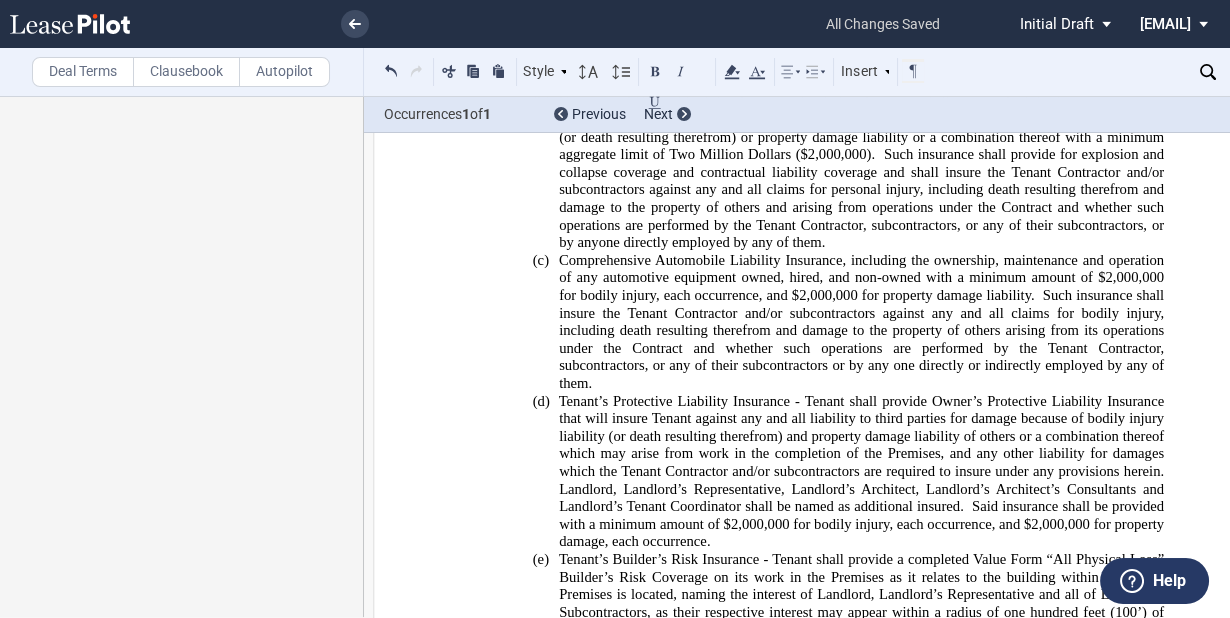 drag, startPoint x: 1024, startPoint y: 372, endPoint x: 1069, endPoint y: 365, distance: 45.54119 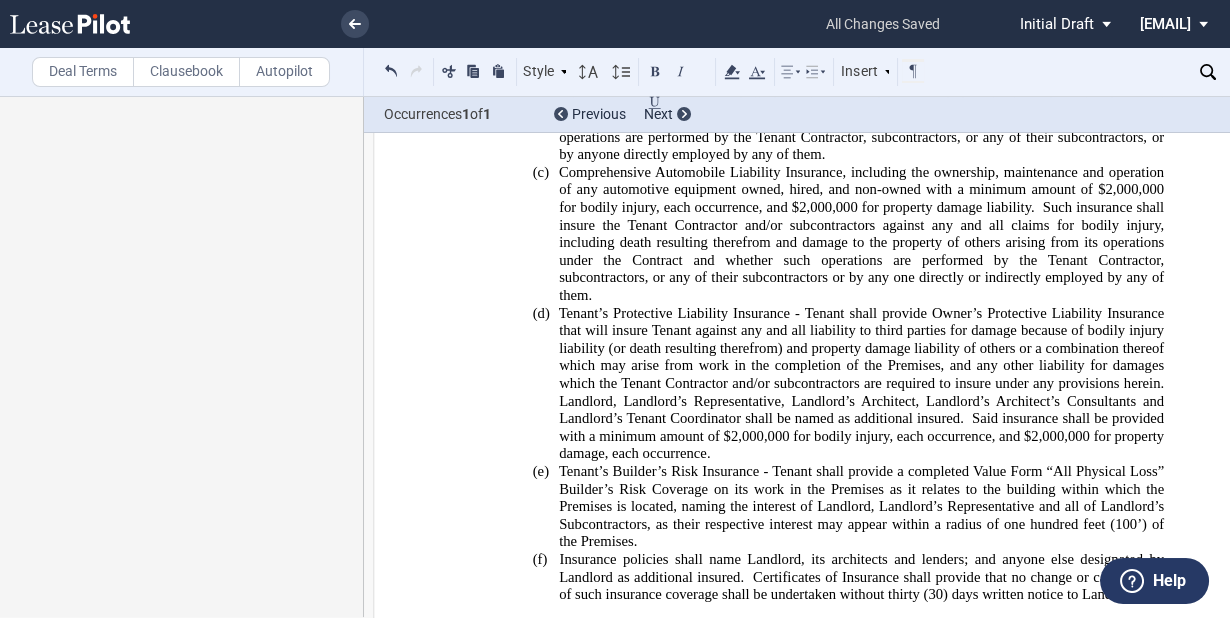 scroll, scrollTop: 37563, scrollLeft: 0, axis: vertical 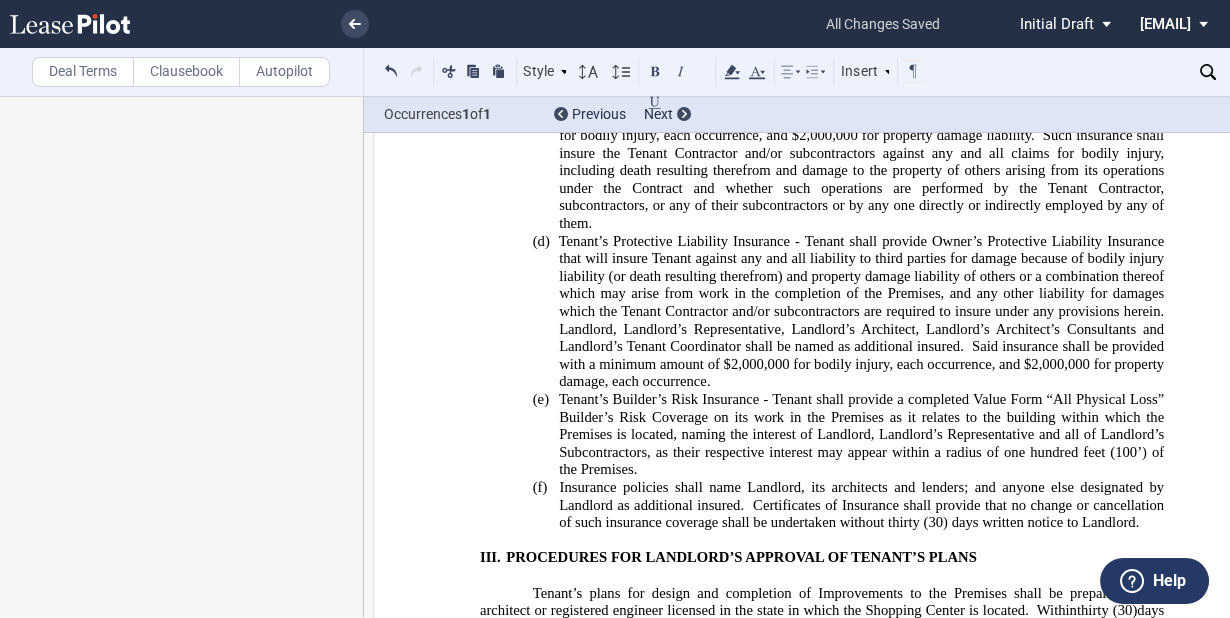 click on "(7) days of notification to Tenant." 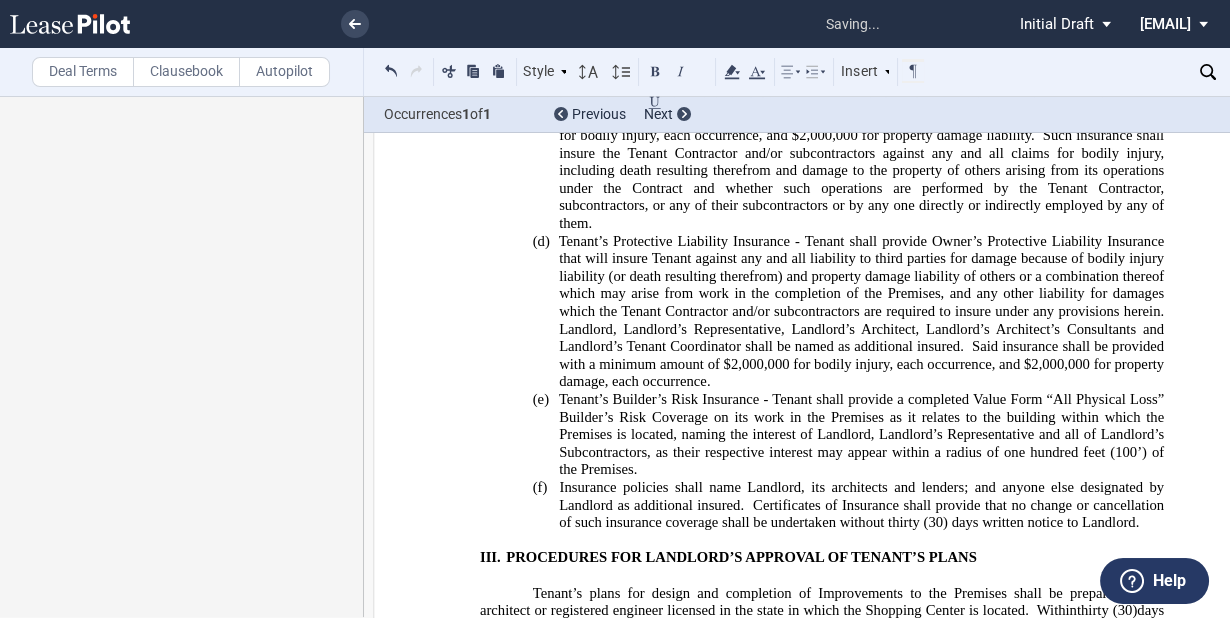 click on "If Tenant does not complete Tenant’s Work to Landlord’s satisfaction, Landlord shall have the right, two (2) business after delivery of a second notice to Tenant ( via notice may be sent to via email) in addition to other rights herein, to cure any deficiency in Tenant’s Work and Tenant shall be responsible for the actual, reasonable, and documented cost of such action in addition to a ten percent (10%) administrative fee." 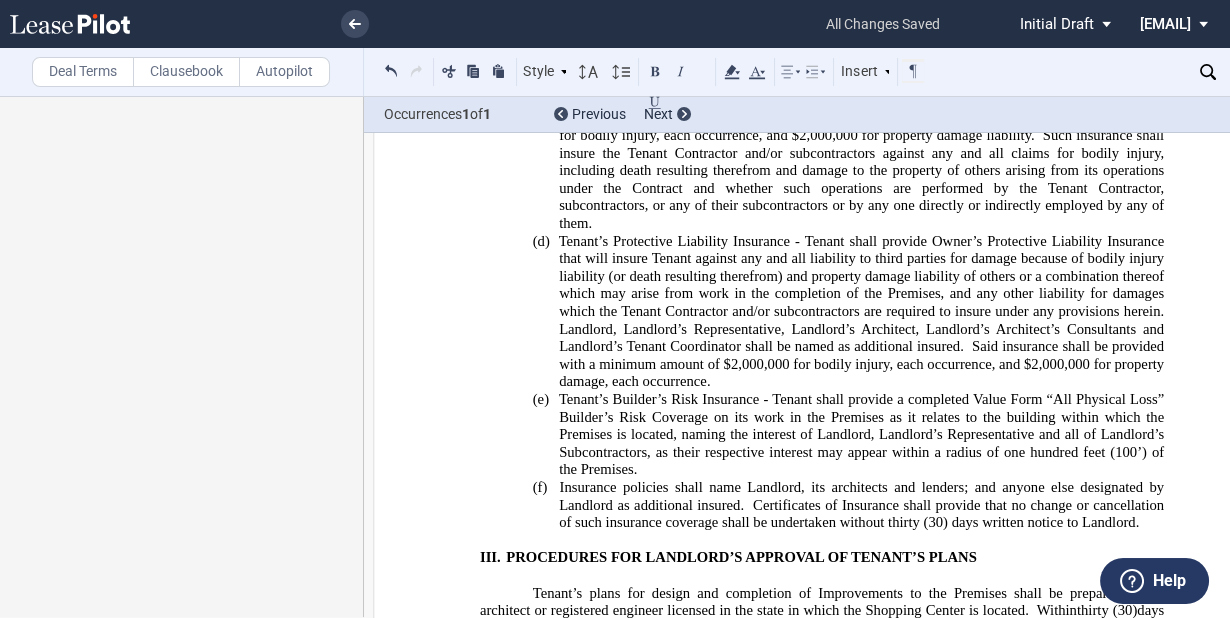 click on "If Tenant does not complete Tenant’s Work to Landlord’s satisfaction, Landlord shall have the right, two (2) business after delivery of a second notice to Tenant (which notice may be sent to via email) in addition to other rights herein, to cure any deficiency in Tenant’s Work and Tenant shall be responsible for the actual, reasonable, and documented cost of such action in addition to a ten percent (10%) administrative fee." 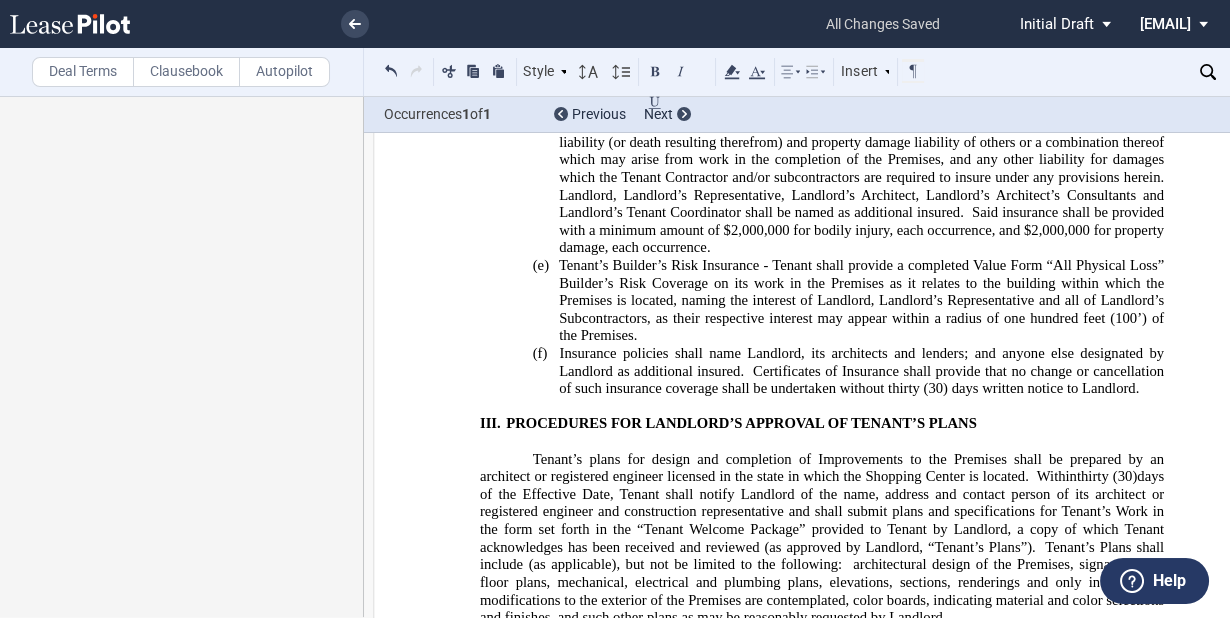 scroll, scrollTop: 37803, scrollLeft: 0, axis: vertical 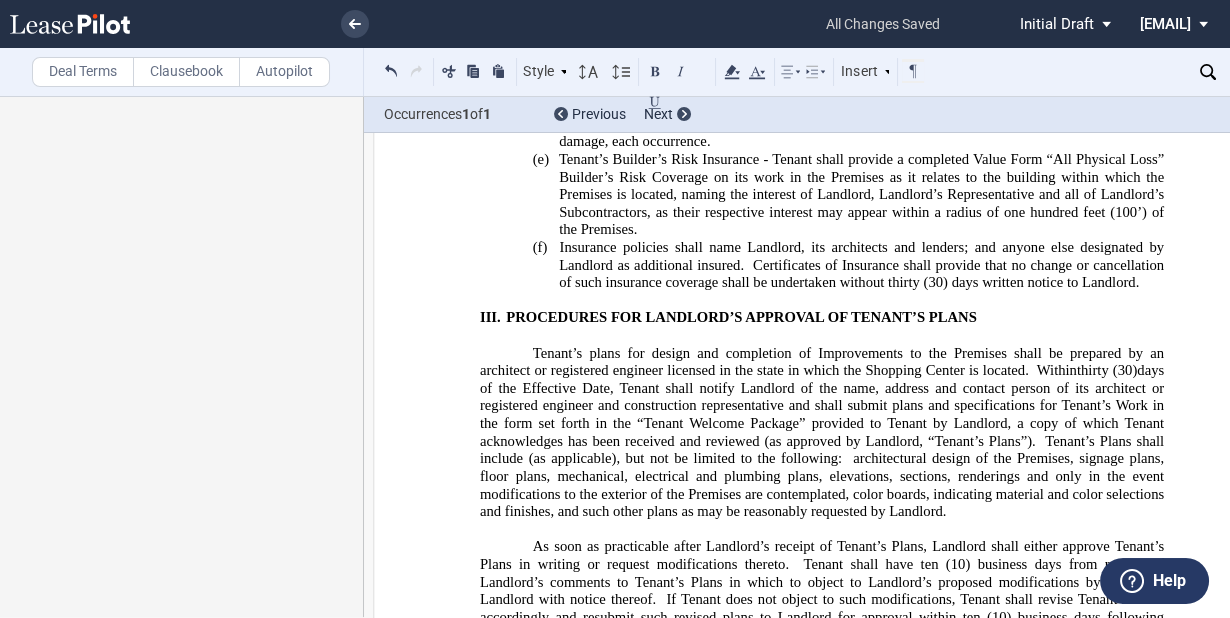 click 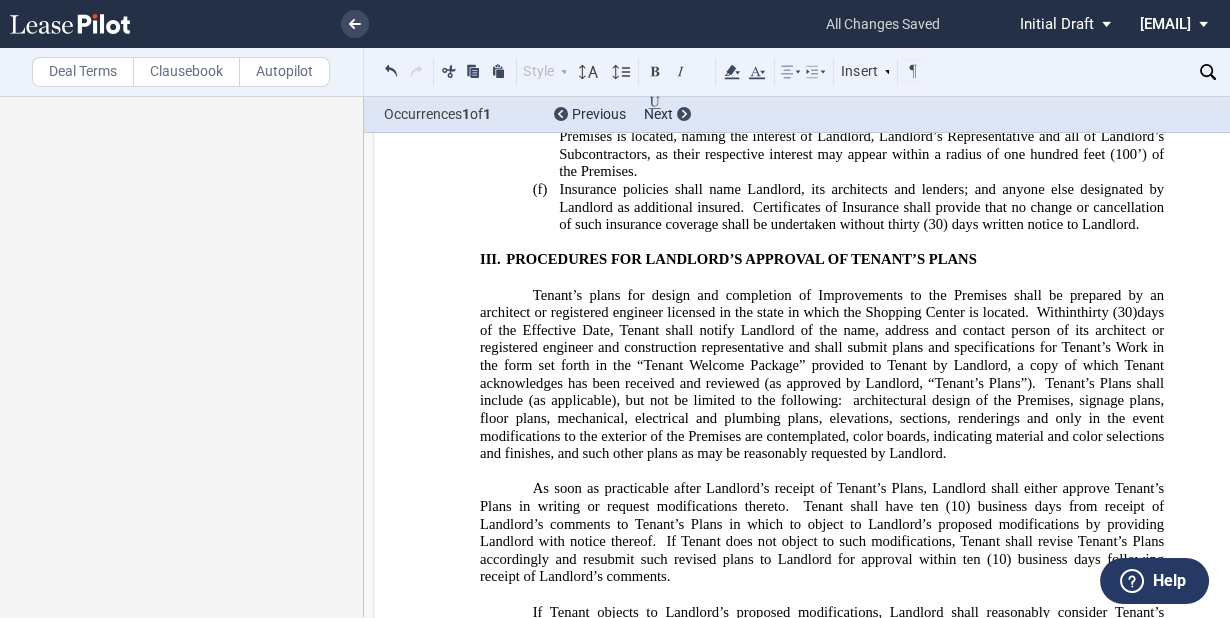 scroll, scrollTop: 38043, scrollLeft: 0, axis: vertical 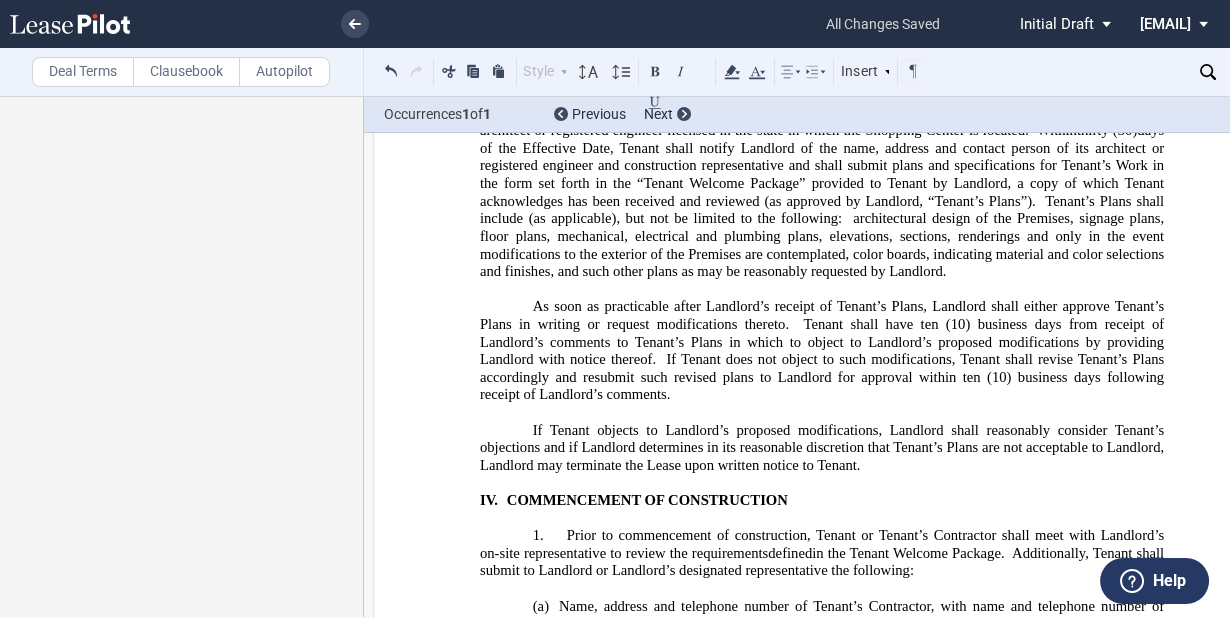 click on "In addition to all other remedies available to Landlord at law, in equity, and hereunder, Tenant’s failure to comply with the requirements of this Section IV(7) shall constitute an immediate Event of Default hereunder and shall entitle Landlord to undertake any actions Landlord deems necessary to satisfy the requirements of N.C. Gen. Stat. Sections 44A-11.1 and 44A-11.2 on Tenant’s account and at Tenant’s sole cost and expense, which costs and expenses shall include, without limitation, all attorneys’ fees and, court costs, and an administrative fee equal to fifteen percent (15%) of all expenses and costs incurred by Landlord. Such costs, expenses and fees shall be payable by Tenant as Additional Rent hereunder or, at Landlord’s discretion, may be set off against any amount due and owing Tenant hereunder." 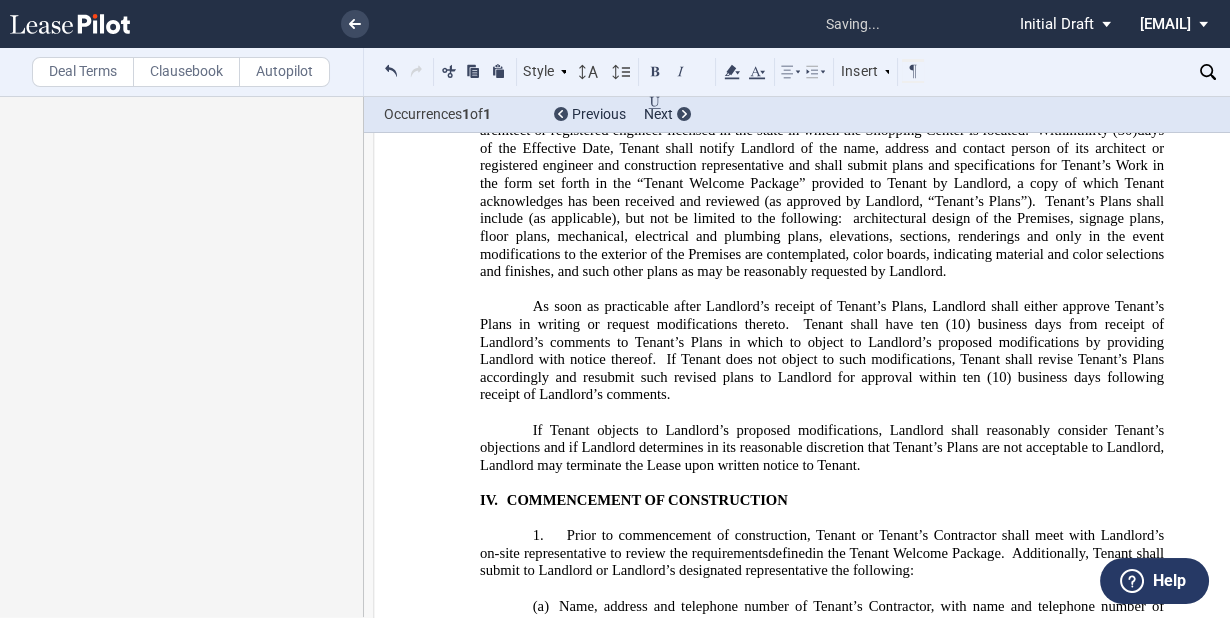 click on "In addition to all other remedies available to Landlord at law, in equity, and hereunder, Tenant’s failure to comply with the requirements of this Section IV(7) shall constitute an immediate Event of Default hereunder and shall entitle Landlord to undertake any actions Landlord deems necessary to satisfy the requirements of N.C. Gen. Stat. Sections 44A-11.1 and 44A-11.2 on Tenant’s account and at Tenant’s sole cost and expense, which costs and expenses shall include, without limitation, all attorneys’ fees and, court costs, and an administrative fee equal to fifteen percent (10%) of all expenses and costs incurred by Landlord. Such costs, expenses and fees shall be payable by Tenant as Additional Rent hereunder or, at Landlord’s discretion, may be set off against any amount due and owing Tenant hereunder." 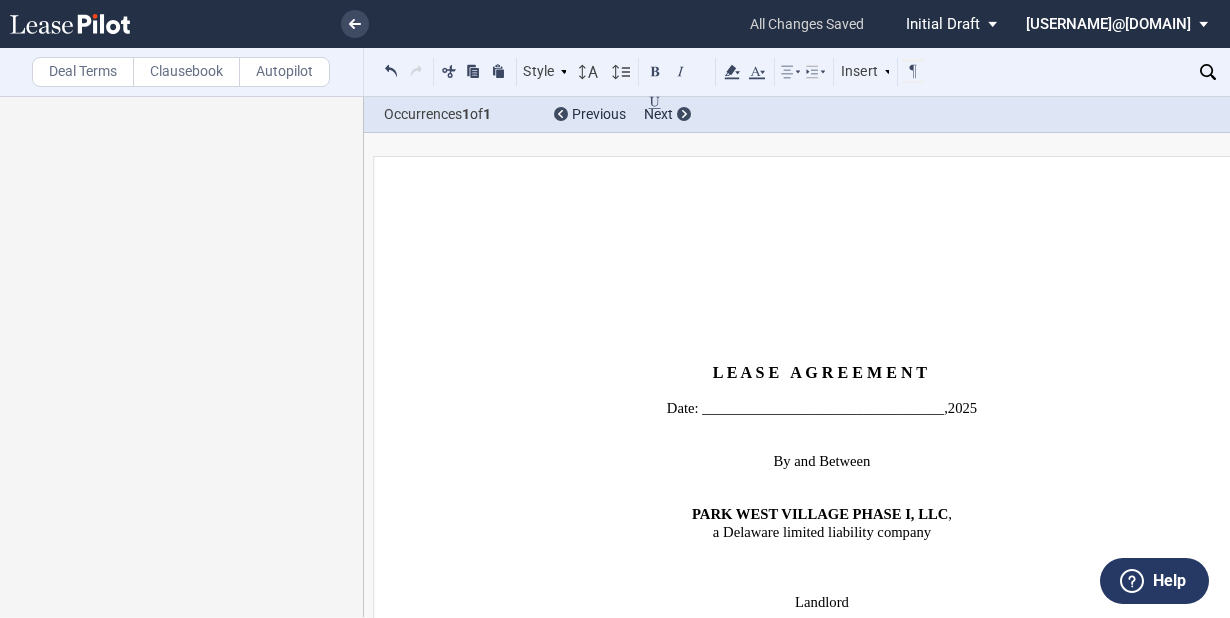 scroll, scrollTop: 0, scrollLeft: 0, axis: both 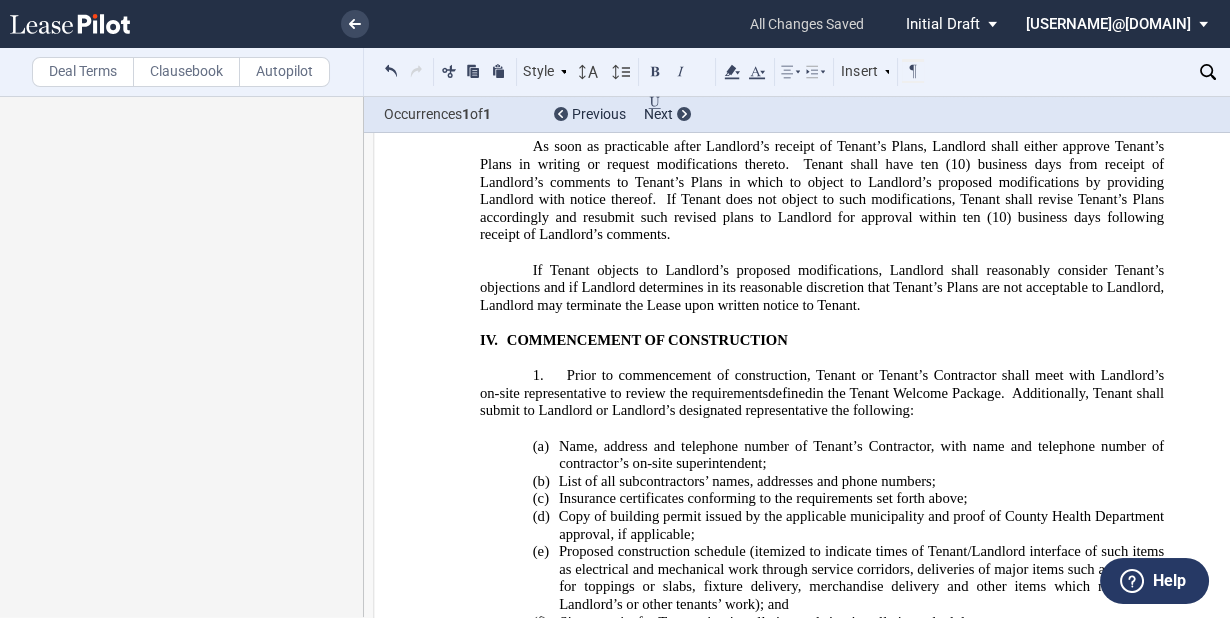 drag, startPoint x: 610, startPoint y: 350, endPoint x: 653, endPoint y: 350, distance: 43 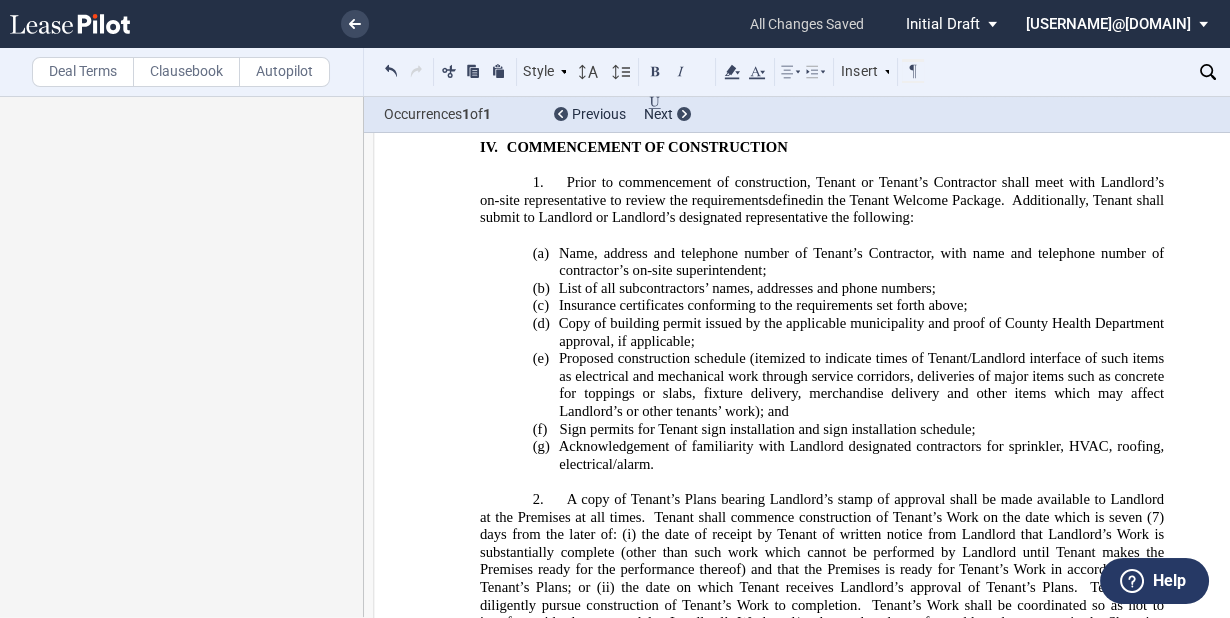 scroll, scrollTop: 38523, scrollLeft: 0, axis: vertical 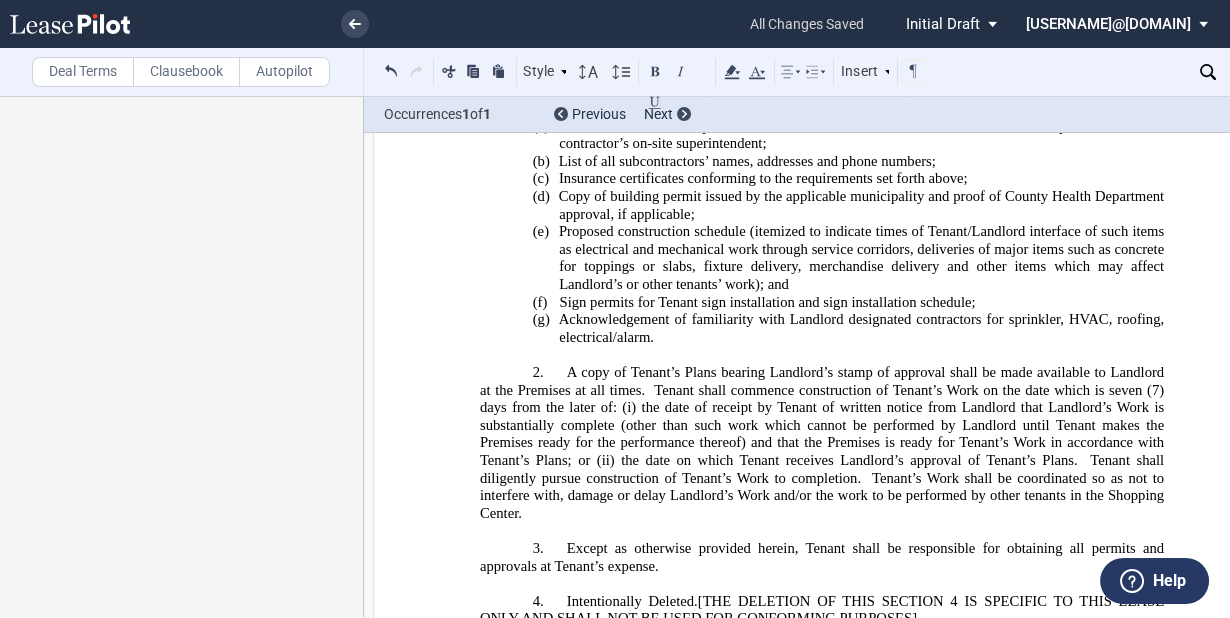 click on "﻿" at bounding box center (822, 1748) 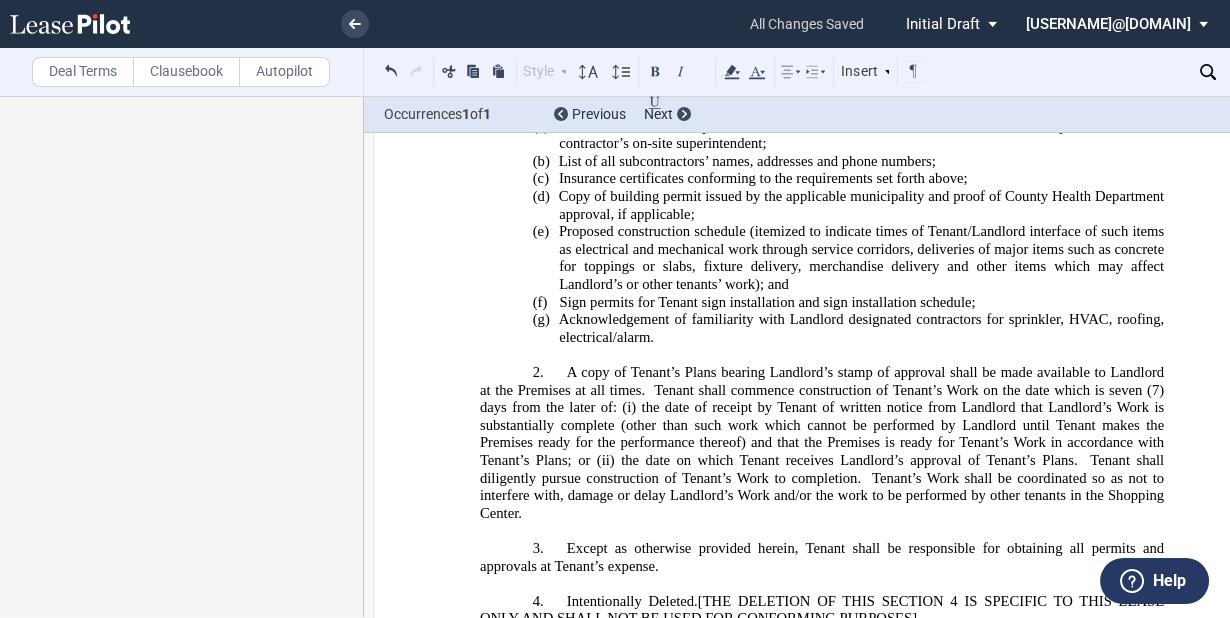 drag, startPoint x: 994, startPoint y: 338, endPoint x: 1026, endPoint y: 333, distance: 32.38827 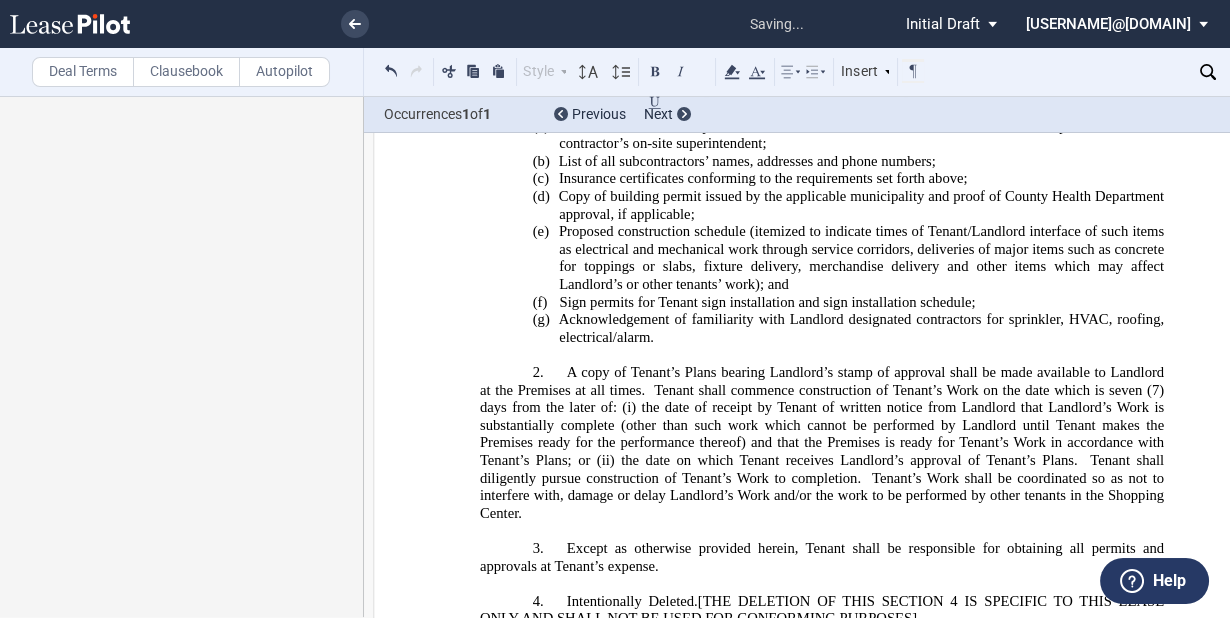 drag, startPoint x: 1127, startPoint y: 336, endPoint x: 476, endPoint y: 335, distance: 651.0008 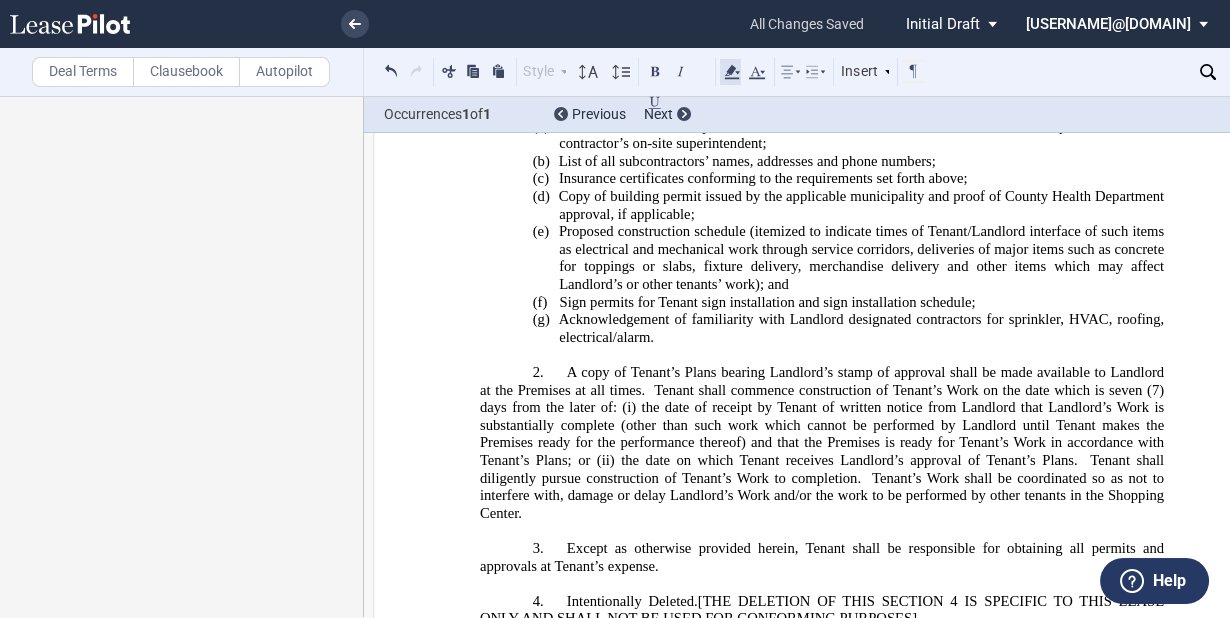click 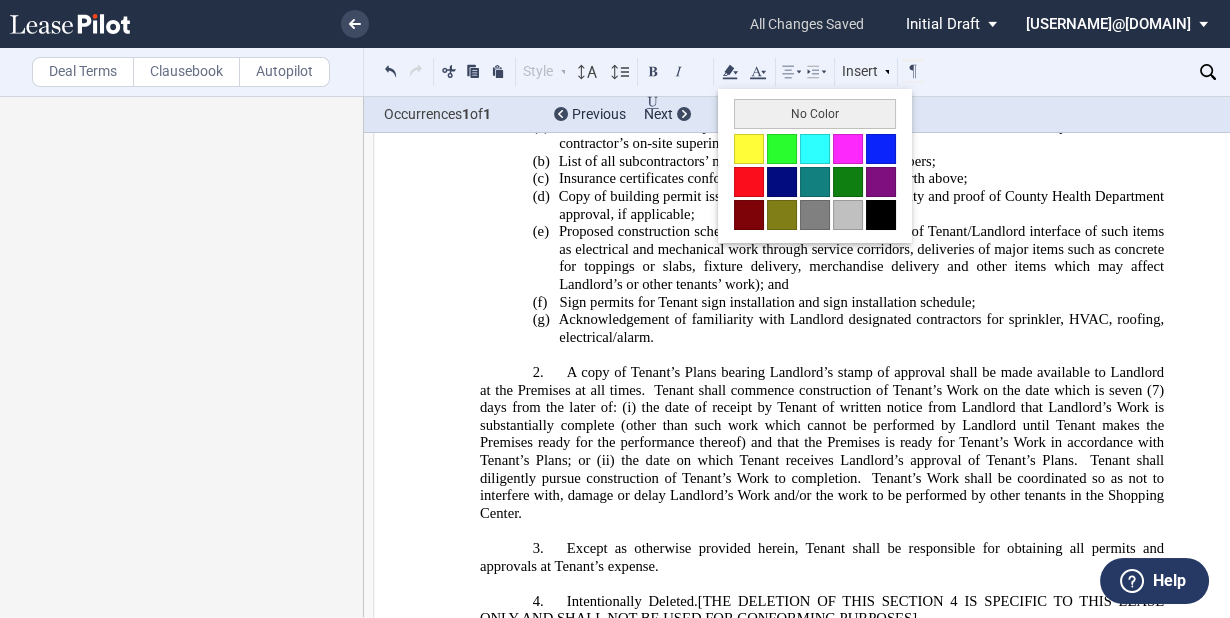 click at bounding box center [749, 149] 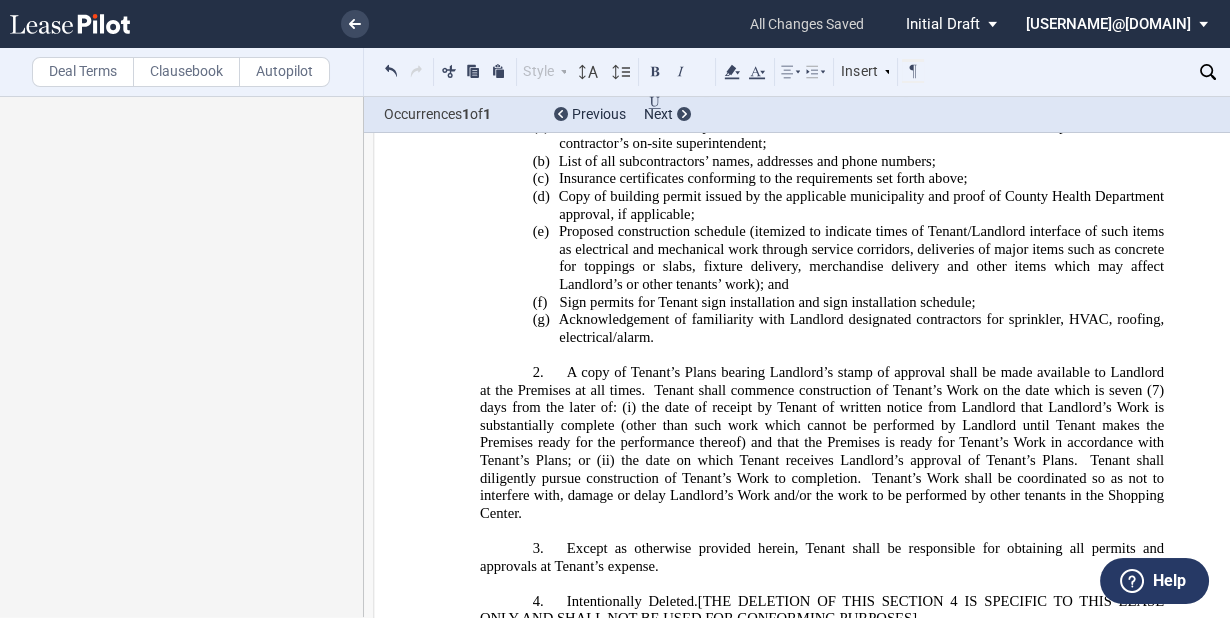 type 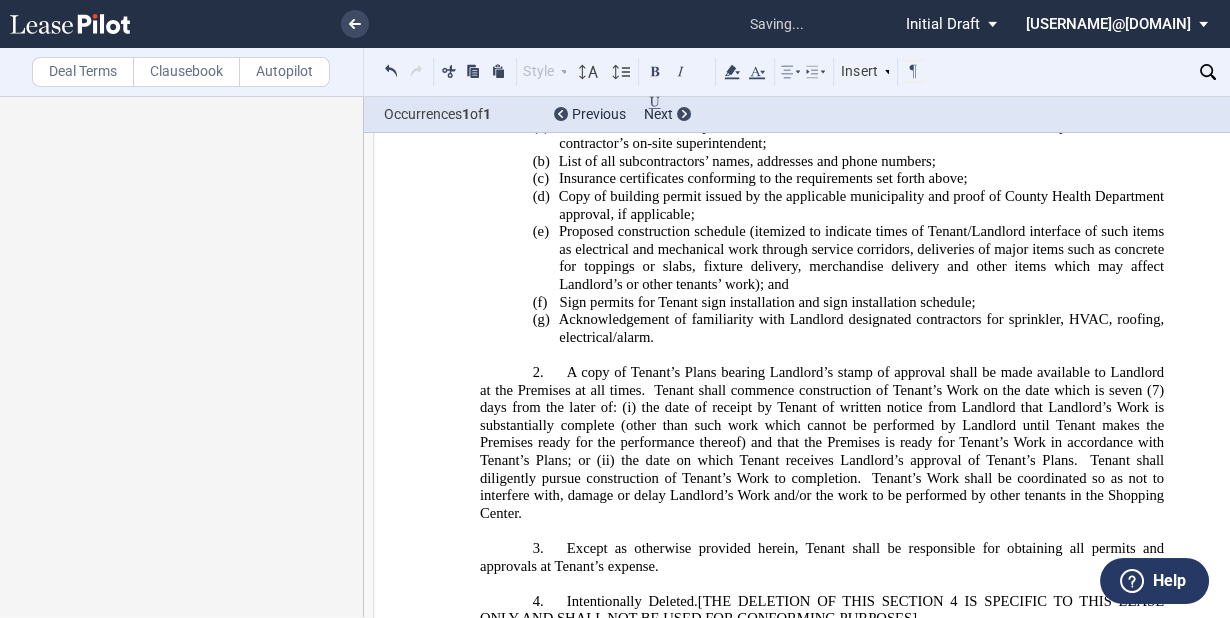 click on "SIGNAGE CRITERIA" at bounding box center [822, 1730] 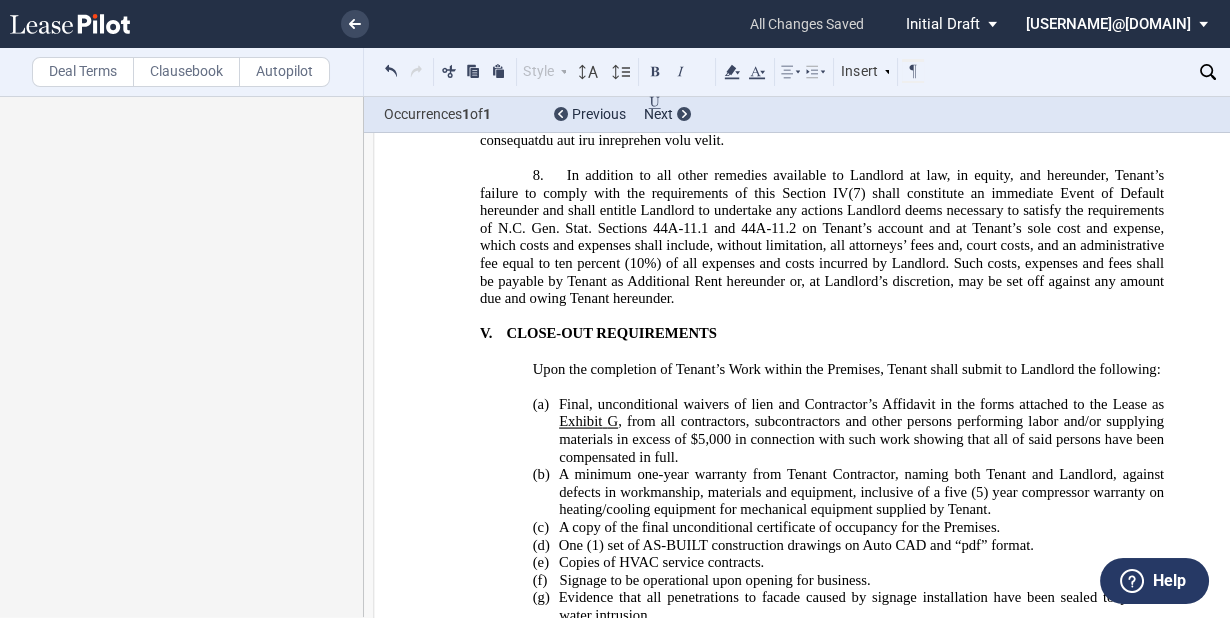 scroll, scrollTop: 39323, scrollLeft: 0, axis: vertical 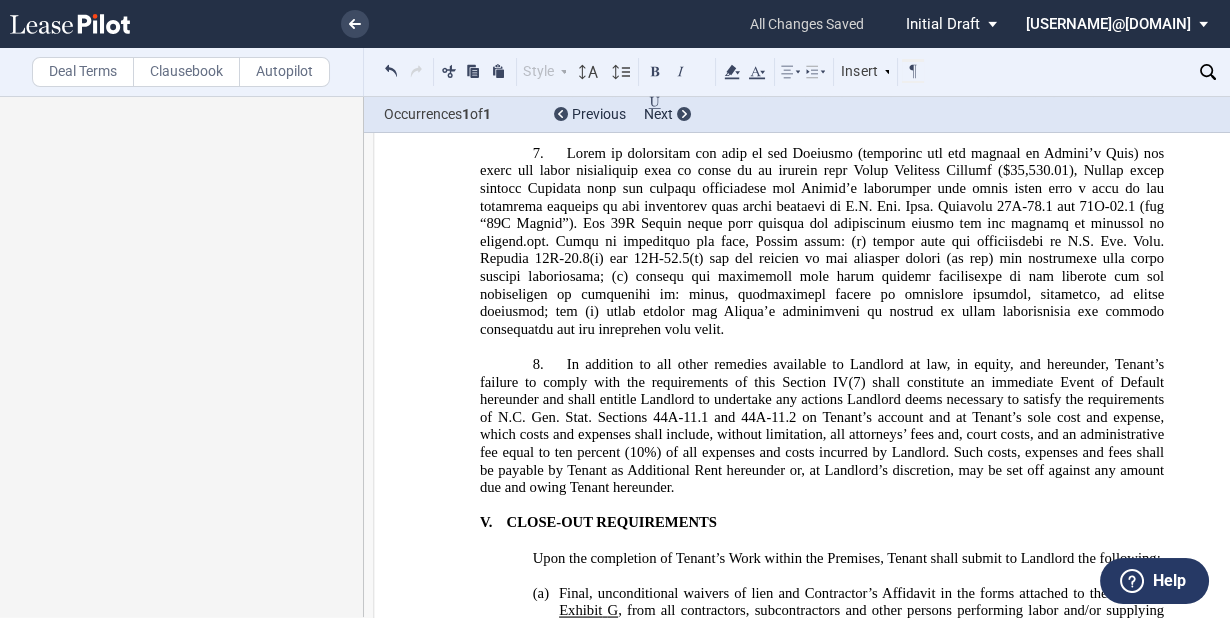 drag, startPoint x: 902, startPoint y: 408, endPoint x: 765, endPoint y: 406, distance: 137.0146 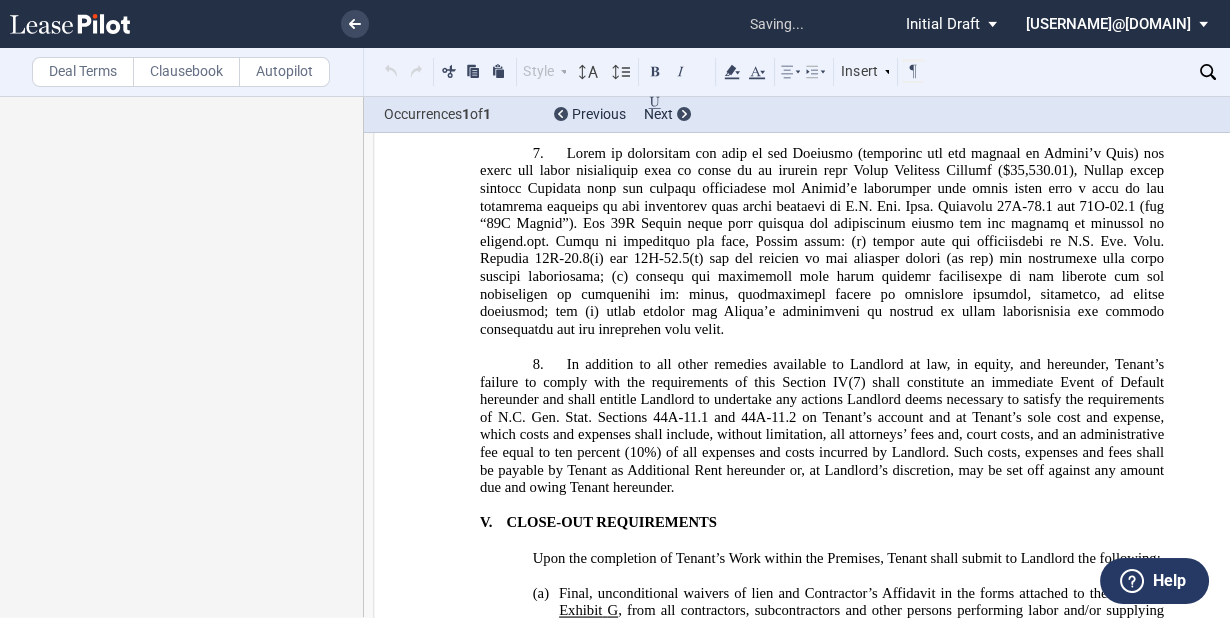 type 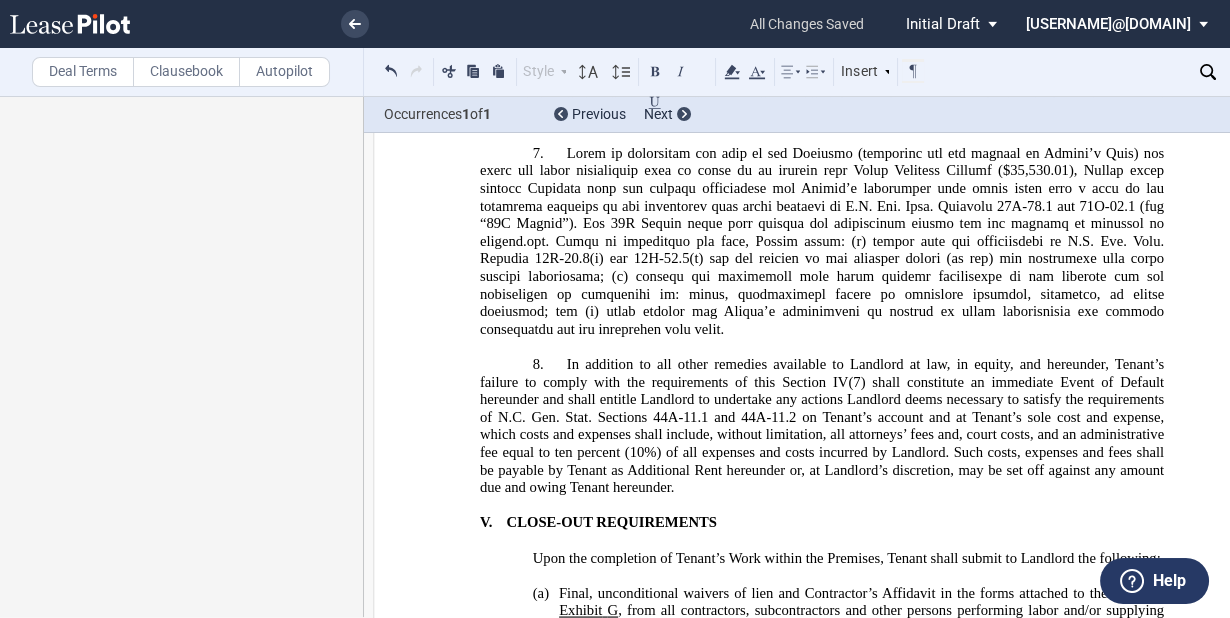 click on "﻿Tenant has previously been provided with a copy of the Comprehensive Sign Plan" 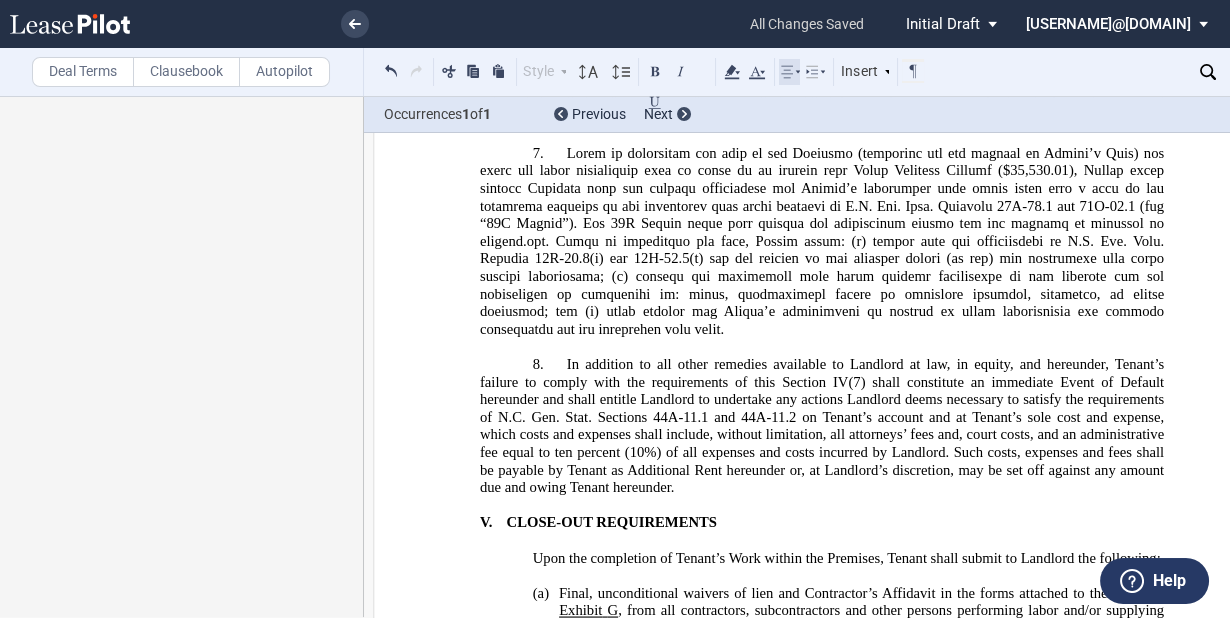 click 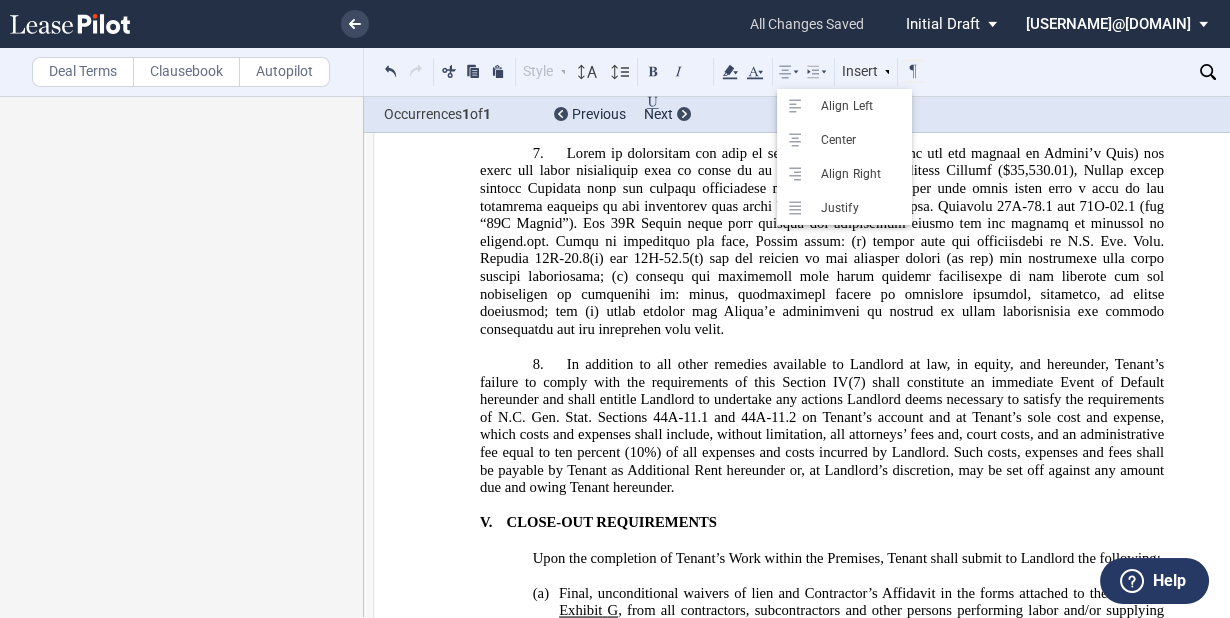 click 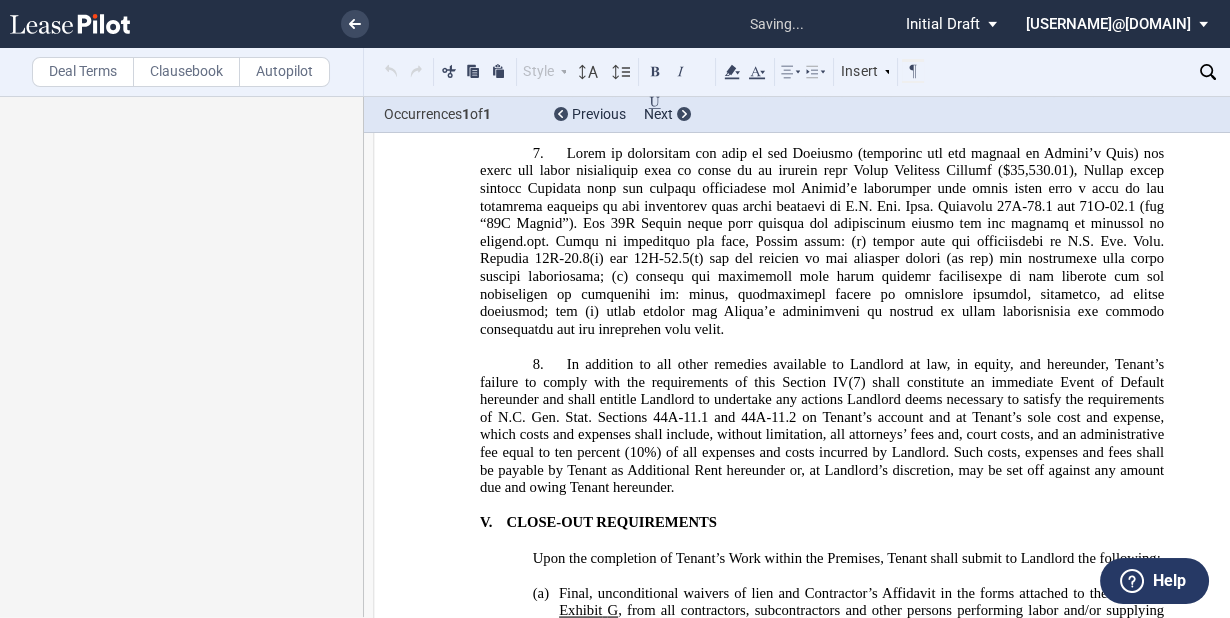 click on "https://parkwestvillage.com/SignCriteria" 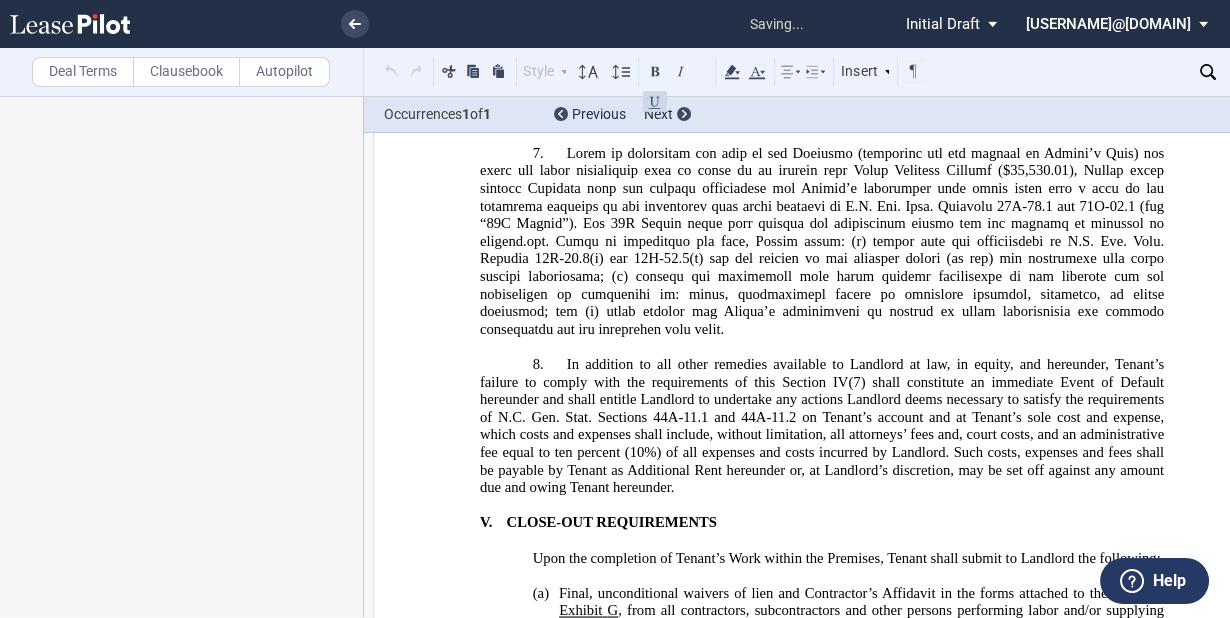 click on "﻿
﻿
﻿
﻿
﻿
﻿
﻿
﻿
﻿
﻿
﻿
﻿
L E A S E     A G R E E M E N T
﻿
Date: _________________________________,  [YEAR]
﻿
﻿
By and Between
﻿
﻿
PARK WEST VILLAGE PHASE I, LLC, a Delaware limited liability company PARK WEST VILLAGE PHASE I, LLC , a   Delaware   limited liability company
CRI OUTPARCELS LLC,
an Ohio limited liability company
250 Civic Center Drive
Suite 500
Columbus, Ohio 43215
﻿
﻿
﻿
Landlord
﻿
﻿
and
﻿" at bounding box center [822, -8656] 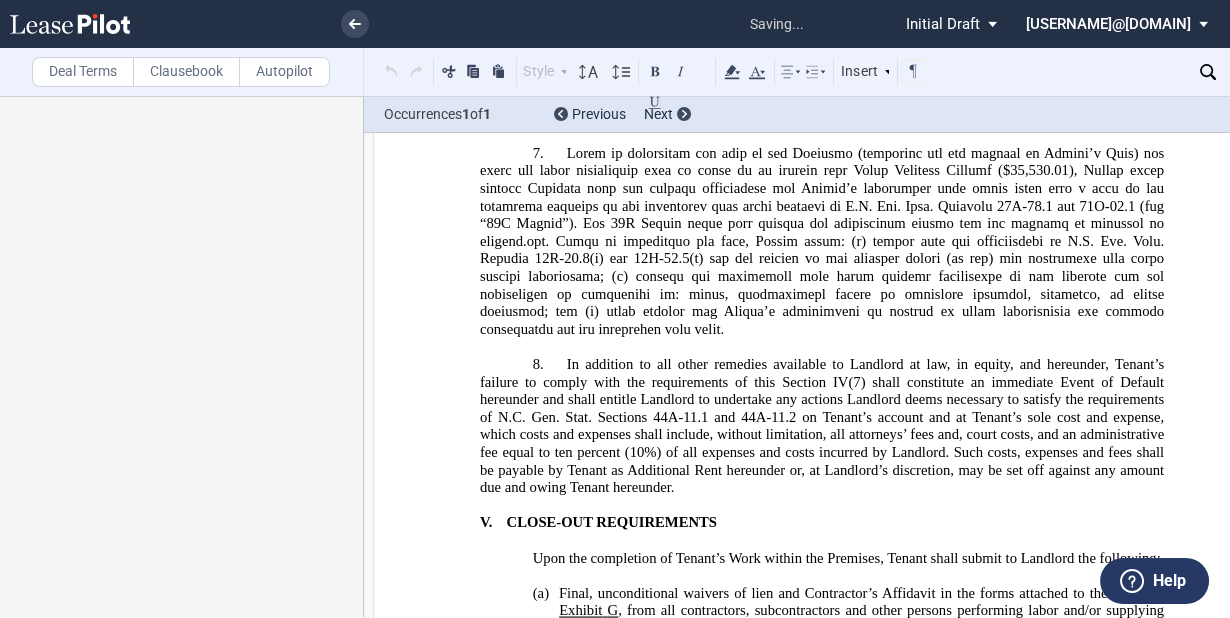click on "﻿
﻿
﻿
﻿
﻿
﻿
﻿
﻿
﻿
﻿
﻿
﻿
L E A S E     A G R E E M E N T
﻿
Date: _________________________________,  [YEAR]
﻿
﻿
By and Between
﻿
﻿
PARK WEST VILLAGE PHASE I, LLC, a Delaware limited liability company PARK WEST VILLAGE PHASE I, LLC , a   Delaware   limited liability company
CRI OUTPARCELS LLC,
an Ohio limited liability company
250 Civic Center Drive
Suite 500
Columbus, Ohio 43215
﻿
﻿
﻿
Landlord
﻿
﻿
and
﻿" at bounding box center [822, -8656] 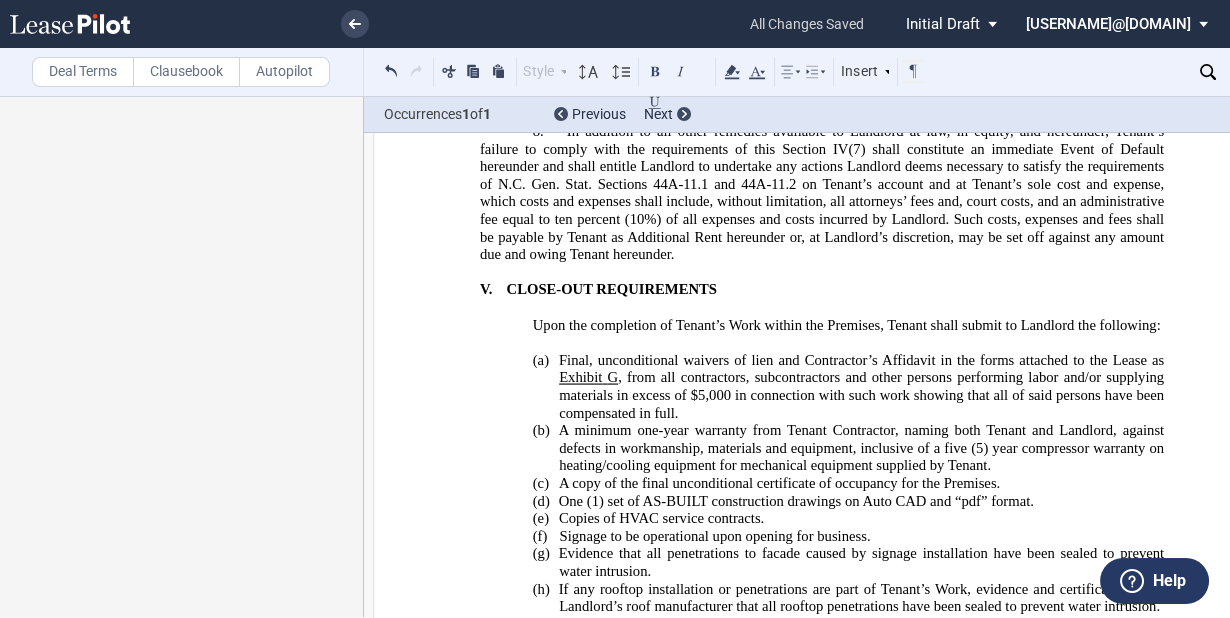 scroll, scrollTop: 39540, scrollLeft: 0, axis: vertical 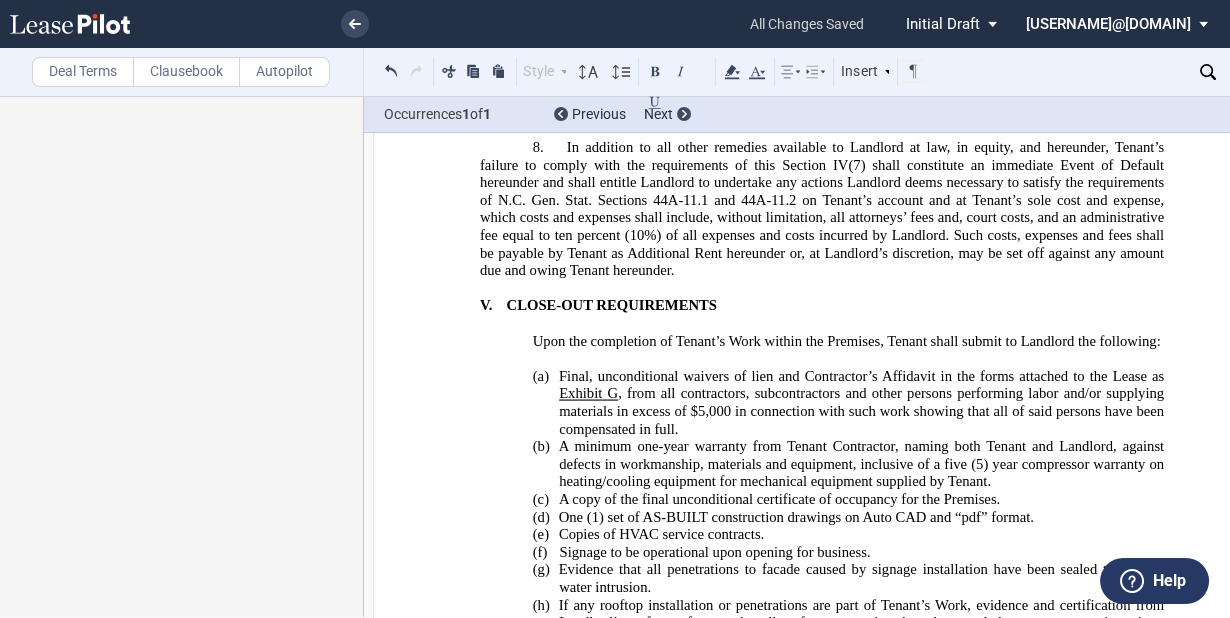 click on "﻿Tenant agrees and acknowledges that it has previously been provided with a copy of the Comprehensive Sign Plan, a link to which may be found here:   https://parkwestvillage.com/SignCriteria" at bounding box center (822, 1656) 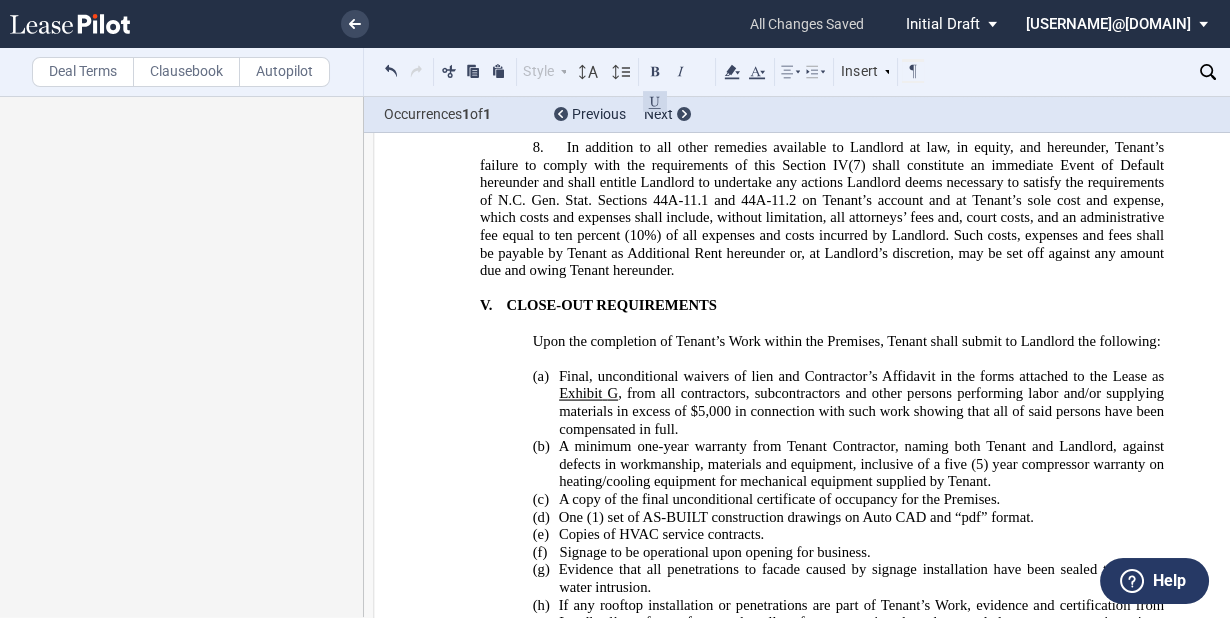 click on "﻿
﻿
﻿
﻿
﻿
﻿
﻿
﻿
﻿
﻿
﻿
﻿
L E A S E     A G R E E M E N T
﻿
Date: _________________________________,  [YEAR]
﻿
﻿
By and Between
﻿
﻿
PARK WEST VILLAGE PHASE I, LLC, a Delaware limited liability company PARK WEST VILLAGE PHASE I, LLC , a   Delaware   limited liability company
CRI OUTPARCELS LLC,
an Ohio limited liability company
250 Civic Center Drive
Suite 500
Columbus, Ohio 43215
﻿
﻿
﻿
Landlord
﻿
﻿
and
﻿" at bounding box center (822, -8892) 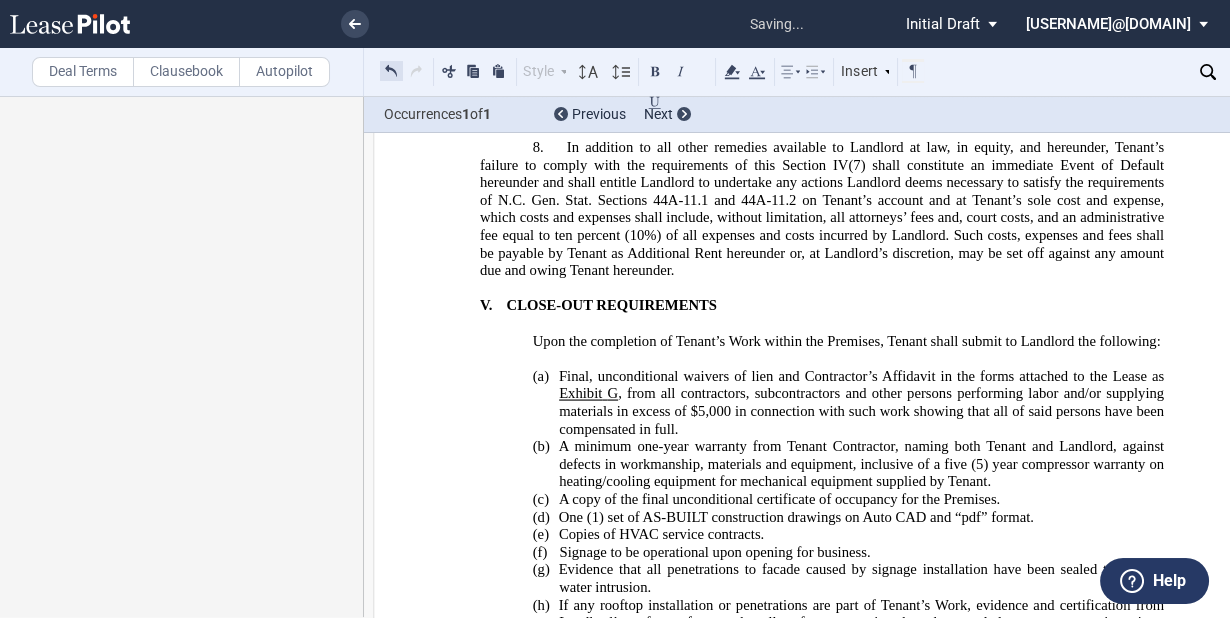 click at bounding box center [391, 71] 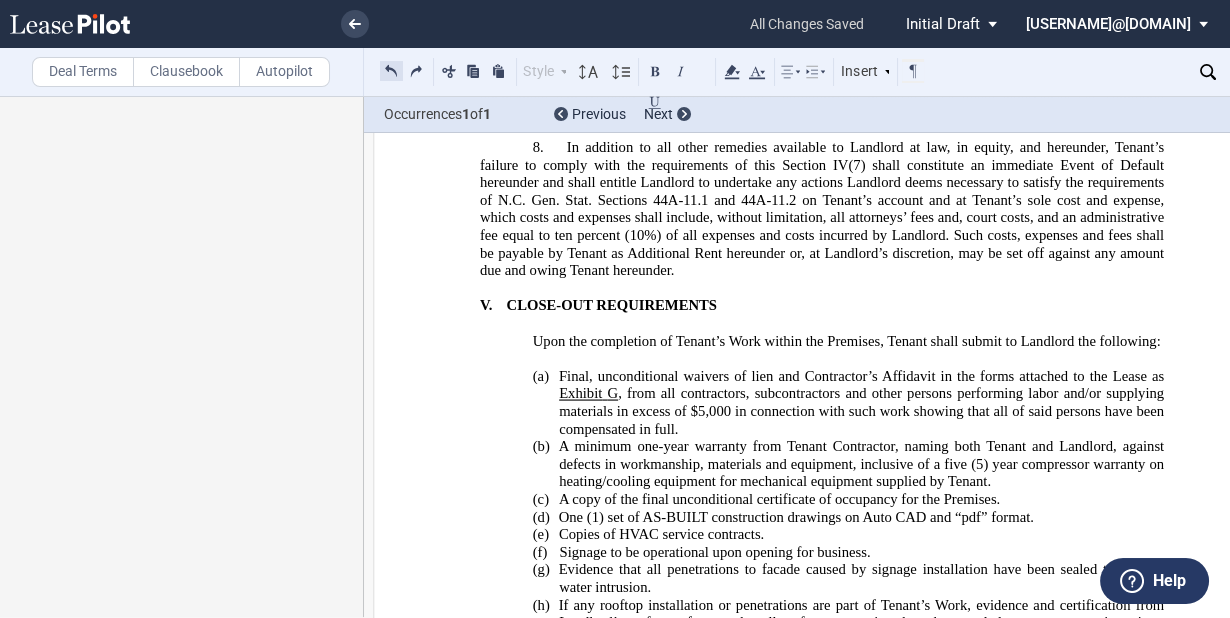 click at bounding box center (391, 71) 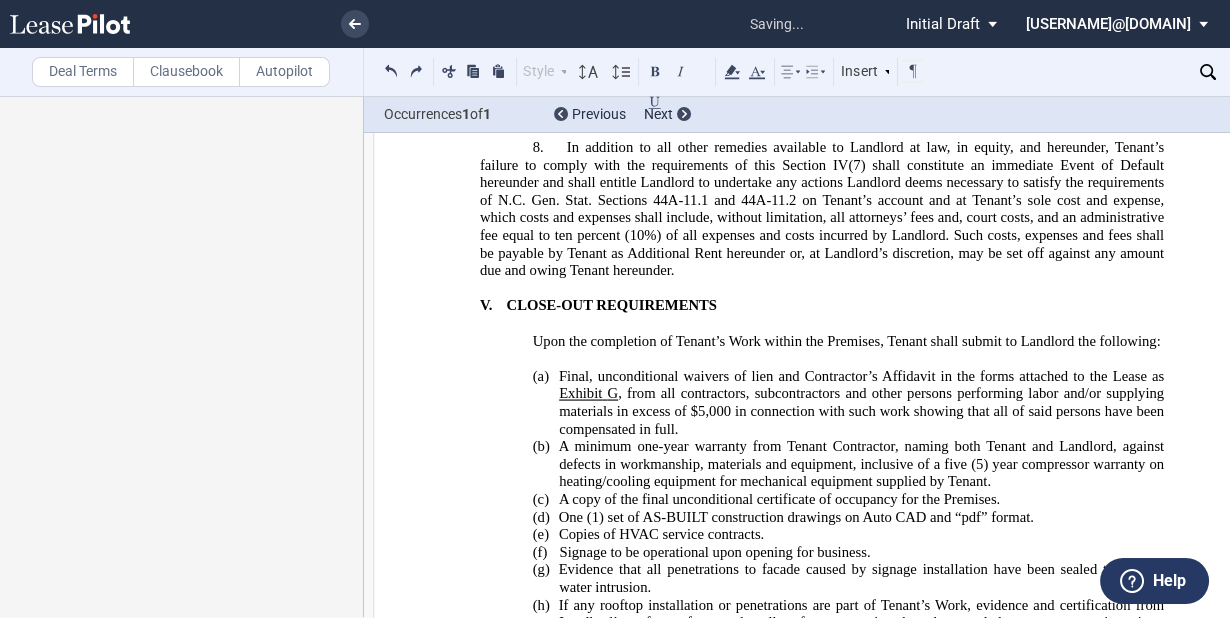 drag, startPoint x: 480, startPoint y: 235, endPoint x: 726, endPoint y: 278, distance: 249.72986 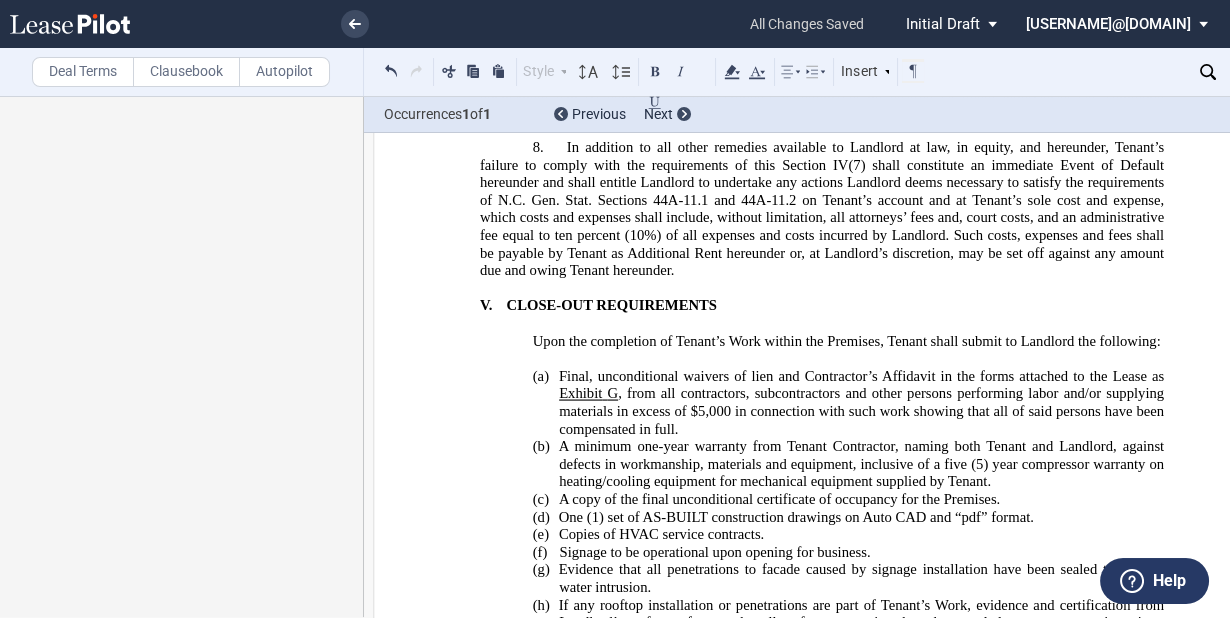 click on "﻿T" at bounding box center [822, 1683] 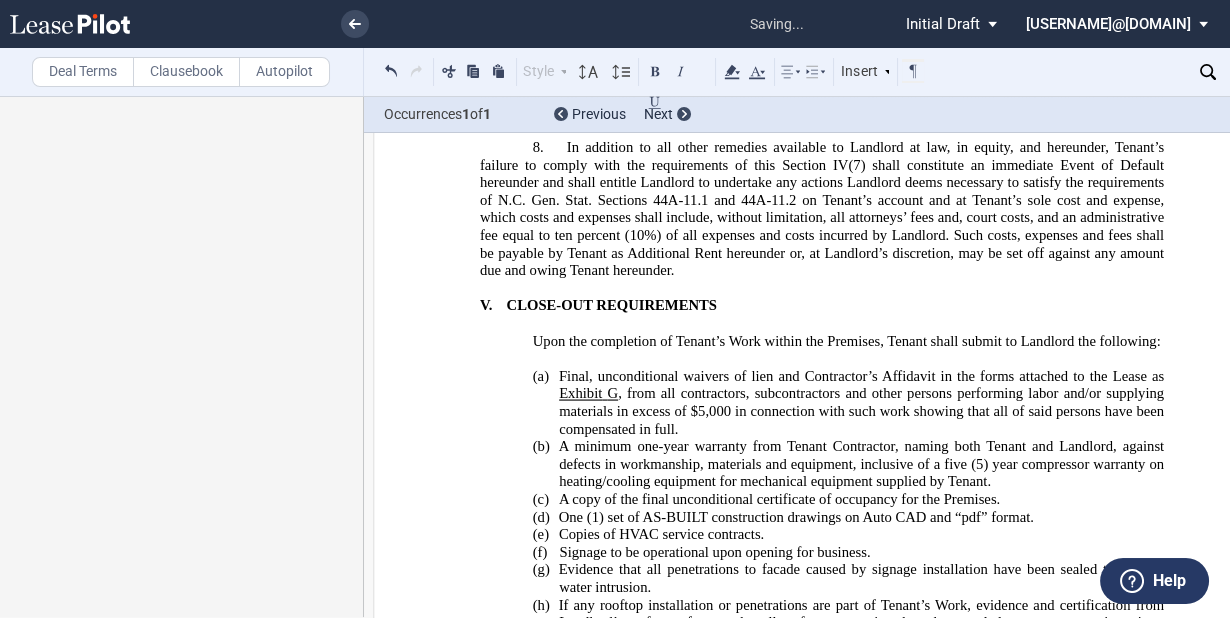 click on "﻿ ﻿Tenant agrees and acknowledges that it has previously been provided with a copy of the Comprehensive Sign Plan, a link to which may be found here:   https://parkwestvillage.com/SignCriteria" at bounding box center (822, 1656) 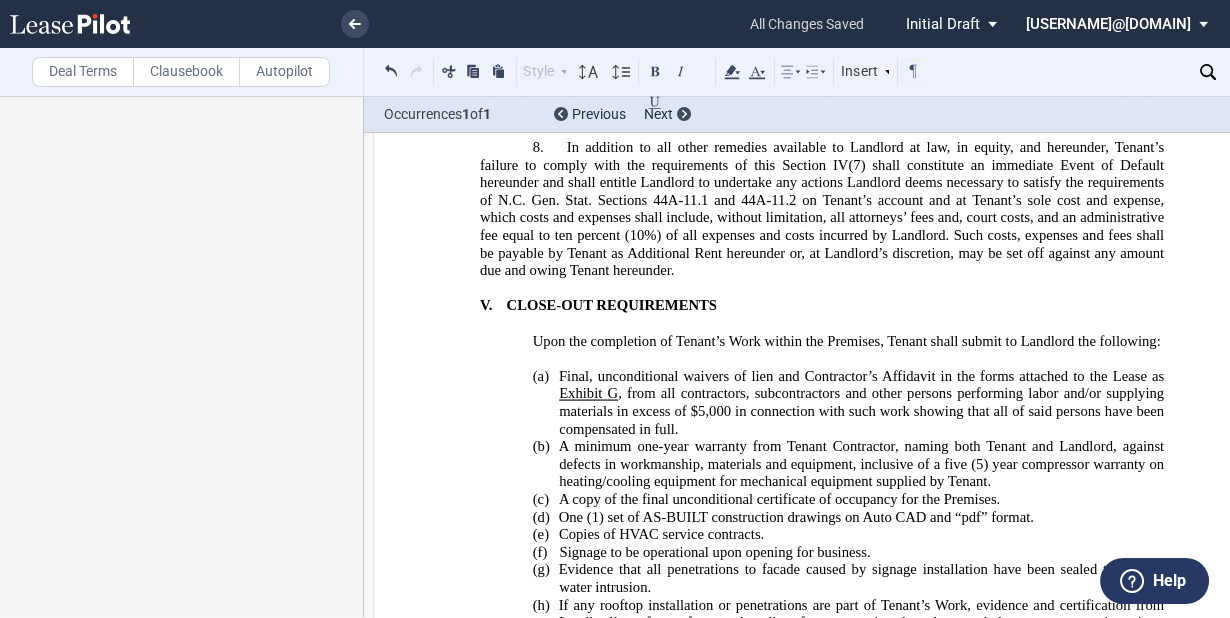 drag, startPoint x: 472, startPoint y: 193, endPoint x: 1078, endPoint y: 221, distance: 606.64655 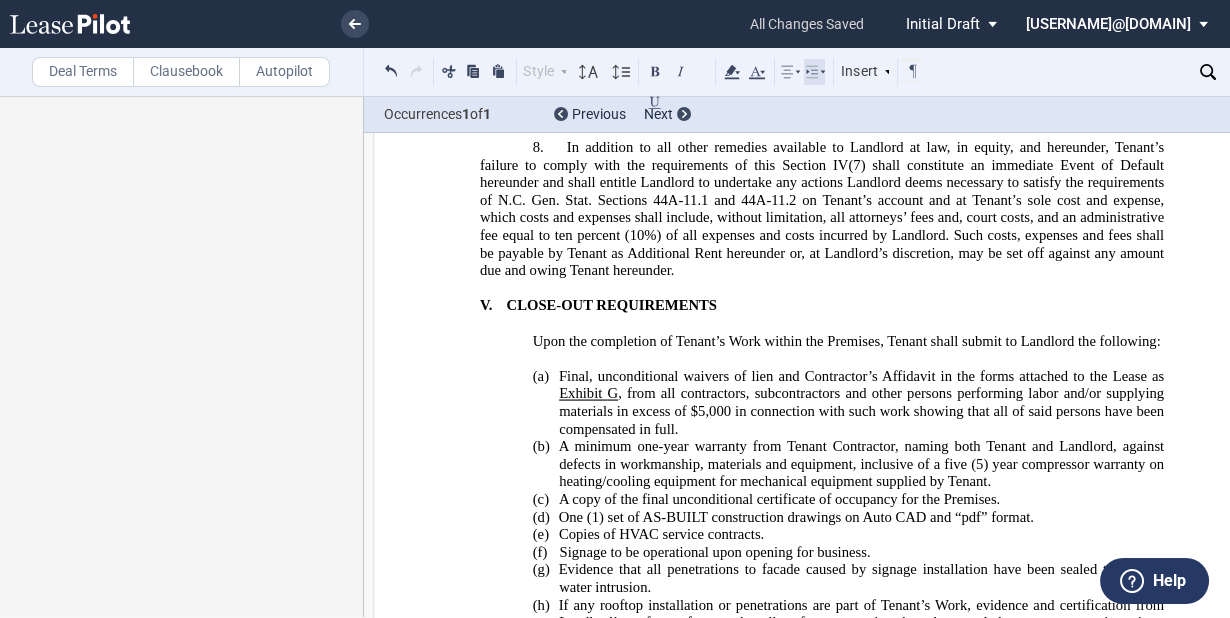 click 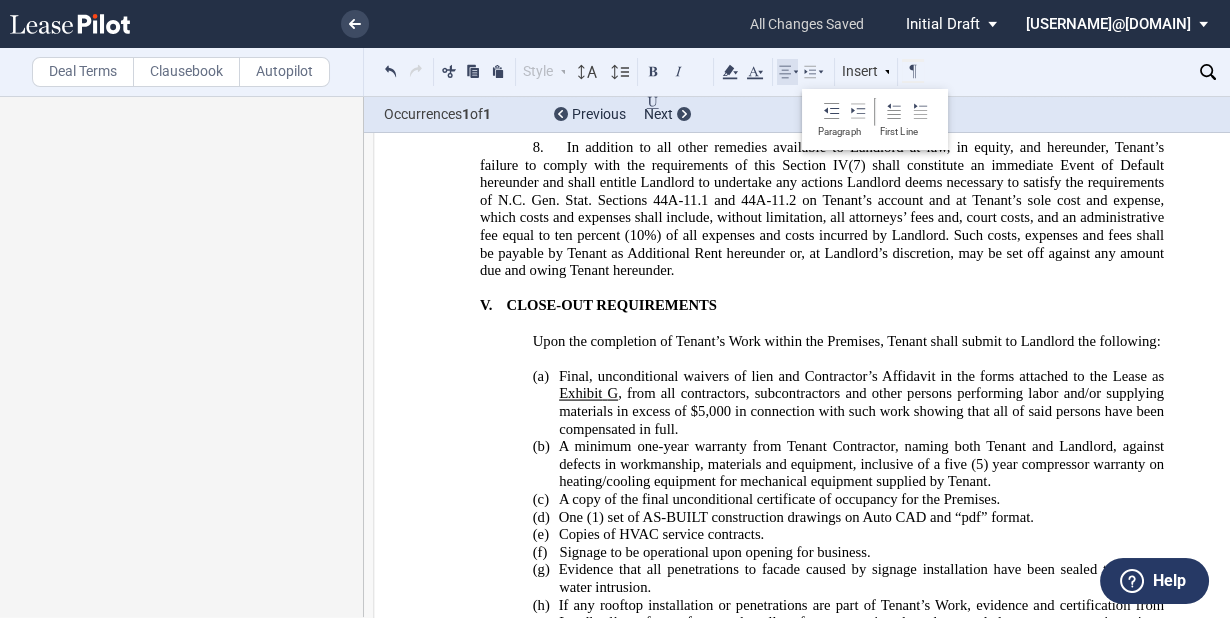 click 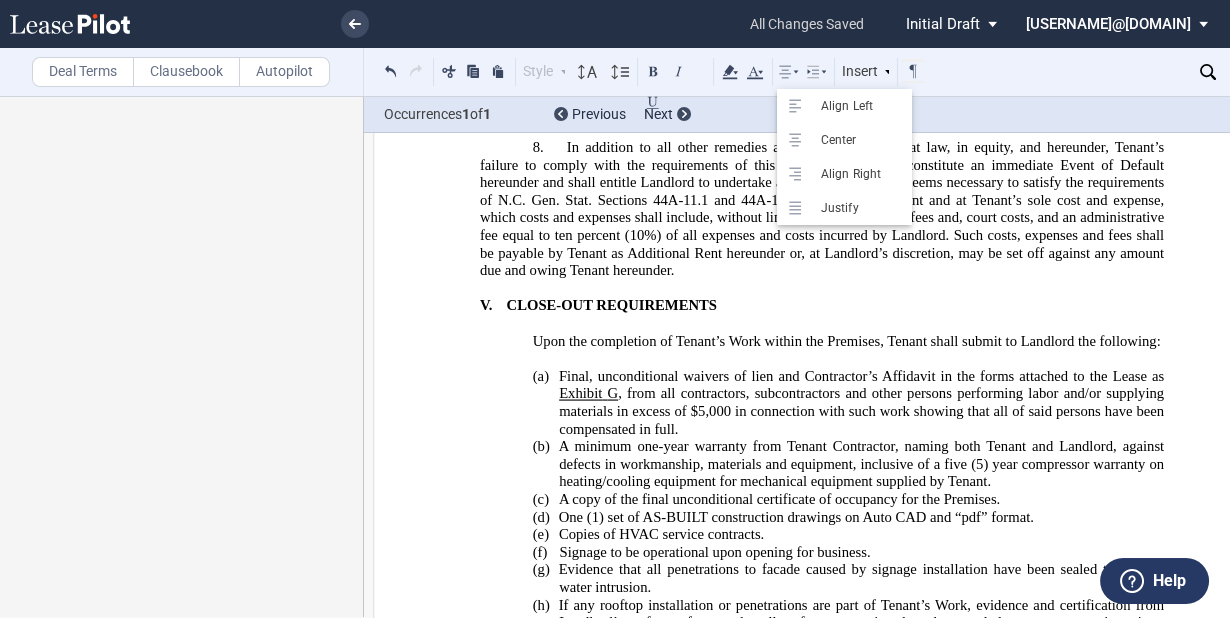 click 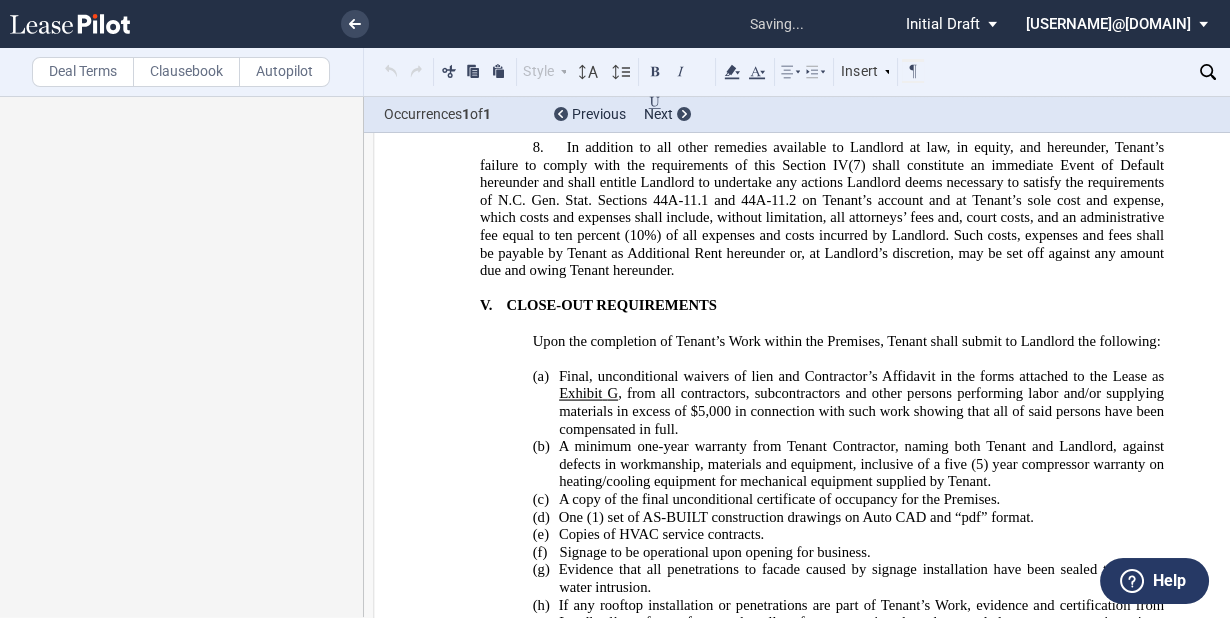 drag, startPoint x: 622, startPoint y: 206, endPoint x: 580, endPoint y: 193, distance: 43.965897 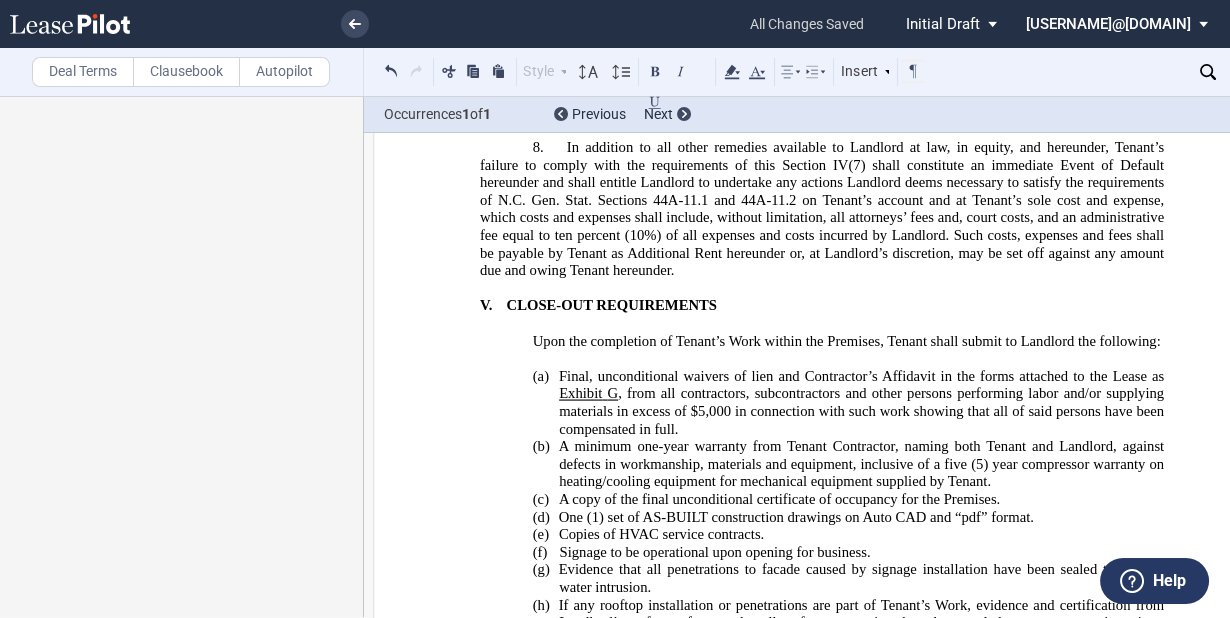 click on "﻿ ﻿Tenant agrees and acknowledges that it has previously been provided with a copy of the Comprehensive Sign Plan, a link to which may be found here:   https://parkwestvillage.com/SignCriteria" at bounding box center [822, 1656] 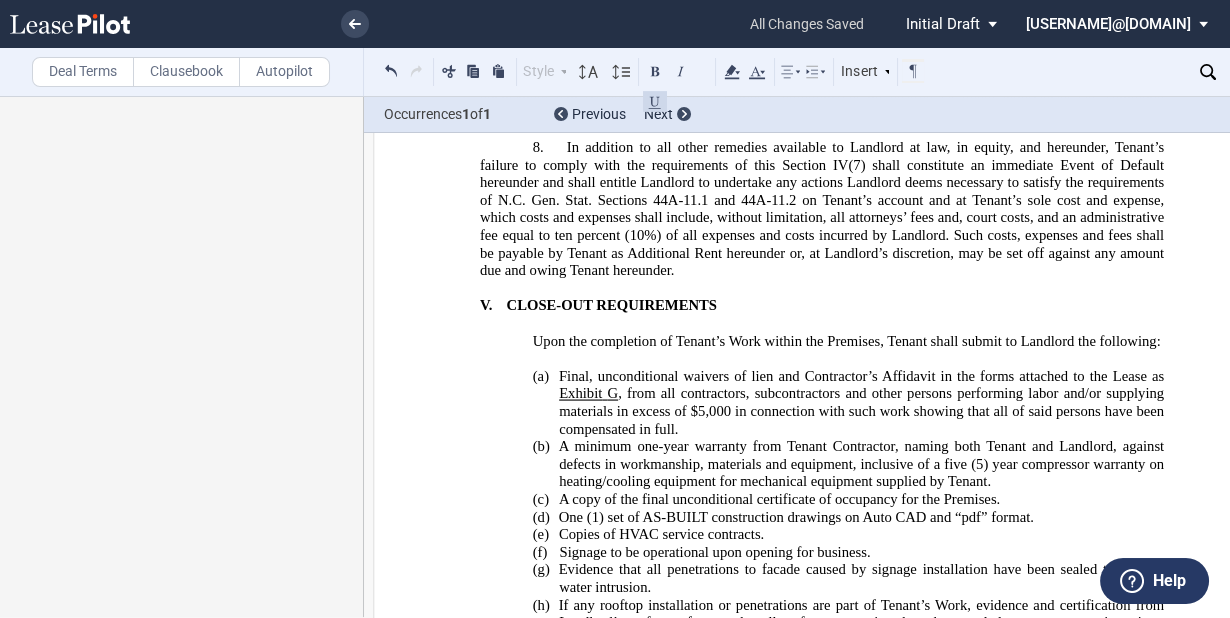drag, startPoint x: 941, startPoint y: 227, endPoint x: 648, endPoint y: 171, distance: 298.30353 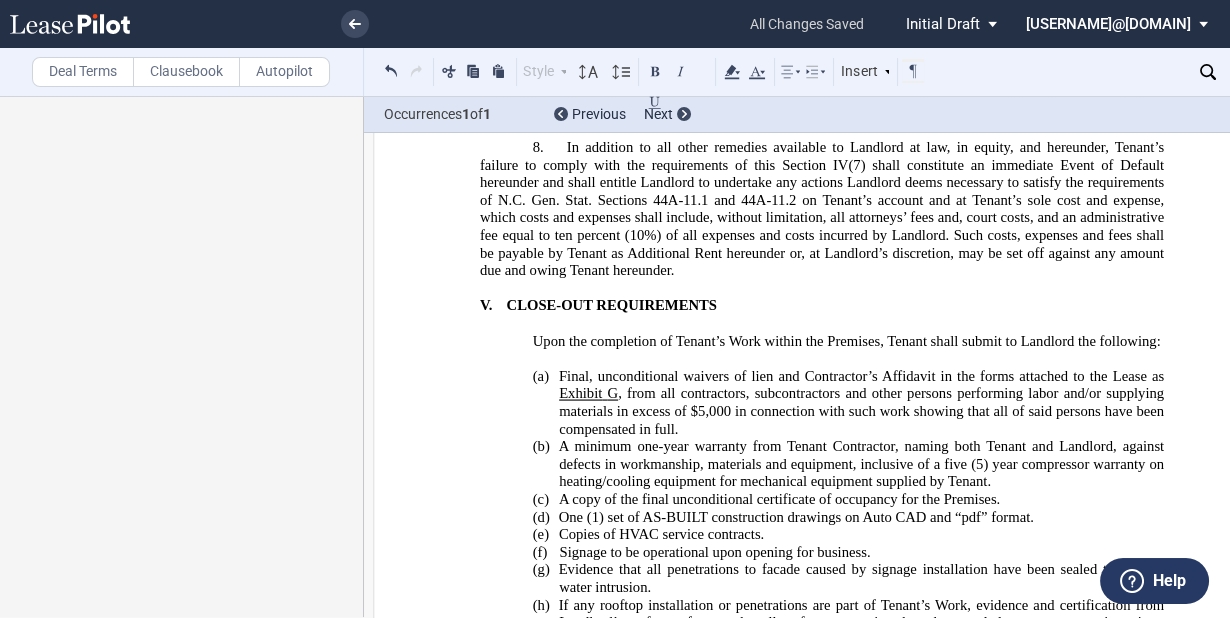 click on "﻿" at bounding box center (822, 1613) 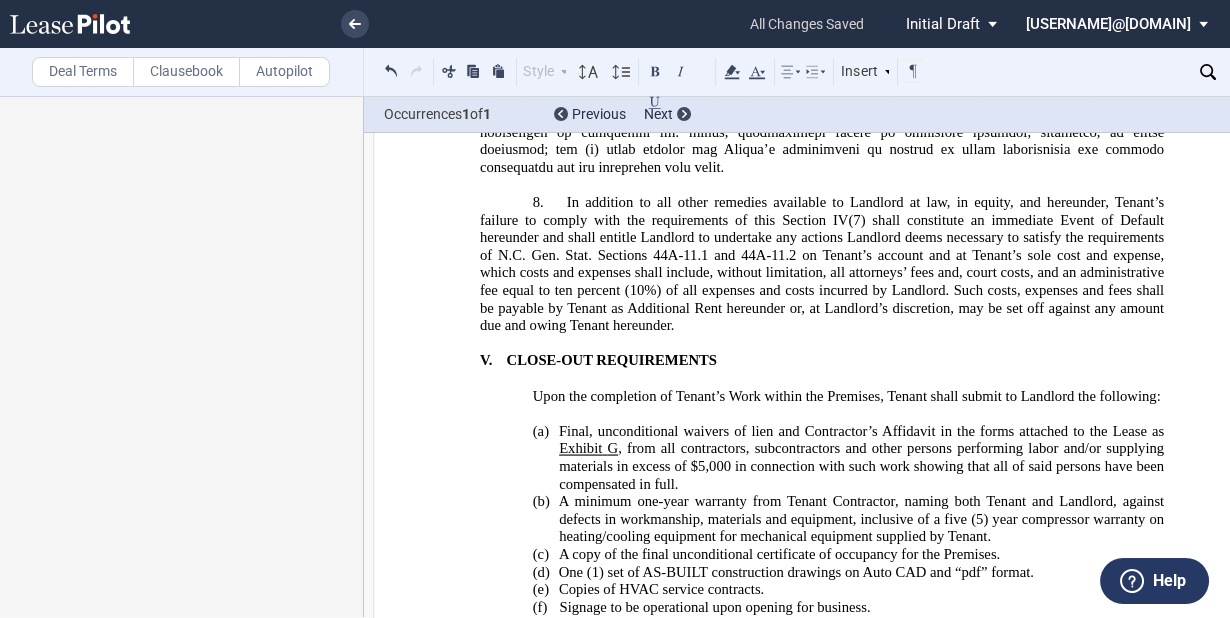 scroll, scrollTop: 39460, scrollLeft: 0, axis: vertical 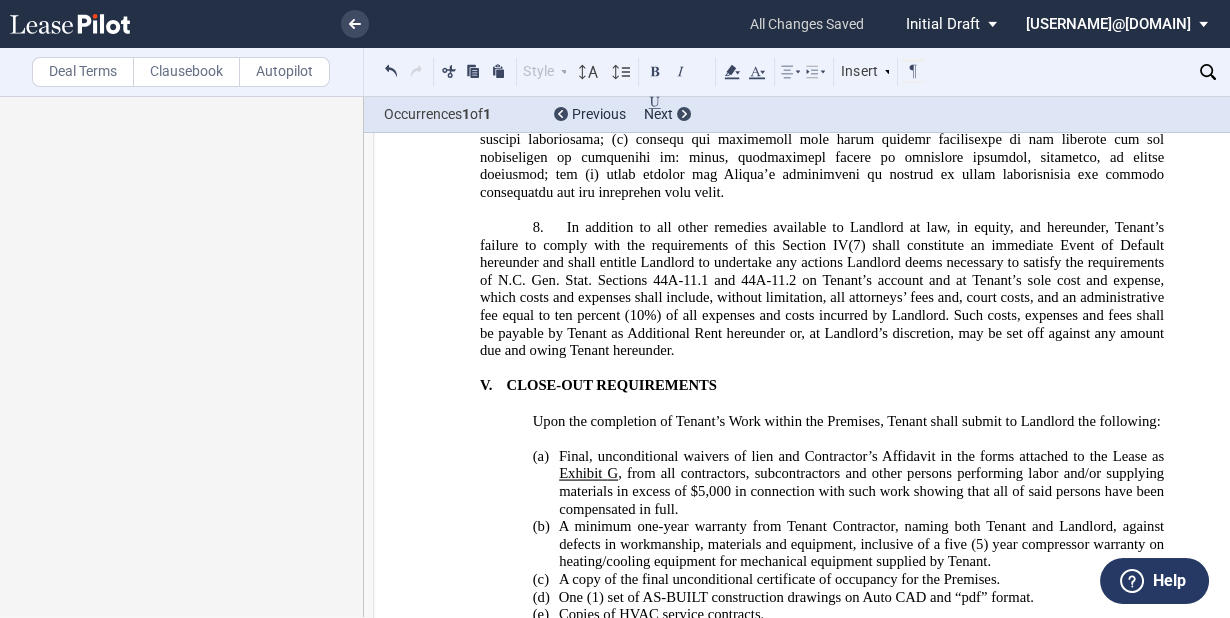 drag, startPoint x: 736, startPoint y: 201, endPoint x: 859, endPoint y: 313, distance: 166.35204 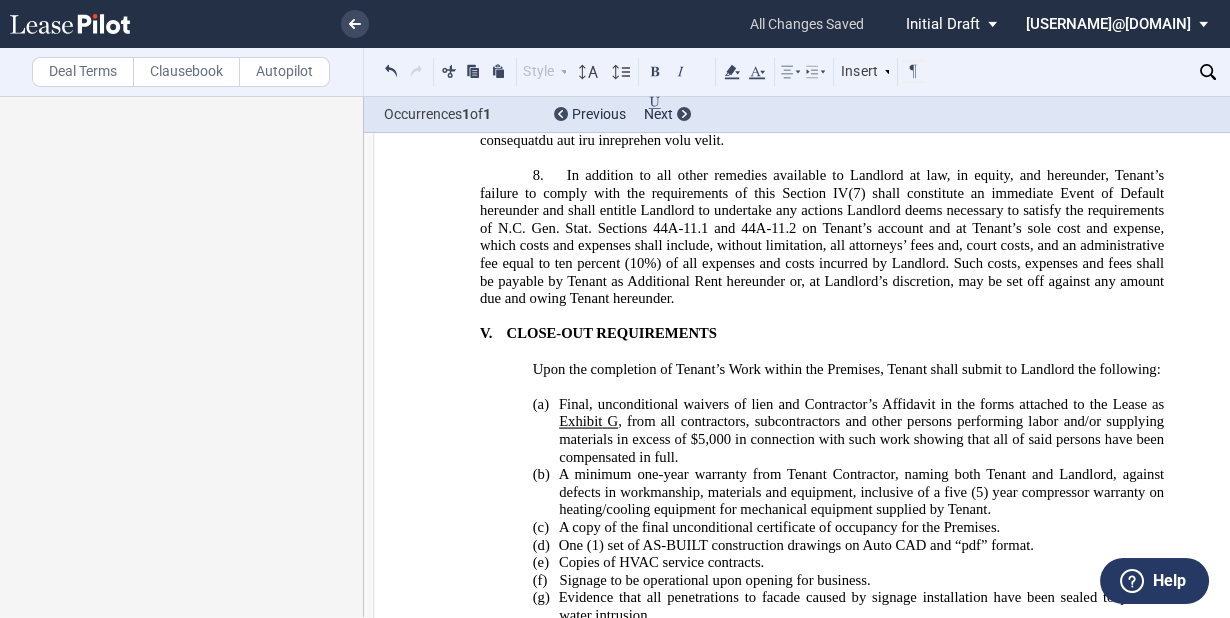 scroll, scrollTop: 39540, scrollLeft: 0, axis: vertical 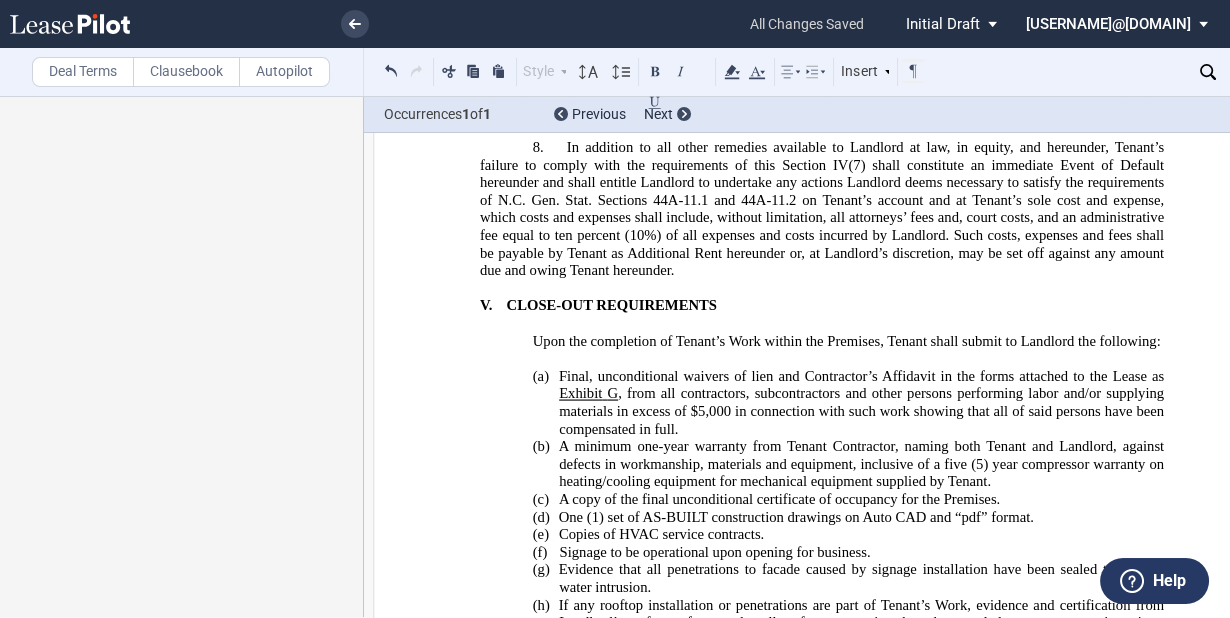 click on "[Insert Here]" at bounding box center [822, 1826] 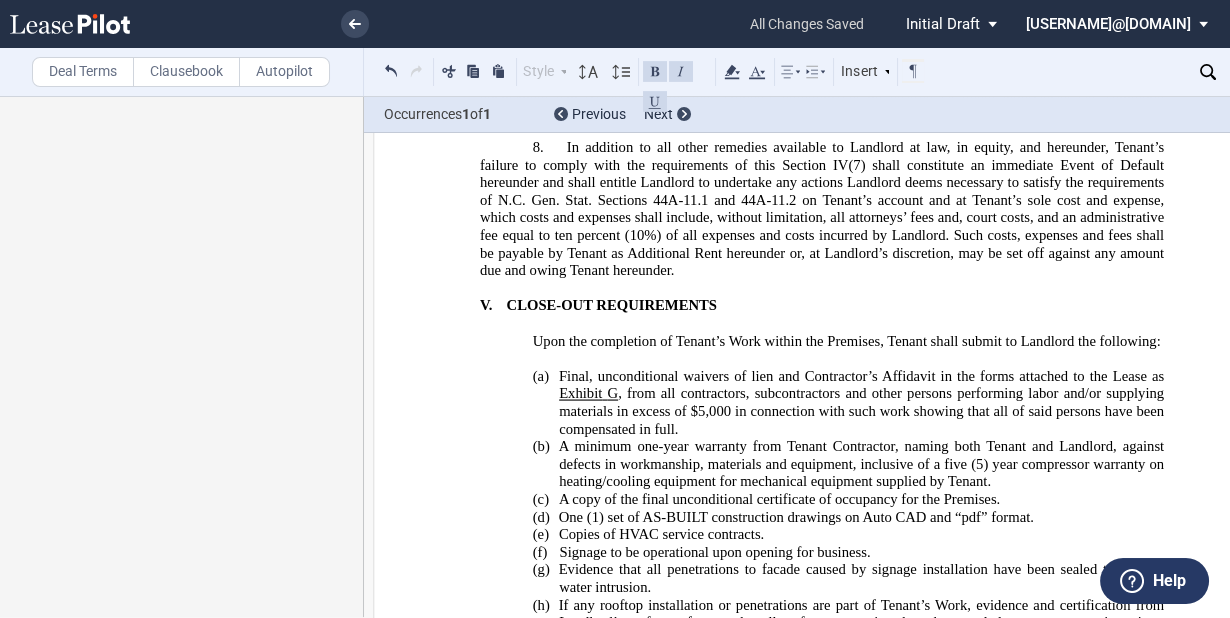 click on "﻿" at bounding box center [822, 1791] 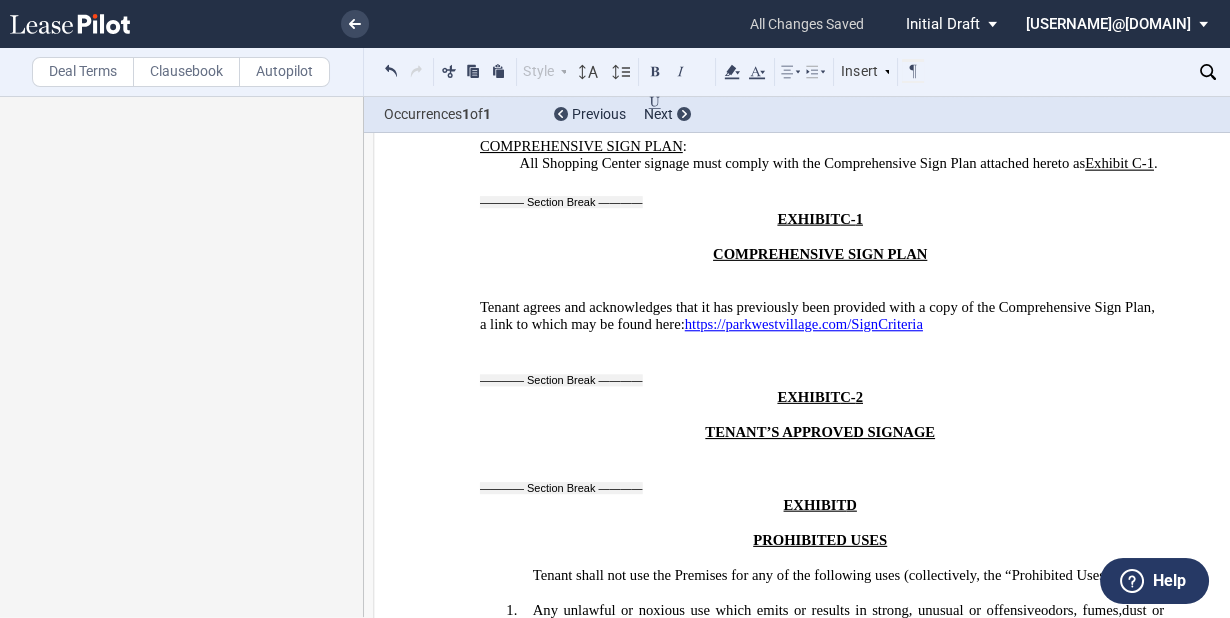 scroll, scrollTop: 40909, scrollLeft: 0, axis: vertical 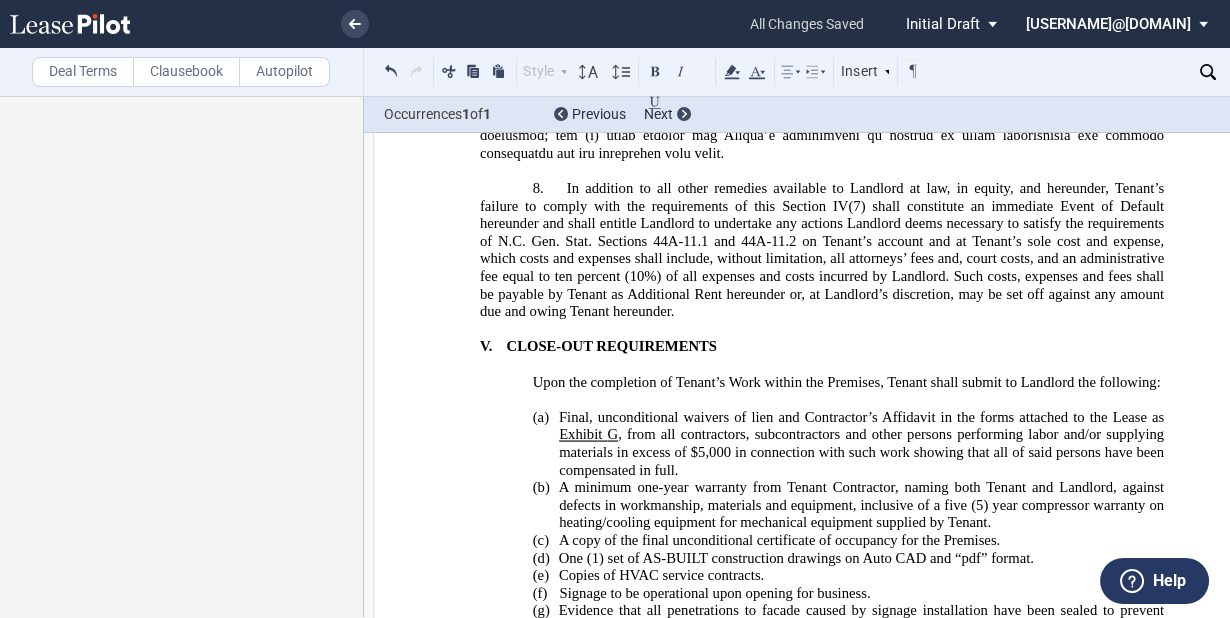 click on "﻿" at bounding box center [822, 1832] 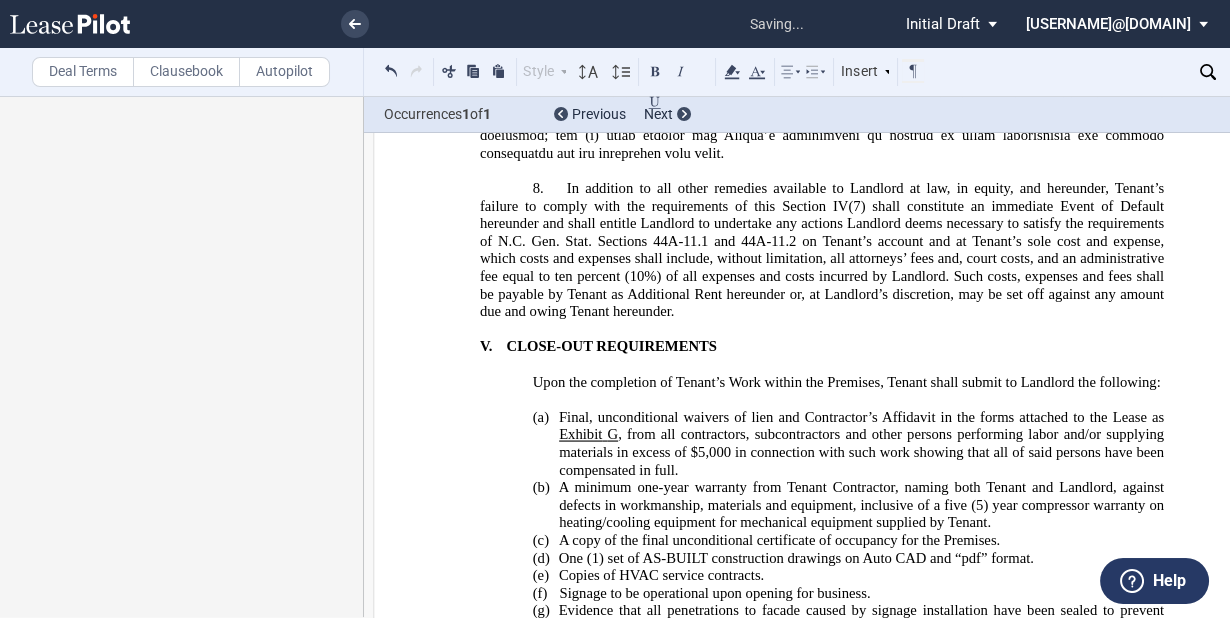 click on "﻿
﻿
﻿
﻿
﻿
﻿
﻿
﻿
﻿
﻿
﻿
﻿
L E A S E     A G R E E M E N T
﻿
Date: _________________________________,  [YEAR]
﻿
﻿
By and Between
﻿
﻿
PARK WEST VILLAGE PHASE I, LLC, a Delaware limited liability company PARK WEST VILLAGE PHASE I, LLC , a   Delaware   limited liability company
CRI OUTPARCELS LLC,
an Ohio limited liability company
250 Civic Center Drive
Suite 500
Columbus, Ohio 43215
﻿
﻿
﻿
Landlord
﻿
﻿
and
﻿" at bounding box center [822, -8860] 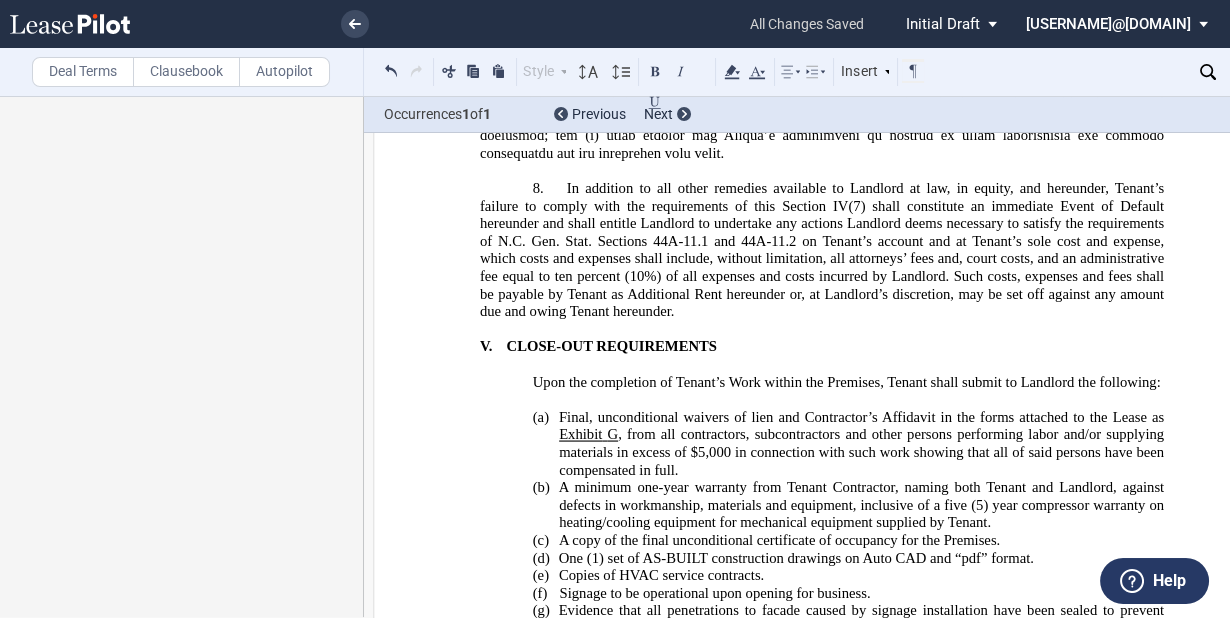 drag, startPoint x: 1052, startPoint y: 393, endPoint x: 473, endPoint y: 399, distance: 579.03107 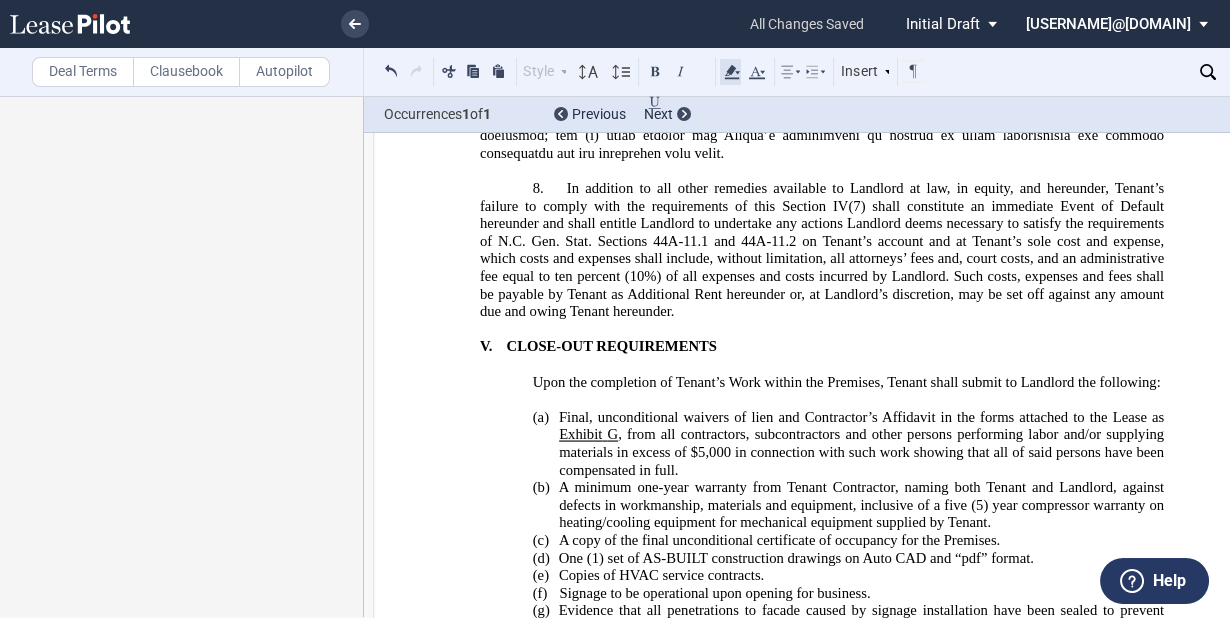 click 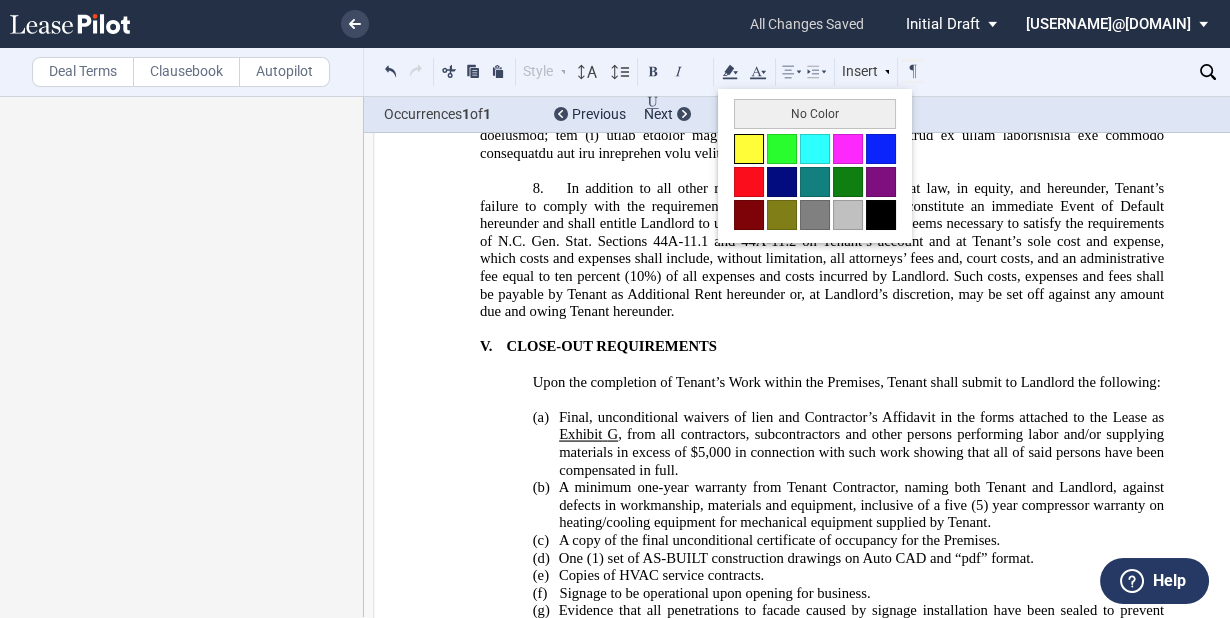 click at bounding box center [749, 149] 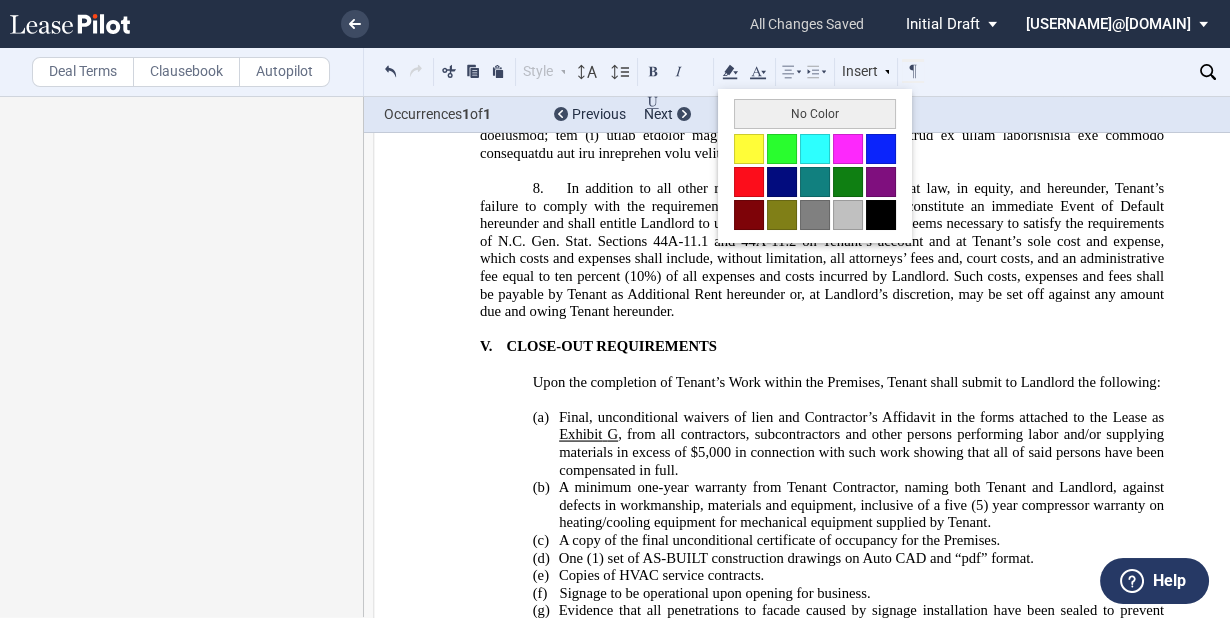 type 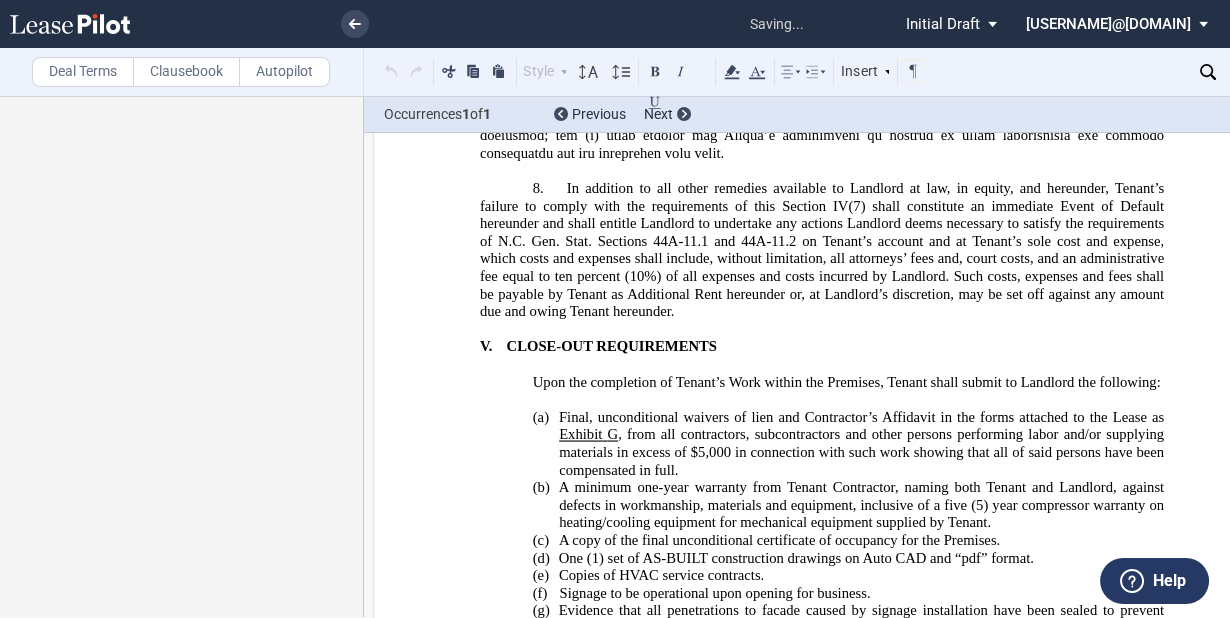 click on "﻿TO BE INSERTED FOLLOWING LANDLORD'S APPROVAL OF SITE-SPECIFIC SIGNAGE." 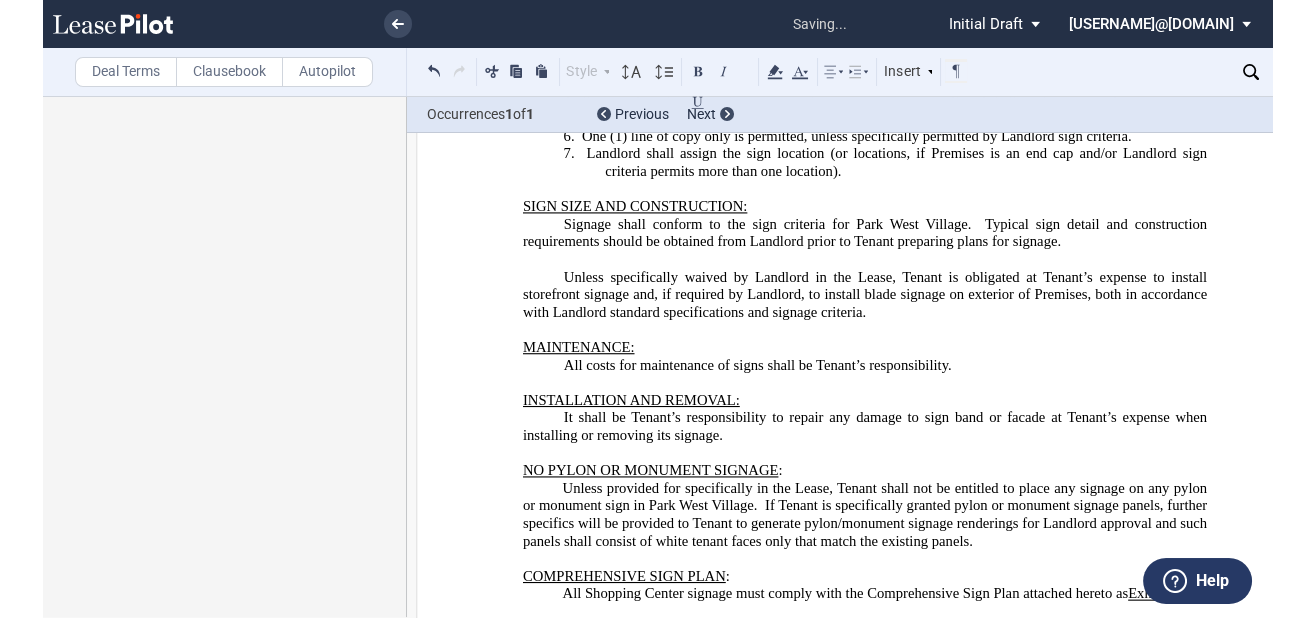 scroll, scrollTop: 40539, scrollLeft: 0, axis: vertical 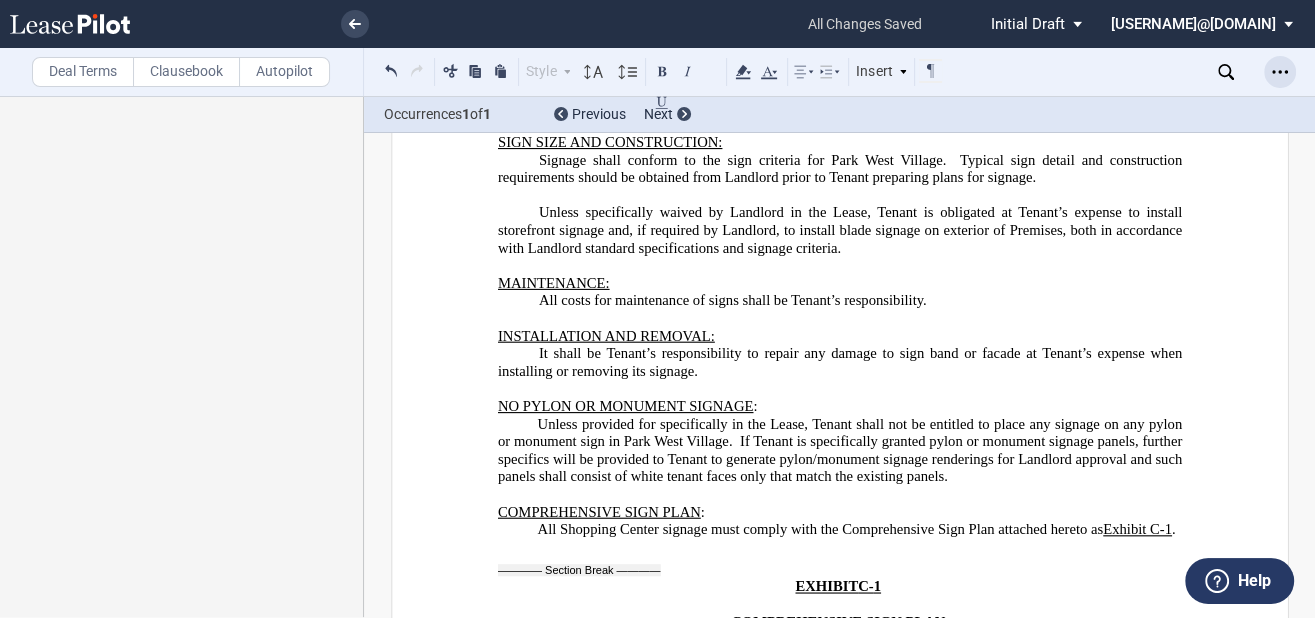 click 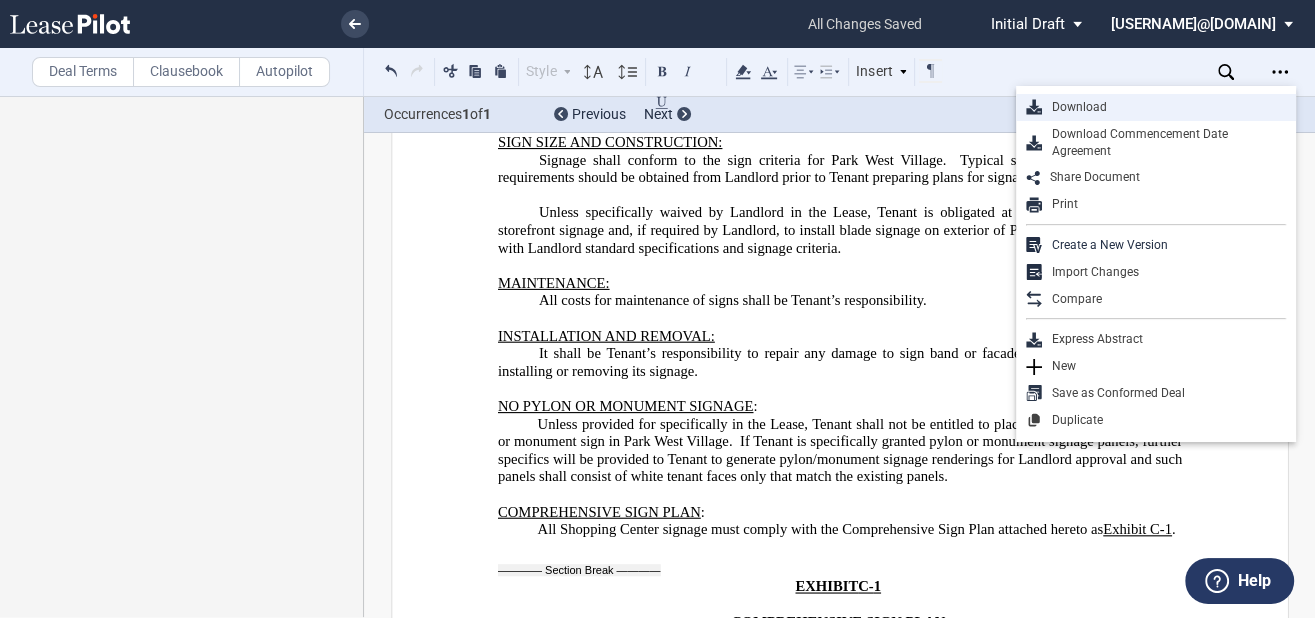 click on "Download" at bounding box center [1156, 107] 